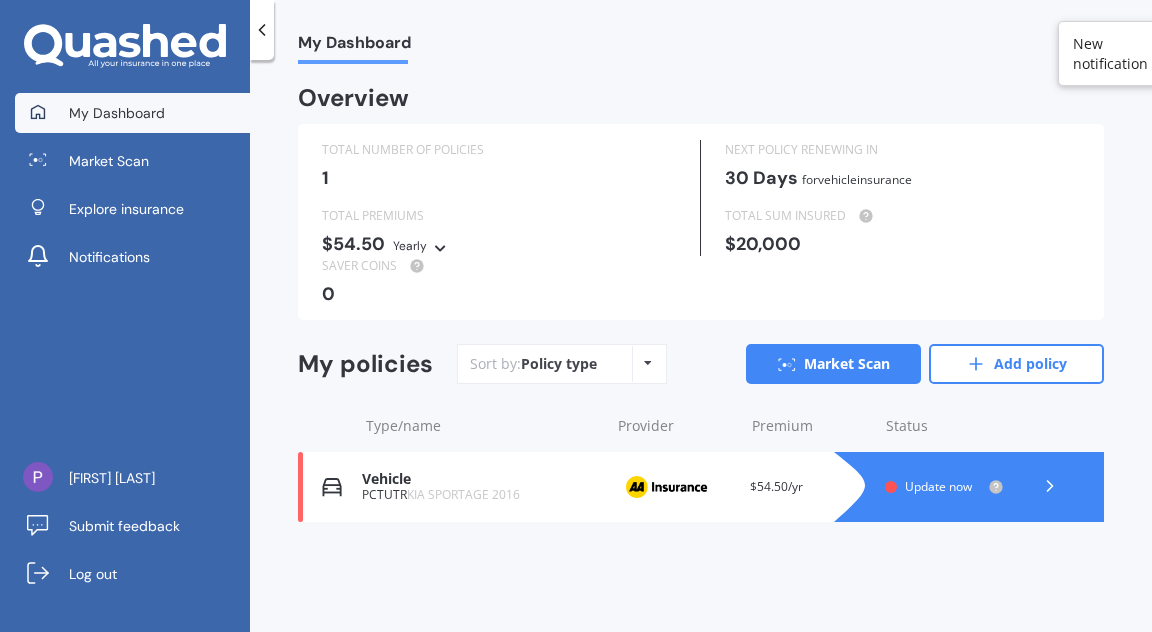 scroll, scrollTop: 0, scrollLeft: 0, axis: both 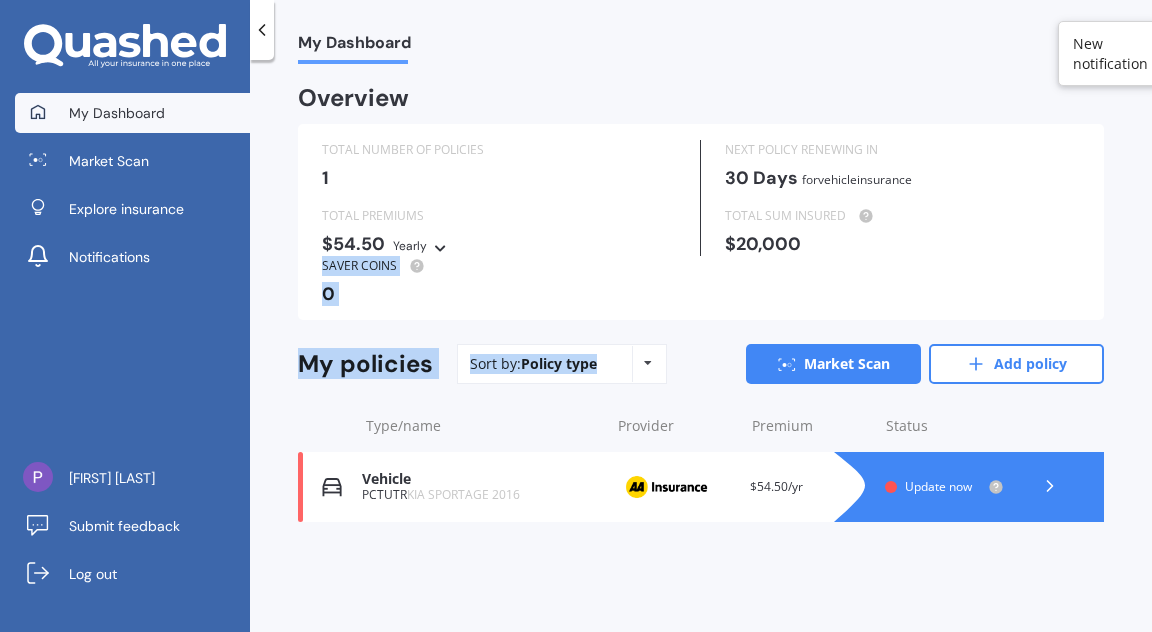 drag, startPoint x: 1140, startPoint y: 244, endPoint x: 1128, endPoint y: 328, distance: 84.85281 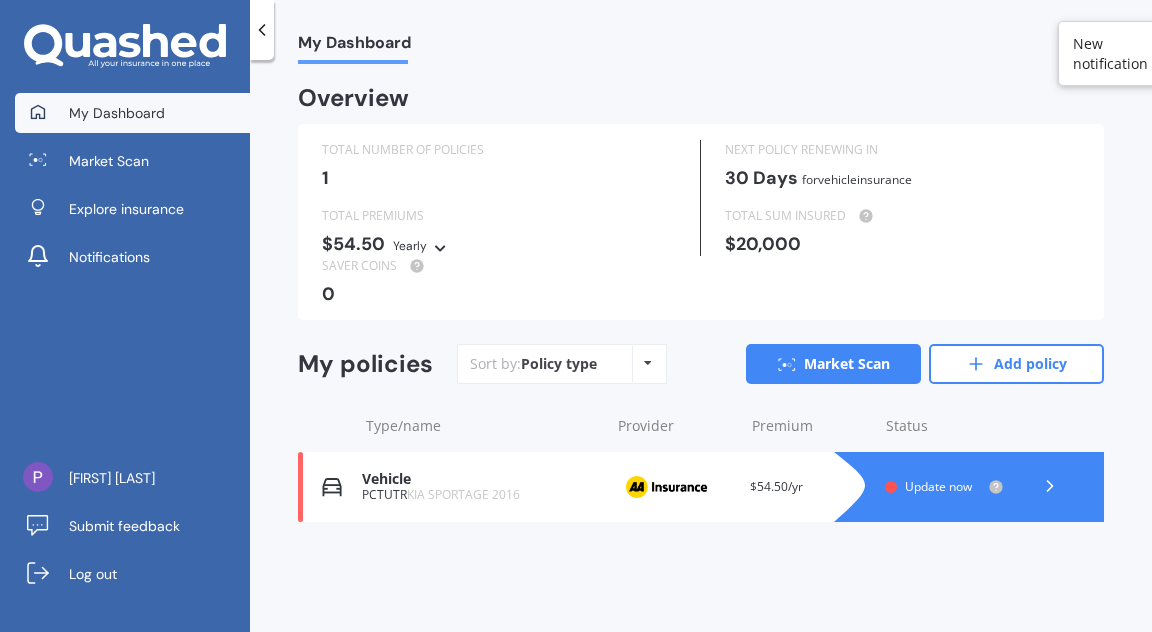 click on "0" at bounding box center (697, 294) 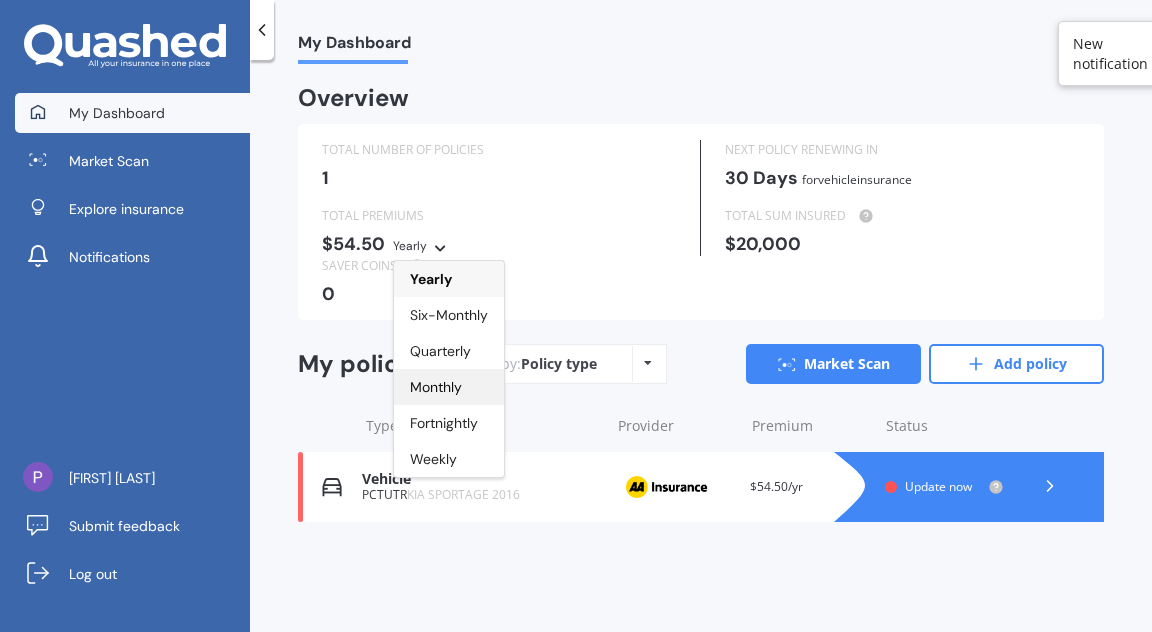 click on "Monthly" at bounding box center (436, 387) 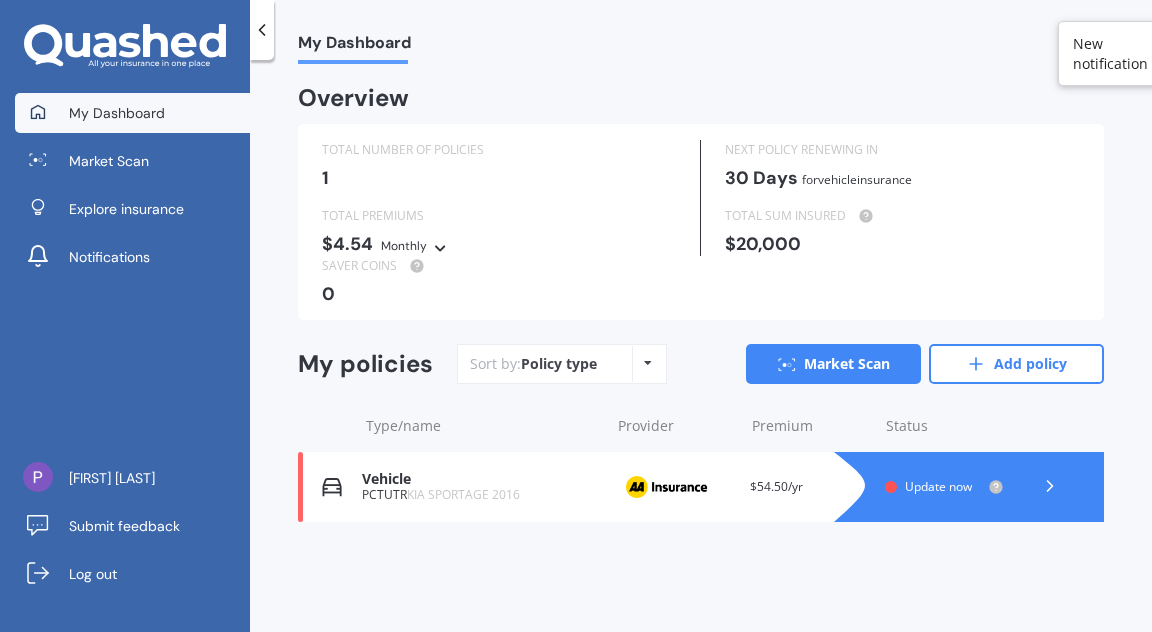 click on "Update now" at bounding box center (938, 486) 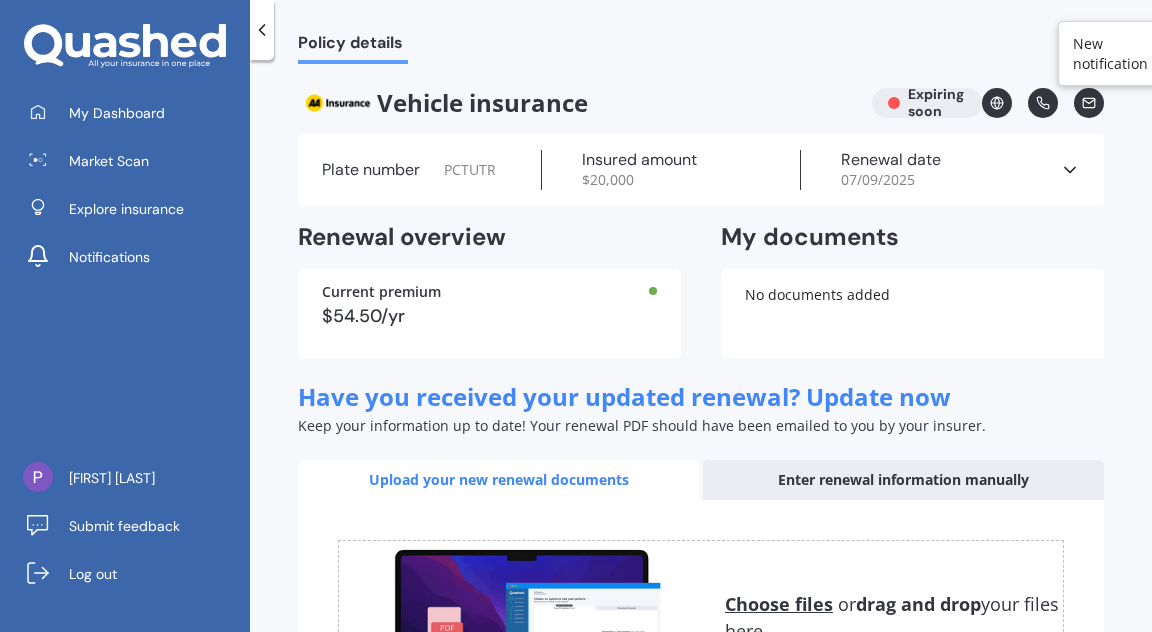 drag, startPoint x: 1141, startPoint y: 132, endPoint x: 1141, endPoint y: 153, distance: 21 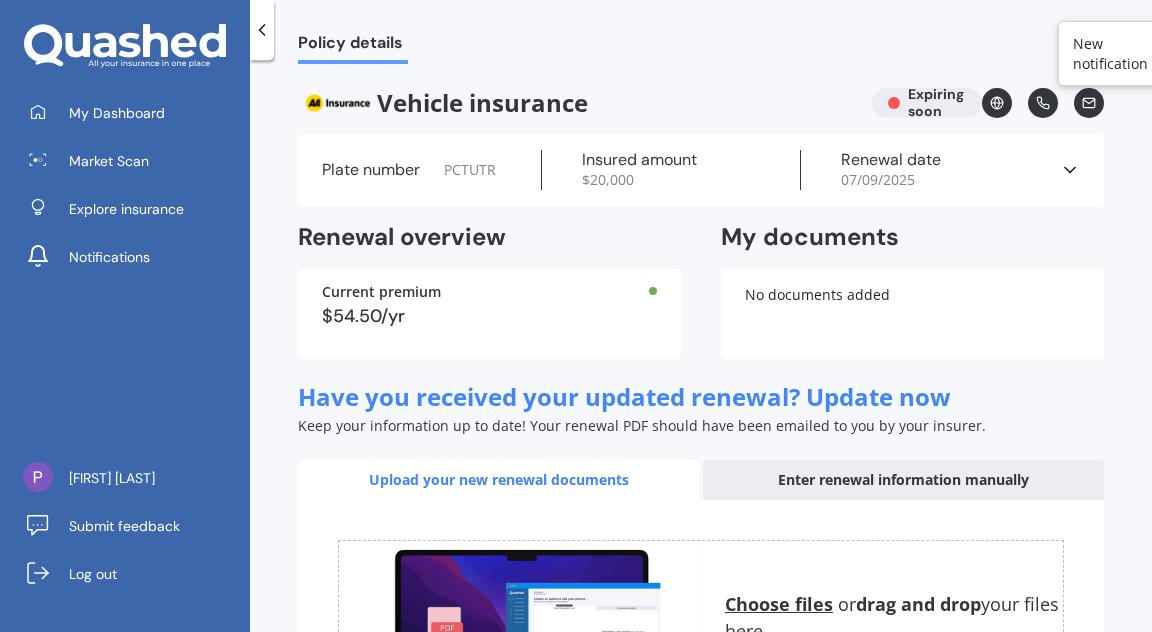 click on "Policy details Vehicle insurance Expiring soon Plate number PCTUTR Insured amount $ 20,000 Renewal date 07/09/2025 See more   Renewal overview Current premium $54.50/yr My documents Uploading You currently have no documents stored here Choose files   or  drag and drop  your files here. Choose files or photos e.g Policy schedules, renewal documents... The file name   already exists, would you like to replace it? Confirm Cancel No documents added Have you received your updated renewal? Update now Keep your information up to date! Your renewal PDF should have been emailed to you by your insurer. Upload your new renewal documents Enter renewal information manually Uploading Choose files   or  drag and drop  your files here. Choose files or photos e.g Policy schedules, renewal documents... The file name   already exists, would you like to replace it? Confirm Cancel Back to dashboard Back to dashboard" at bounding box center [701, 350] 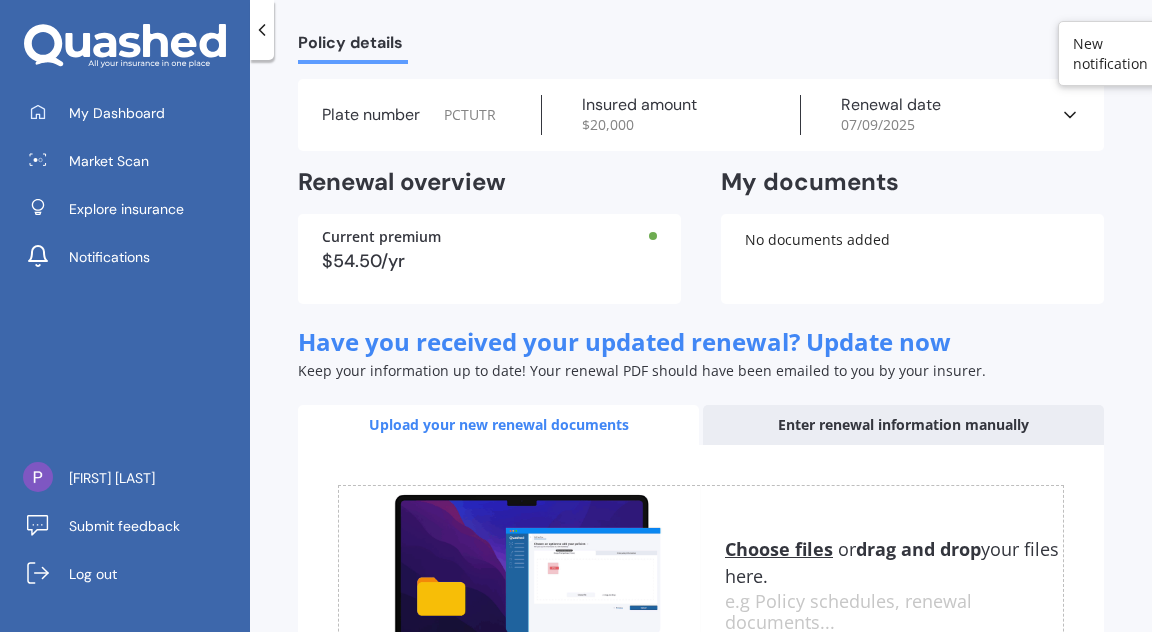 scroll, scrollTop: 38, scrollLeft: 0, axis: vertical 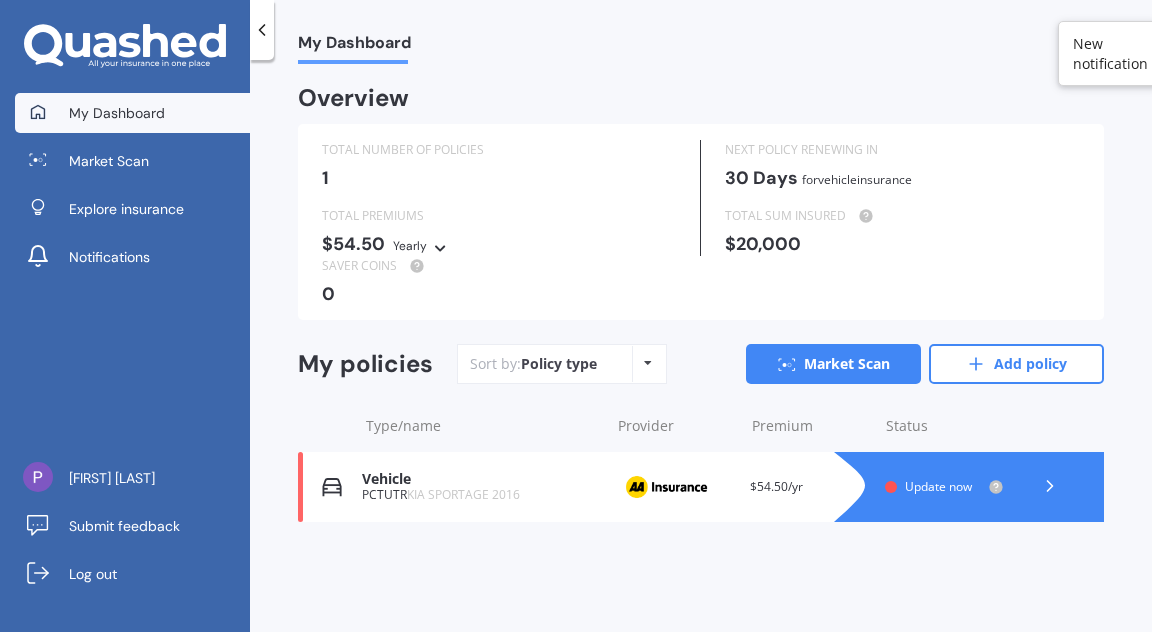 click on "Policy type Alphabetical Date added Renewing next" at bounding box center [647, 364] 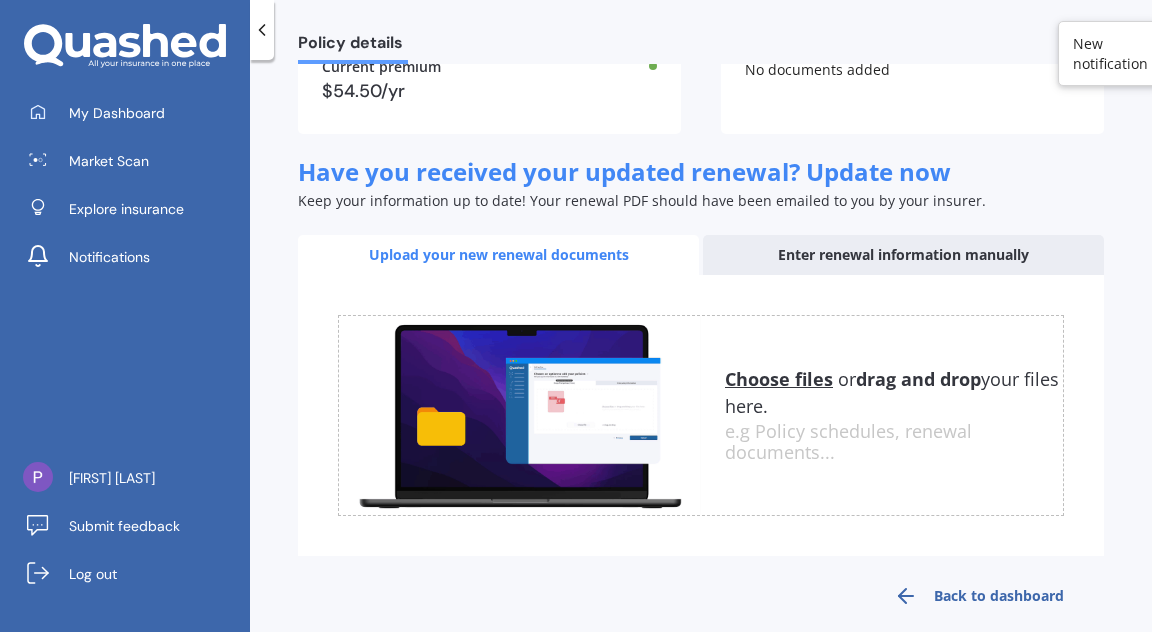 scroll, scrollTop: 244, scrollLeft: 0, axis: vertical 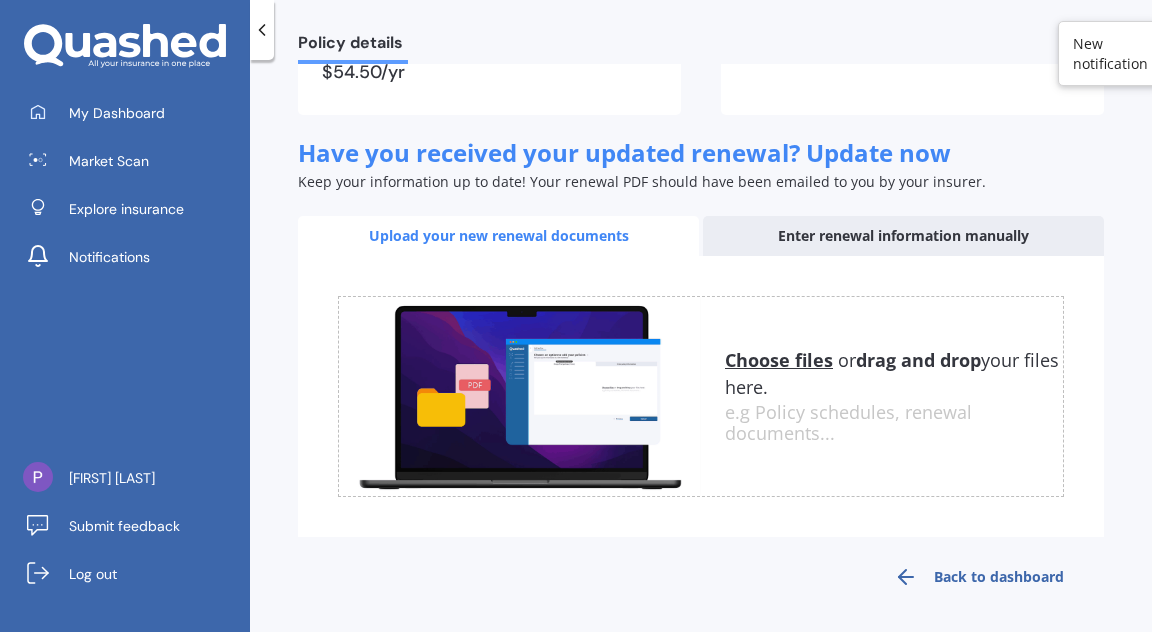 click on "Upload your new renewal documents" at bounding box center (498, 236) 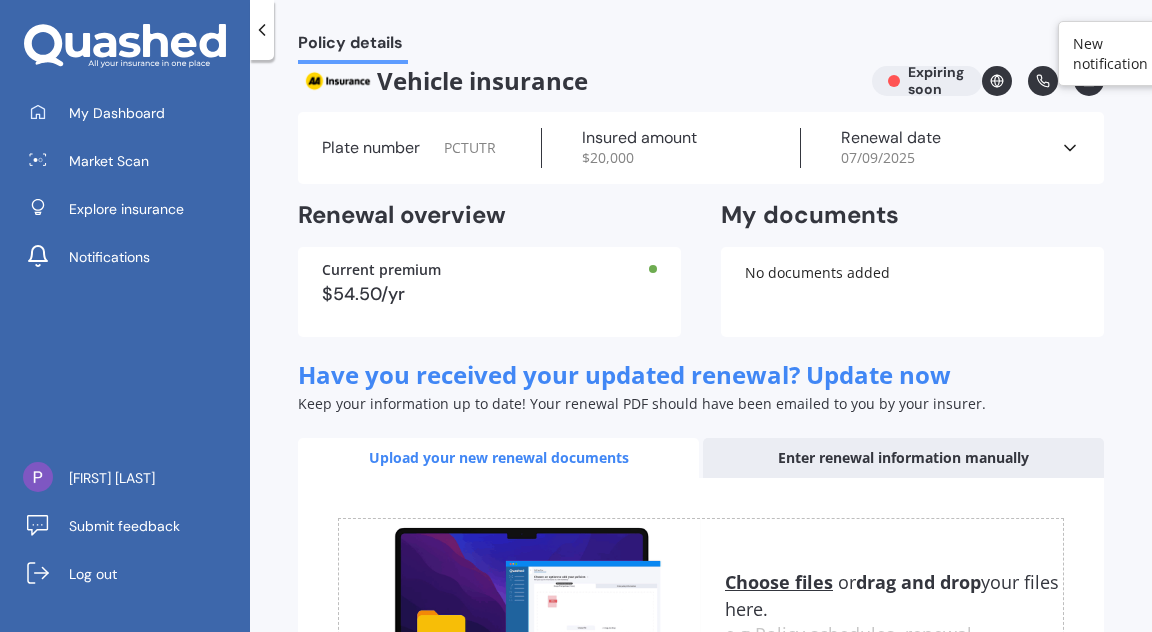 scroll, scrollTop: 0, scrollLeft: 0, axis: both 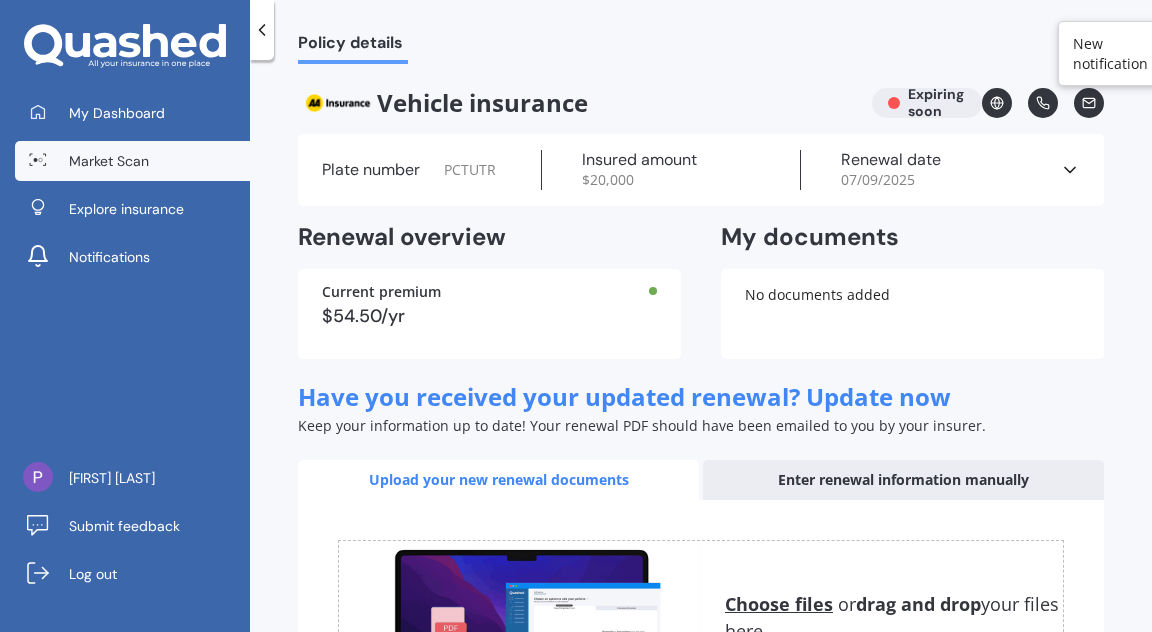 click on "Market Scan" at bounding box center [132, 161] 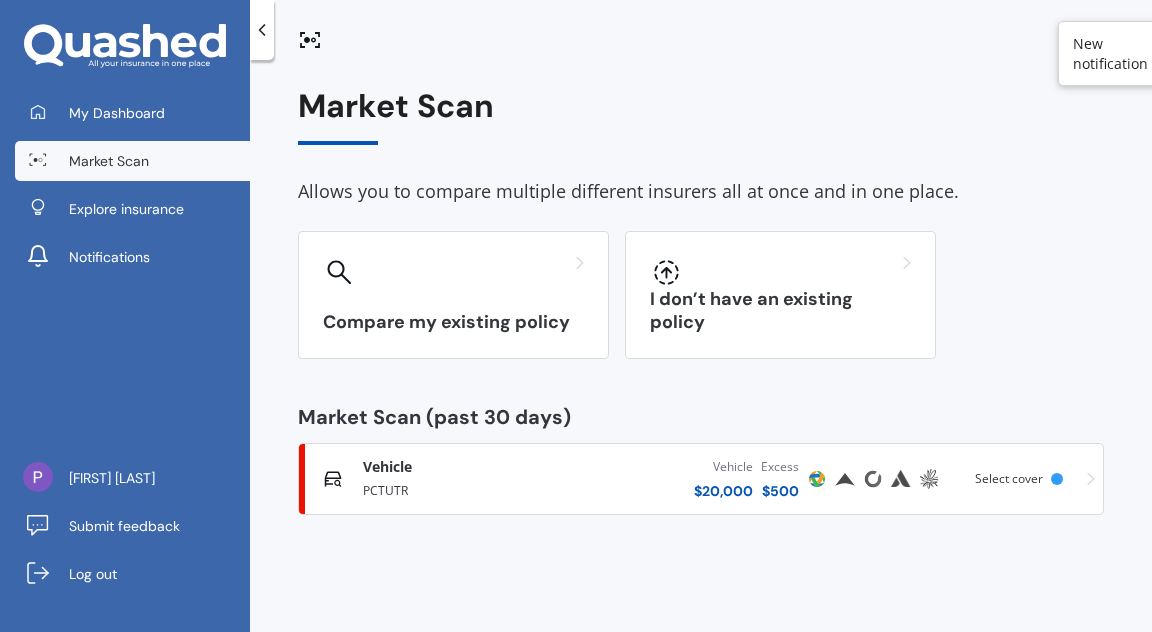 click at bounding box center (1057, 479) 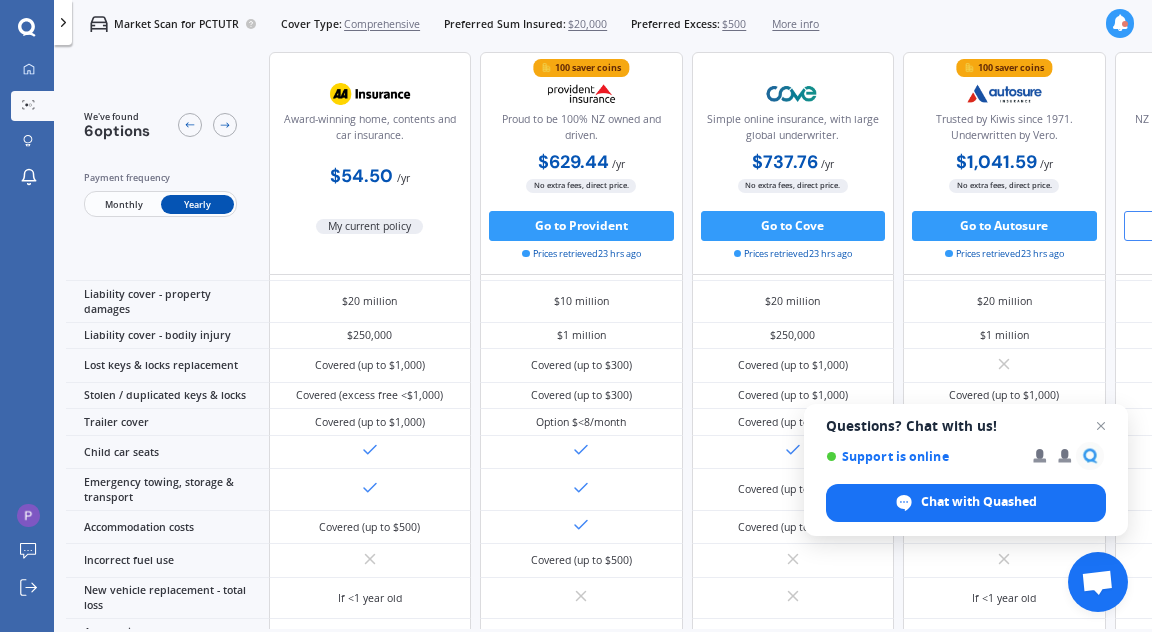 scroll, scrollTop: 259, scrollLeft: 0, axis: vertical 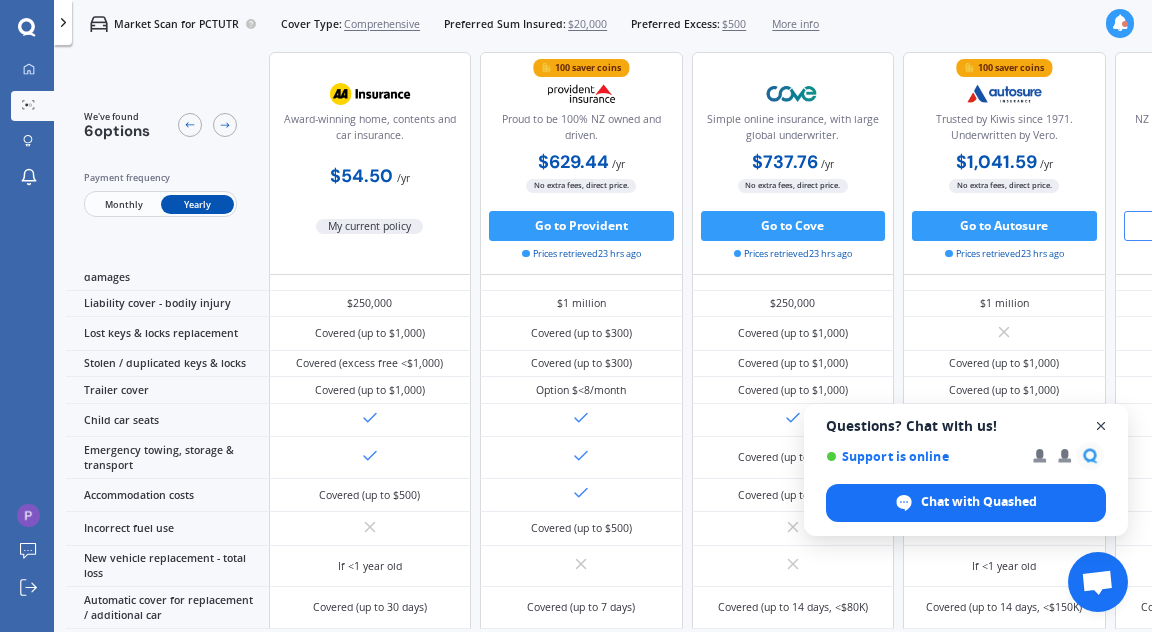 click at bounding box center (1101, 426) 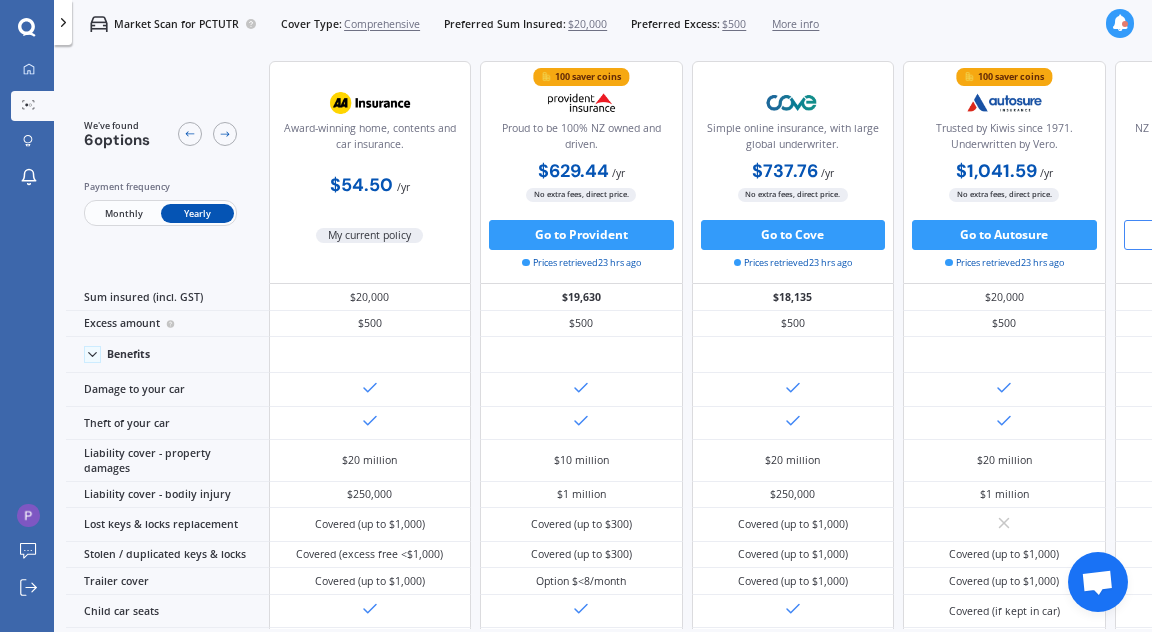 scroll, scrollTop: 0, scrollLeft: 0, axis: both 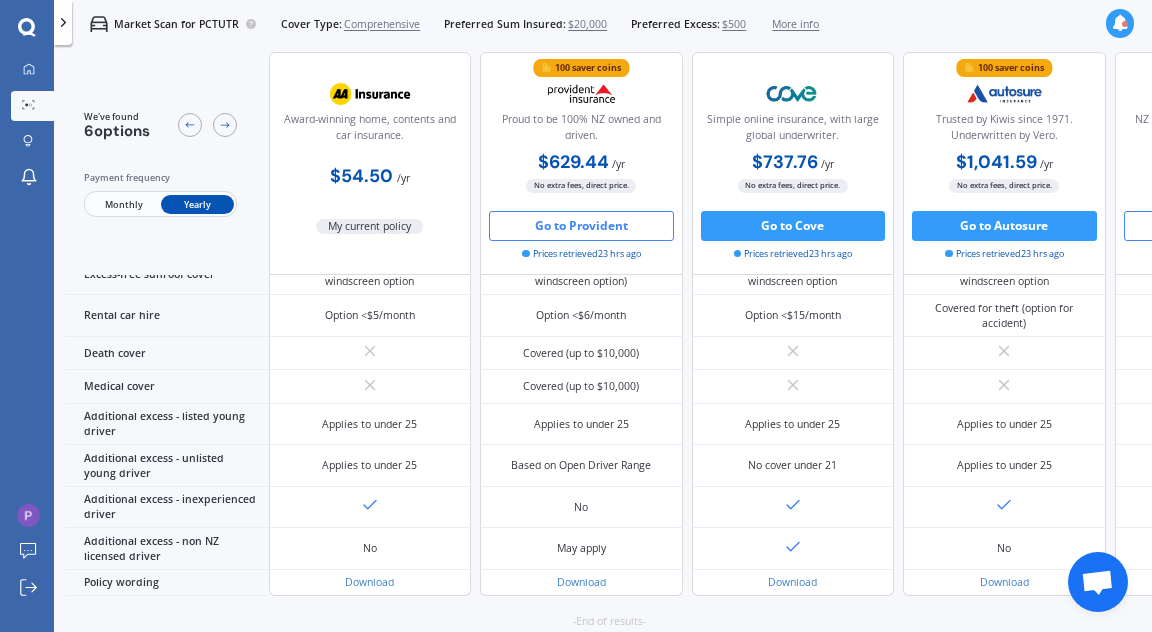 click on "Go to Provident" at bounding box center [581, 226] 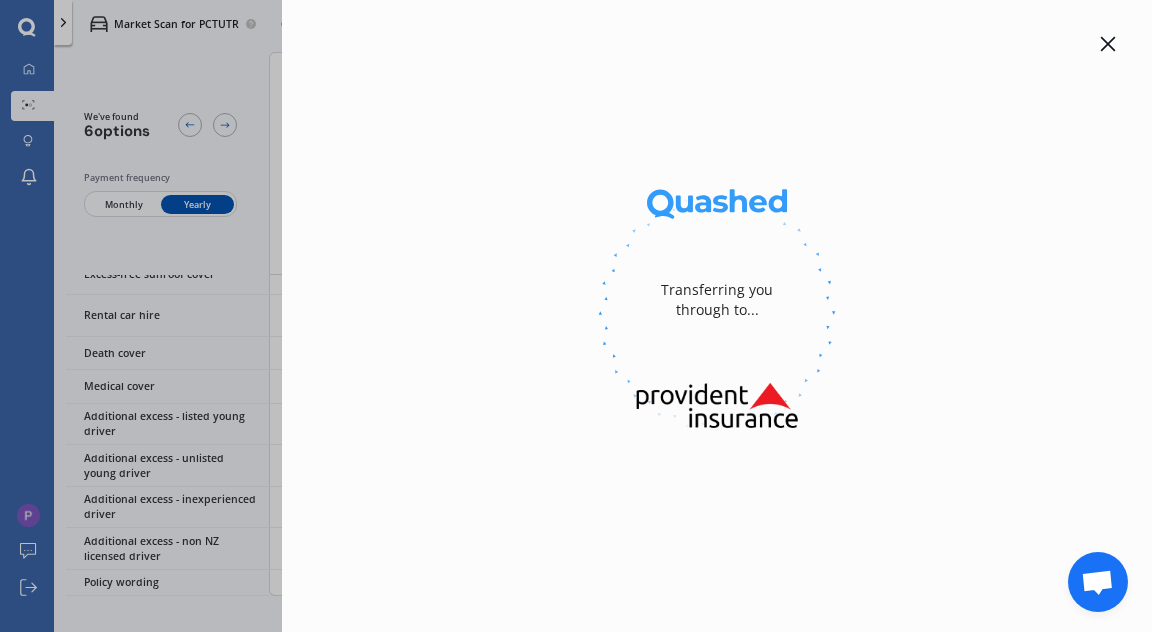 click at bounding box center [717, 313] 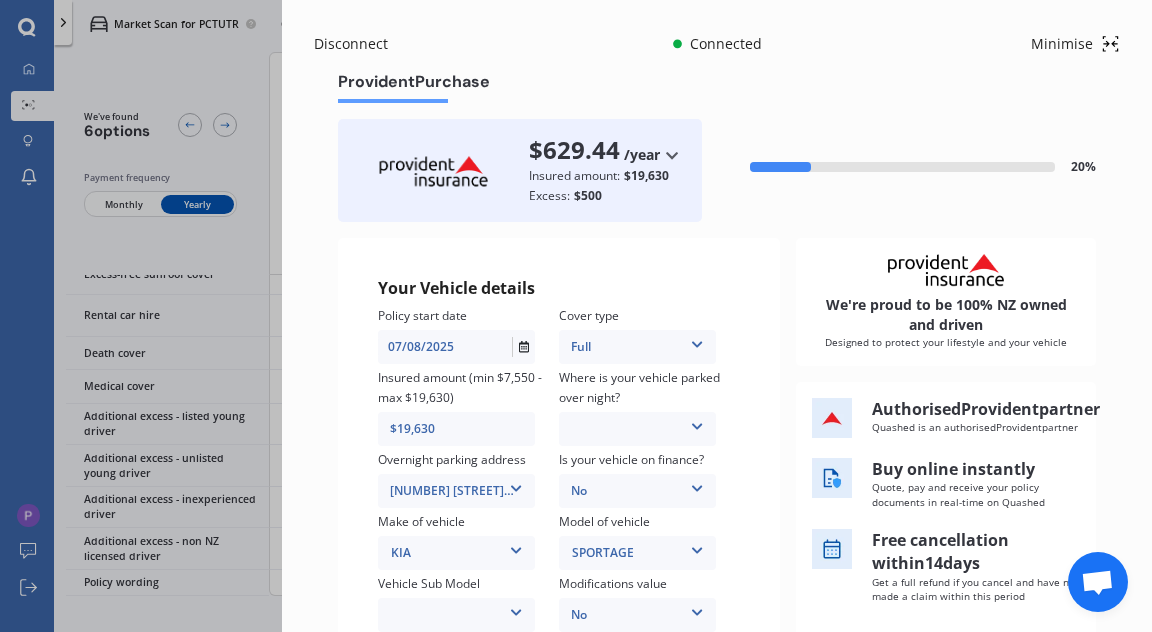 drag, startPoint x: 1140, startPoint y: 177, endPoint x: 1135, endPoint y: 206, distance: 29.427877 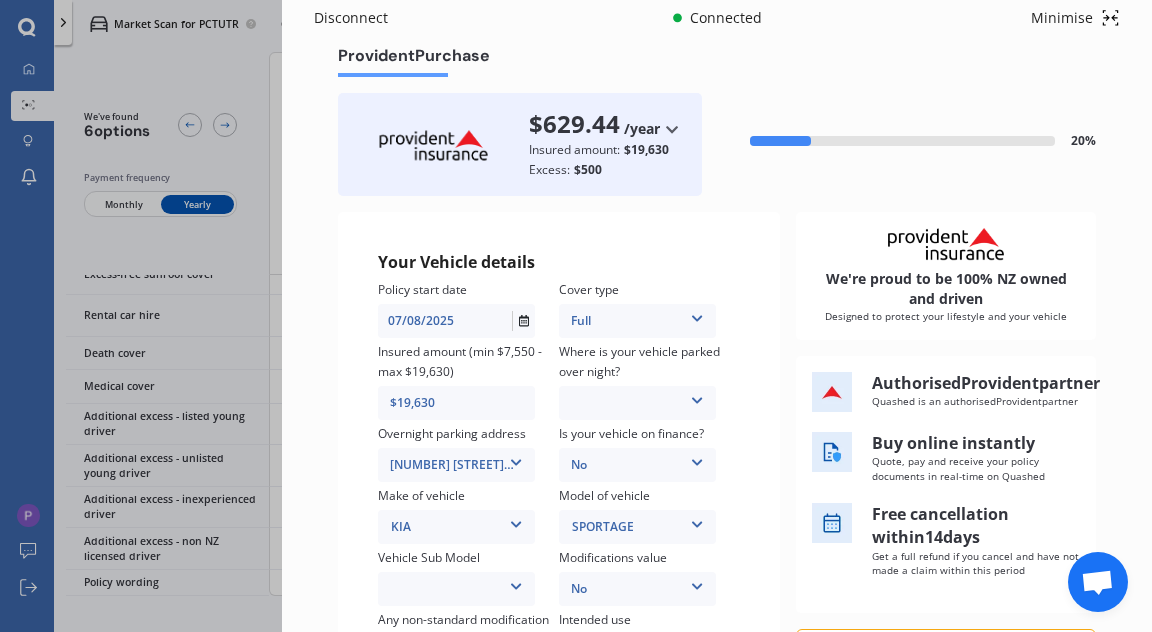 click at bounding box center (697, 397) 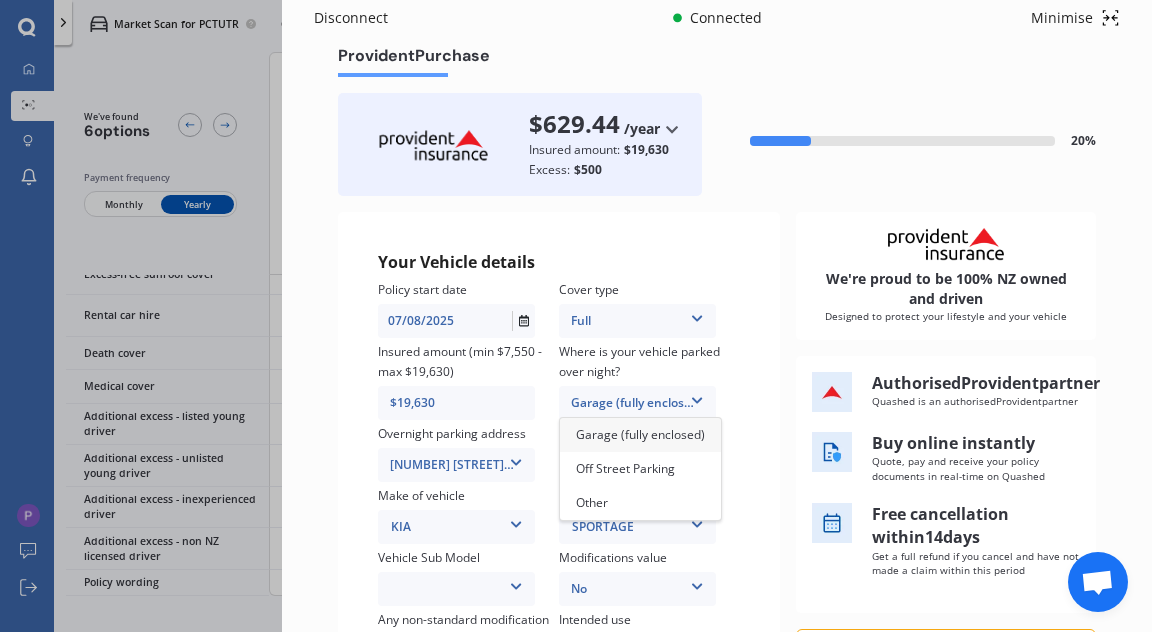 click on "Garage (fully enclosed)" at bounding box center (637, 403) 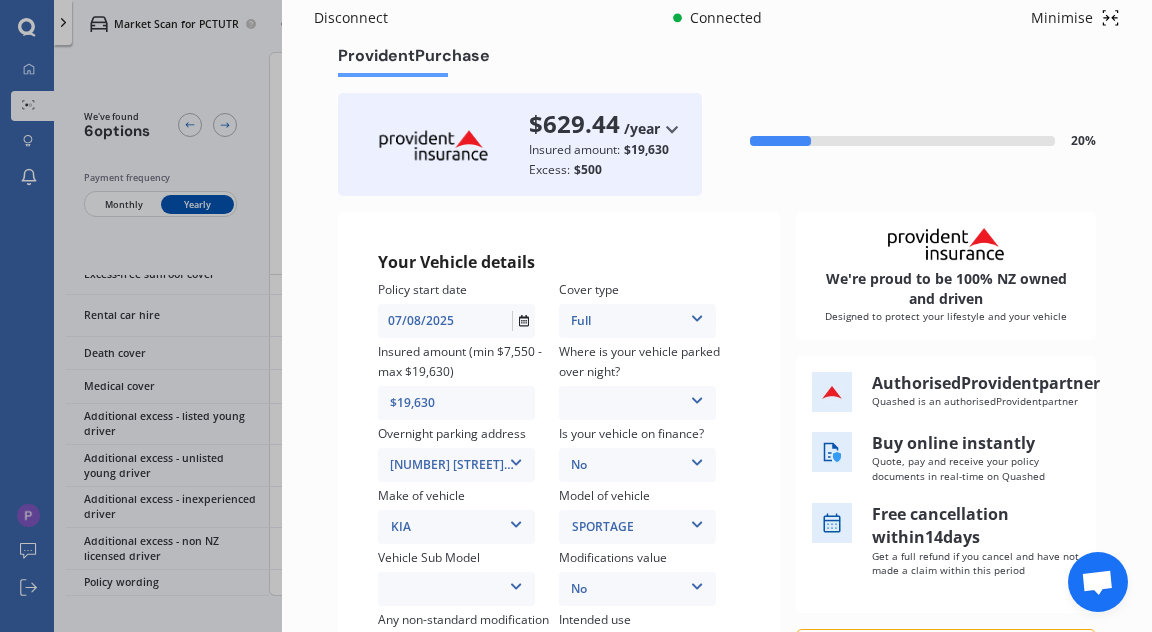 click on "Model of vehicle" at bounding box center (649, 496) 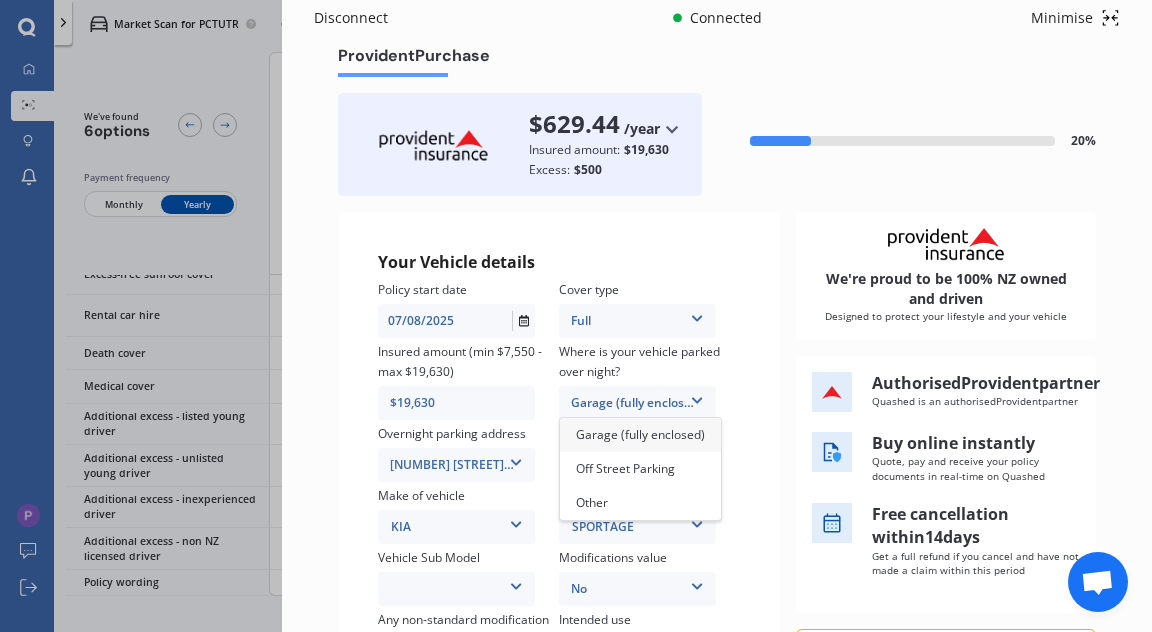click at bounding box center [697, 397] 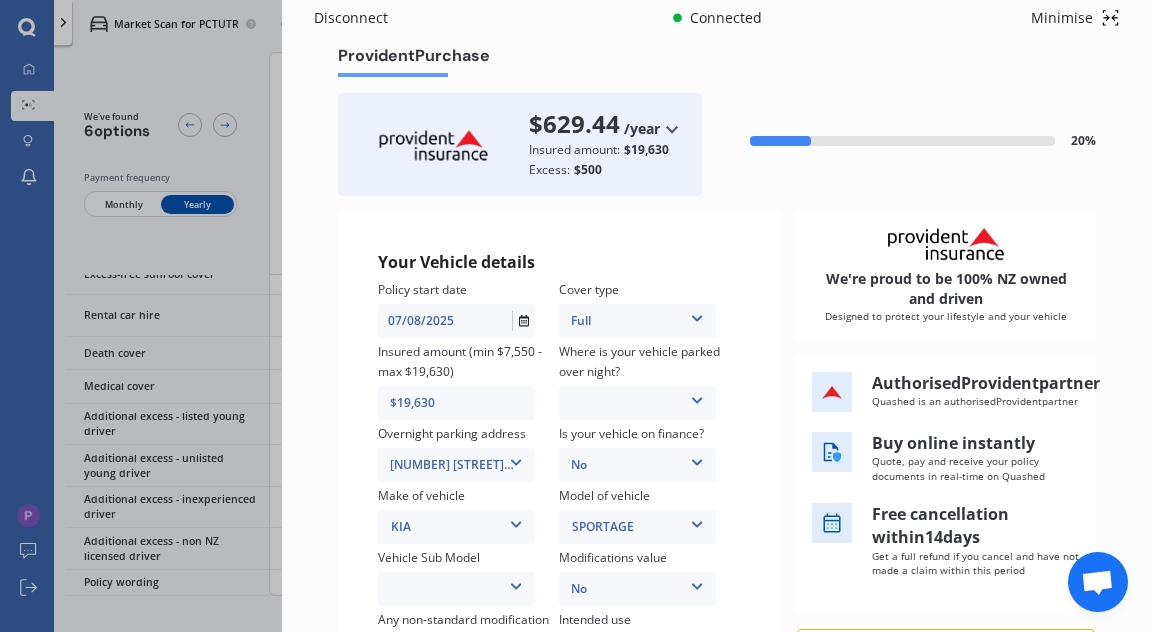 click at bounding box center [697, 397] 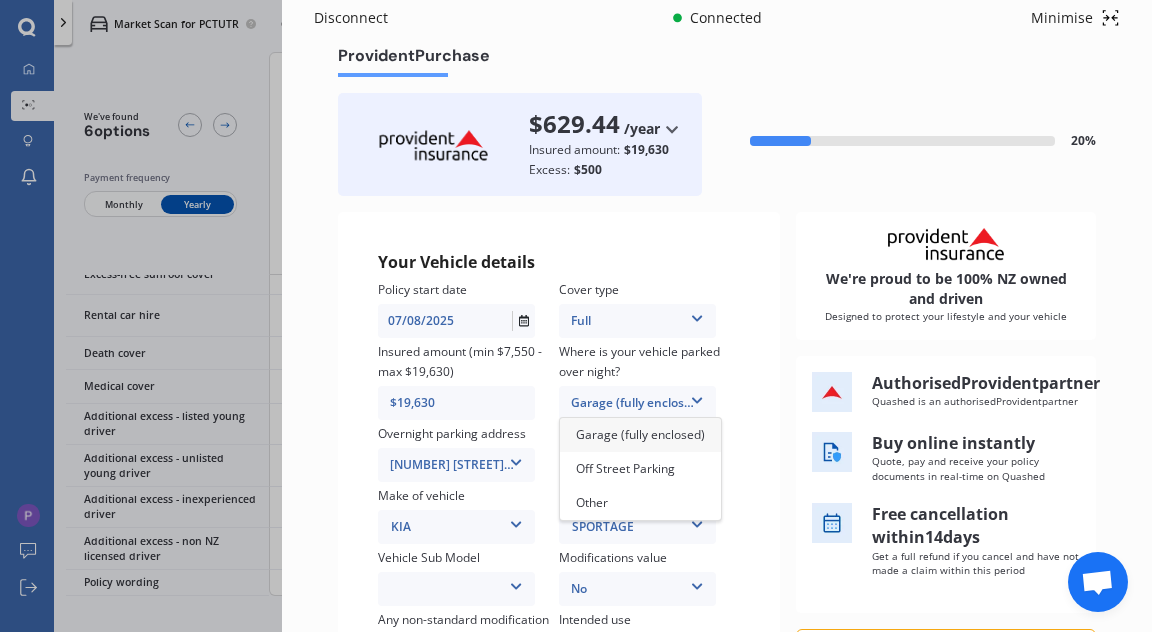 click on "Garage (fully enclosed)" at bounding box center [640, 435] 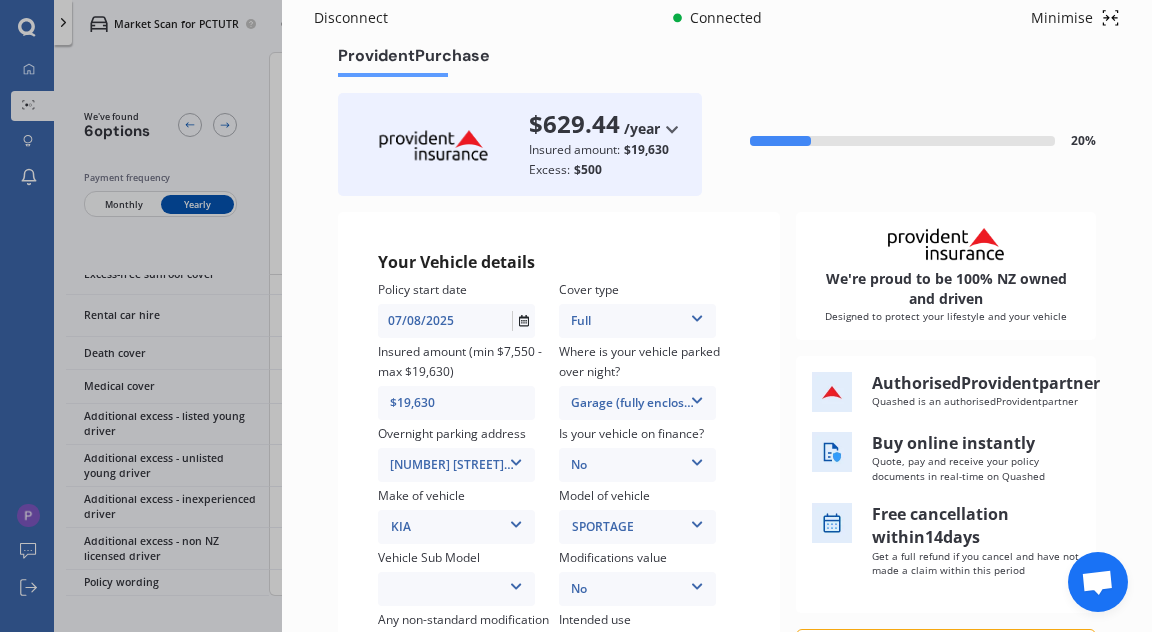 click on "Where is your vehicle parked over night? Garage (fully enclosed) Garage (fully enclosed) Off Street Parking Other" at bounding box center [649, 383] 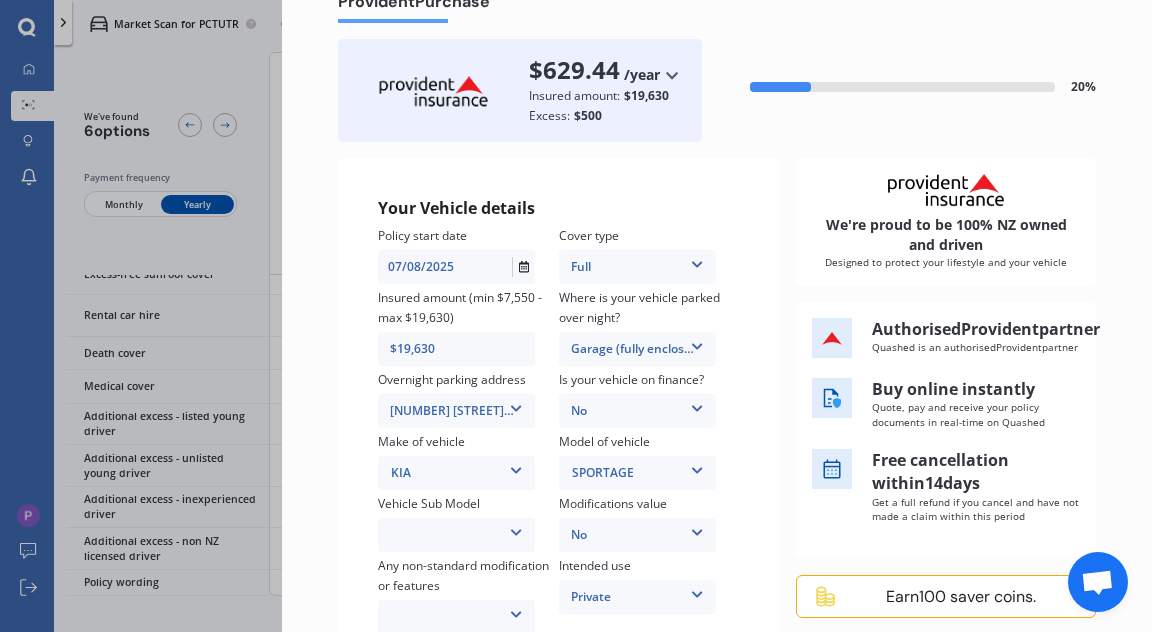 scroll, scrollTop: 89, scrollLeft: 0, axis: vertical 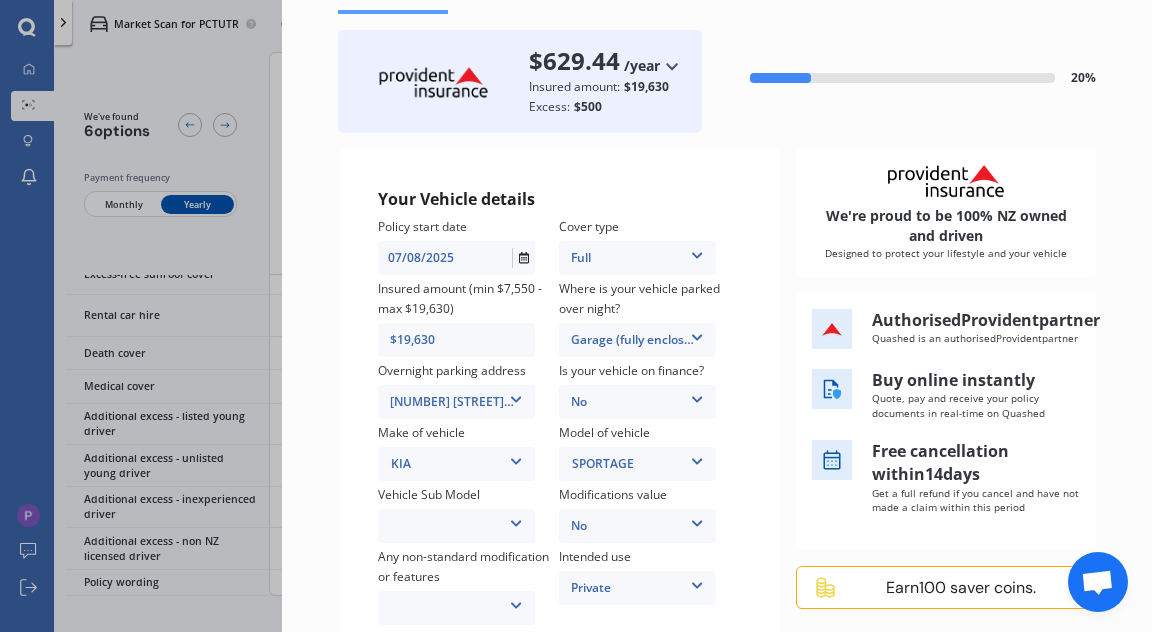 drag, startPoint x: 1140, startPoint y: 196, endPoint x: 1136, endPoint y: 209, distance: 13.601471 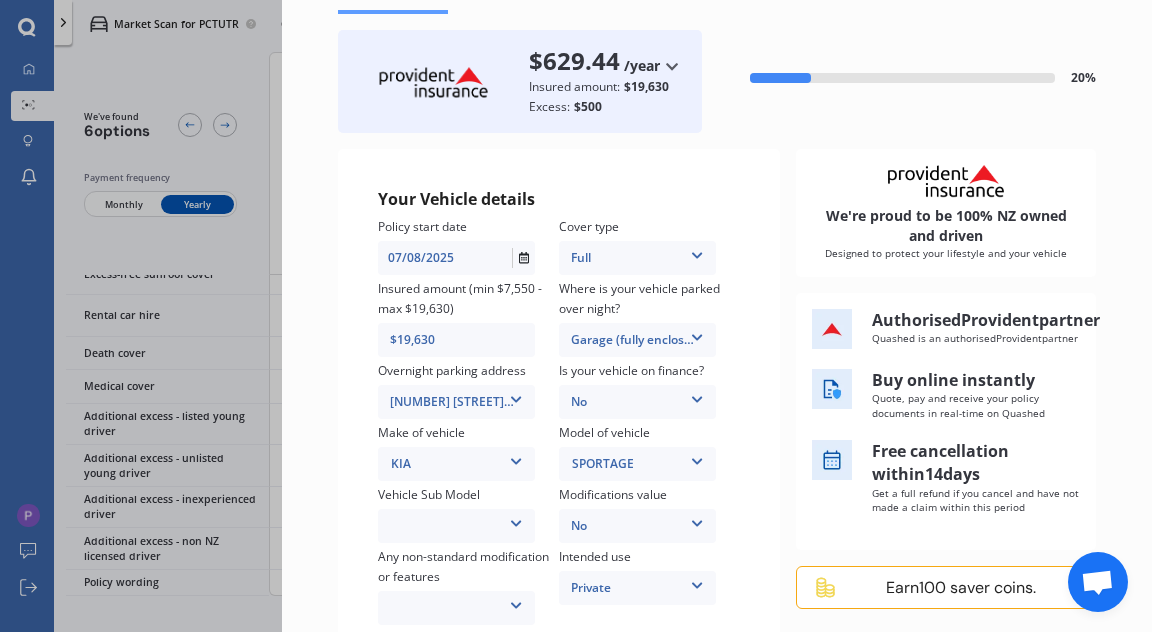 click on "Disconnect Connected Minimise Yearly Monthly $629.44 / yr Provident  Purchase $629.44 /year /year /month Insured amount: $19,630 Excess: $500 20 % Your Vehicle details Policy start date 07/08/2025 Cover type Full Full Insured amount (min $7,550 - max $19,630) $19,630 Where is your vehicle parked over night? Garage (fully enclosed) Garage (fully enclosed) Off Street Parking Other Overnight parking address 25 Hastings Road, Pyes Pa, Tauranga 3112 25 Hastings Road, Pyes Pa, Tauranga 3112 Is your vehicle on finance? No No Yes Make of vehicle KIA KIA Model of vehicle SPORTAGE SPORTAGE Vehicle Sub Model Sportage QL LX Urban Wagon 5dr SportShift 6sp 2.0i MY16 Modifications value No No Up to $4000 Up to $6000 Greater than $6000 Any non-standard modification or features None Nitrous Oxide System(NOS) Roll Cage Full Racing Harness Intended use Private Private Private & Business Does your vehicle have an immobiliser? Yes No We're proud to be 100% NZ owned and driven Designed to protect your lifestyle and your vehicle 14" at bounding box center [717, 316] 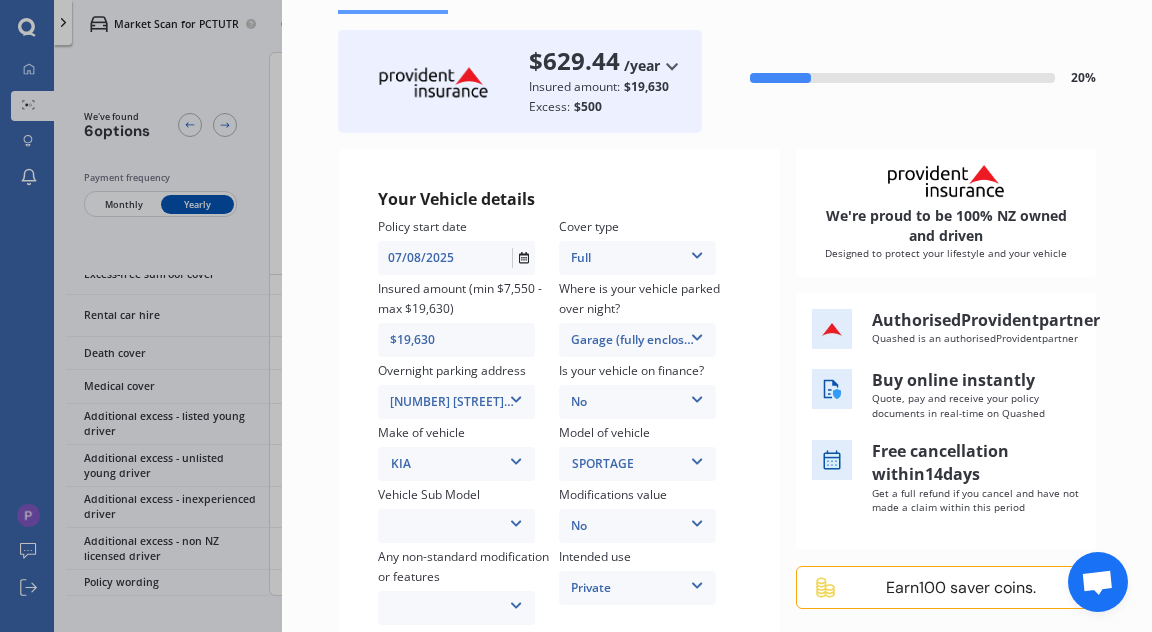 scroll, scrollTop: 120, scrollLeft: 0, axis: vertical 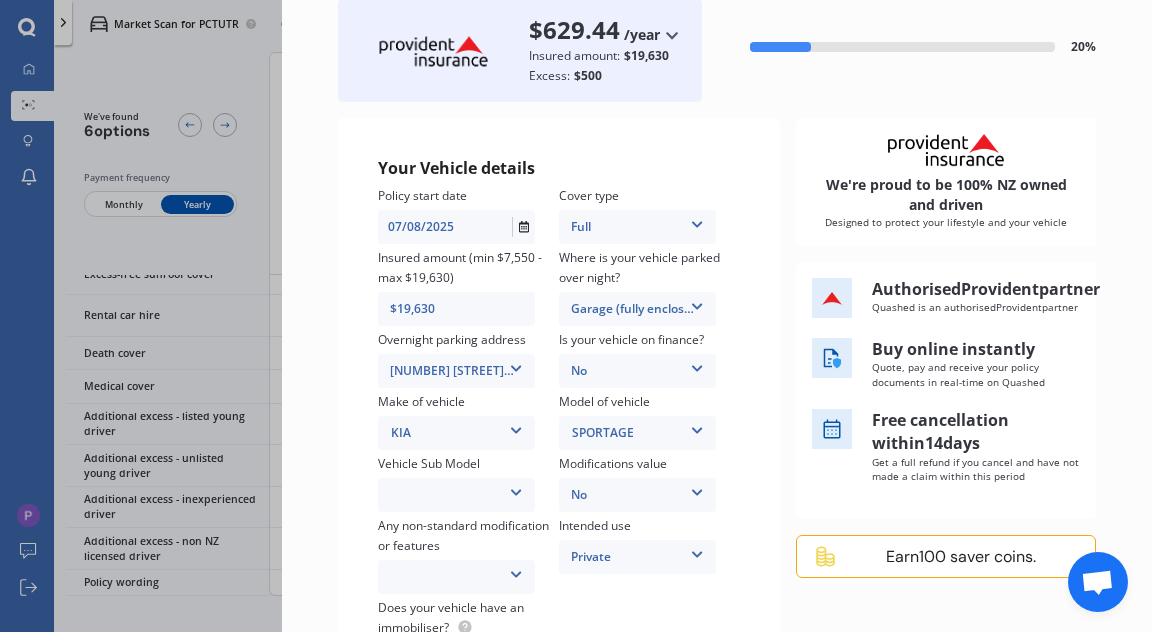 click at bounding box center [516, 489] 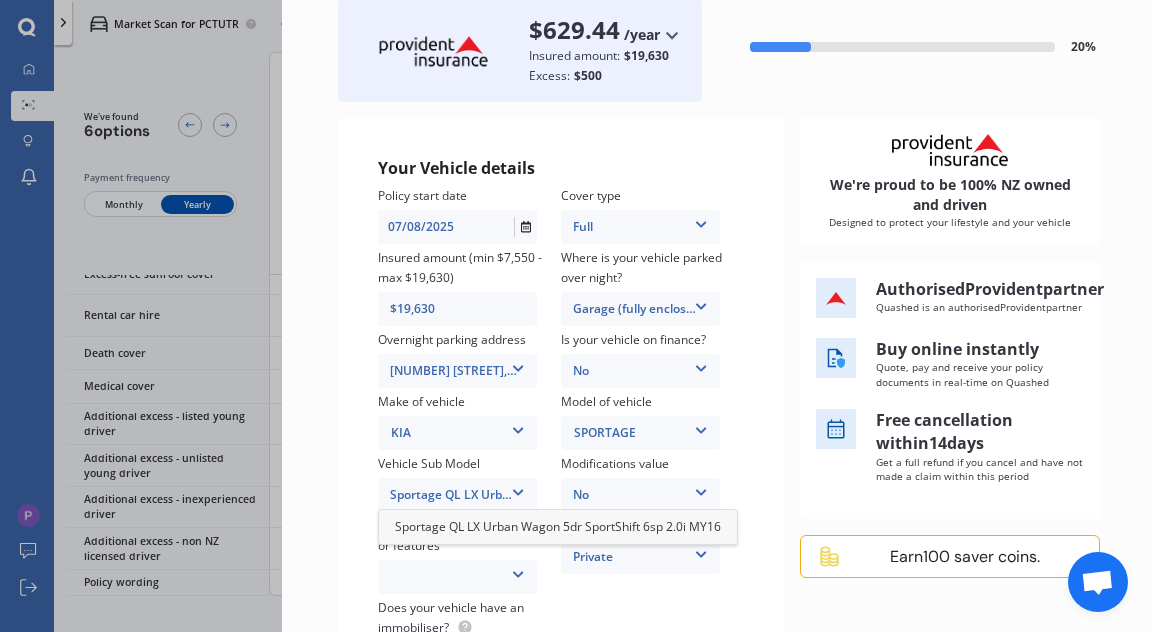 click at bounding box center (518, 489) 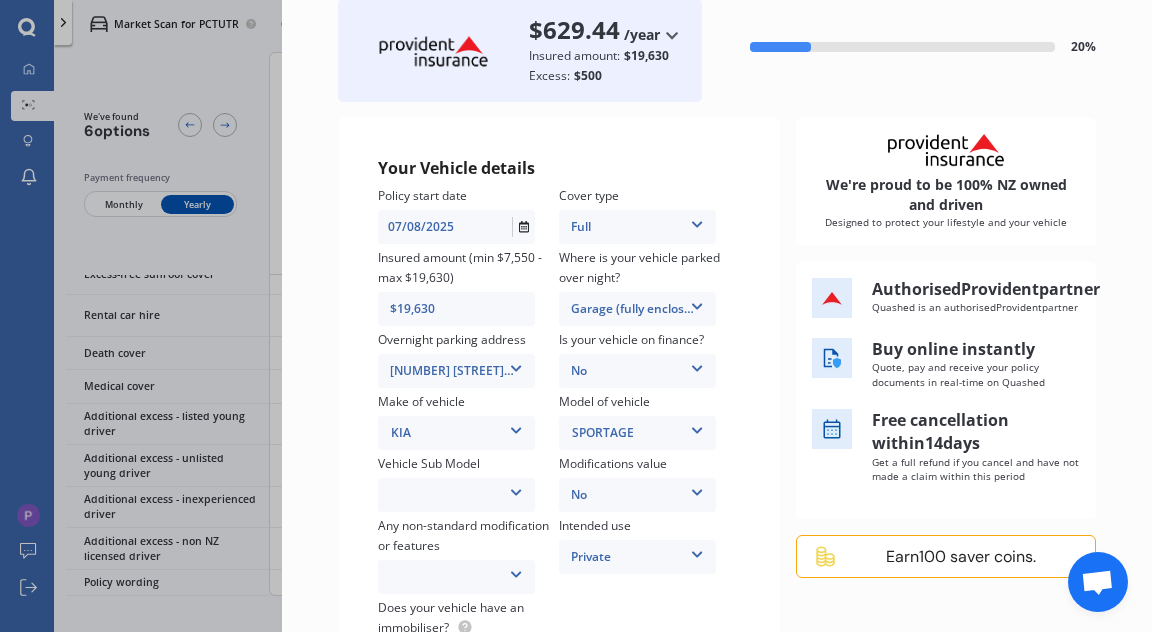 click at bounding box center (516, 489) 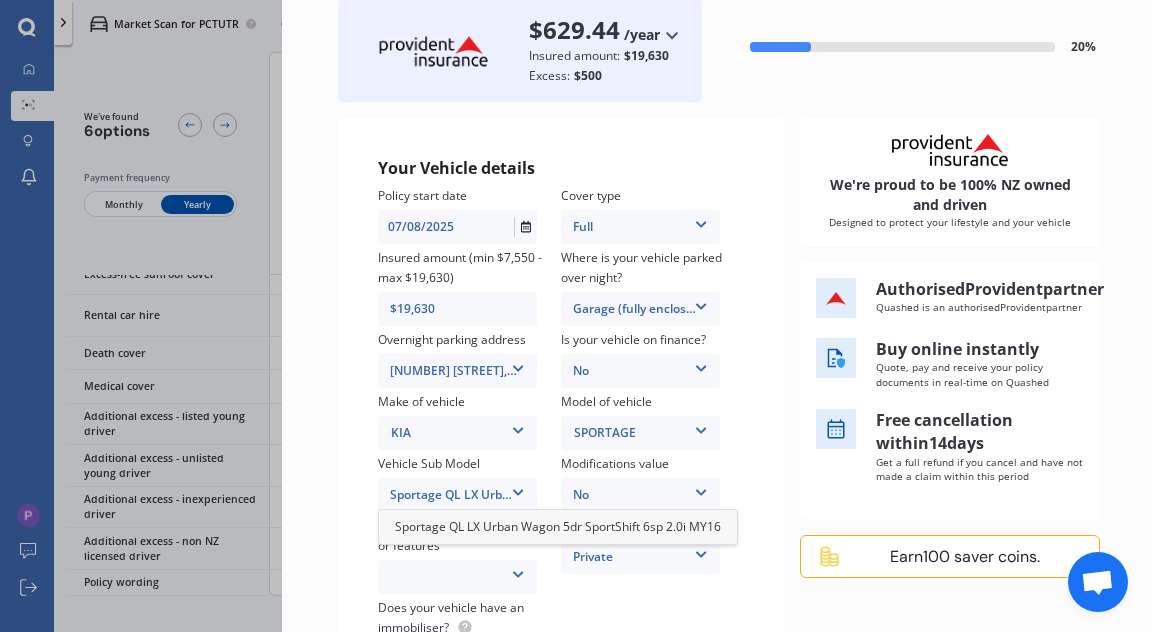 click on "Sportage QL LX Urban Wagon 5dr SportShift 6sp 2.0i MY16" at bounding box center [457, 495] 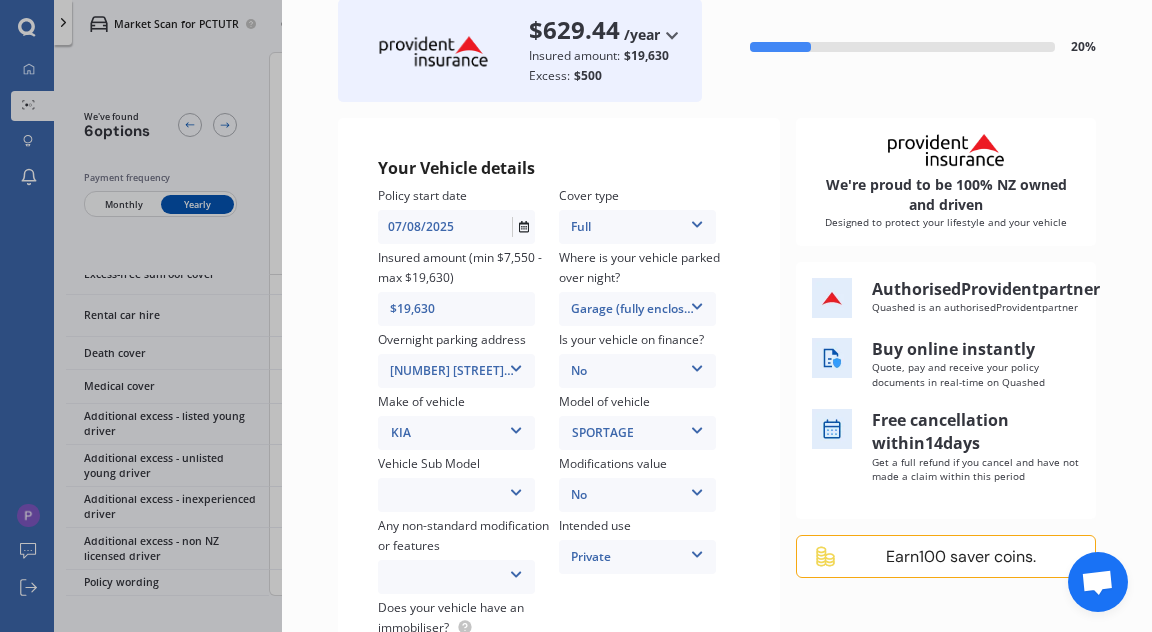 click on "Sportage QL LX Urban Wagon 5dr SportShift 6sp 2.0i MY16" at bounding box center (456, 495) 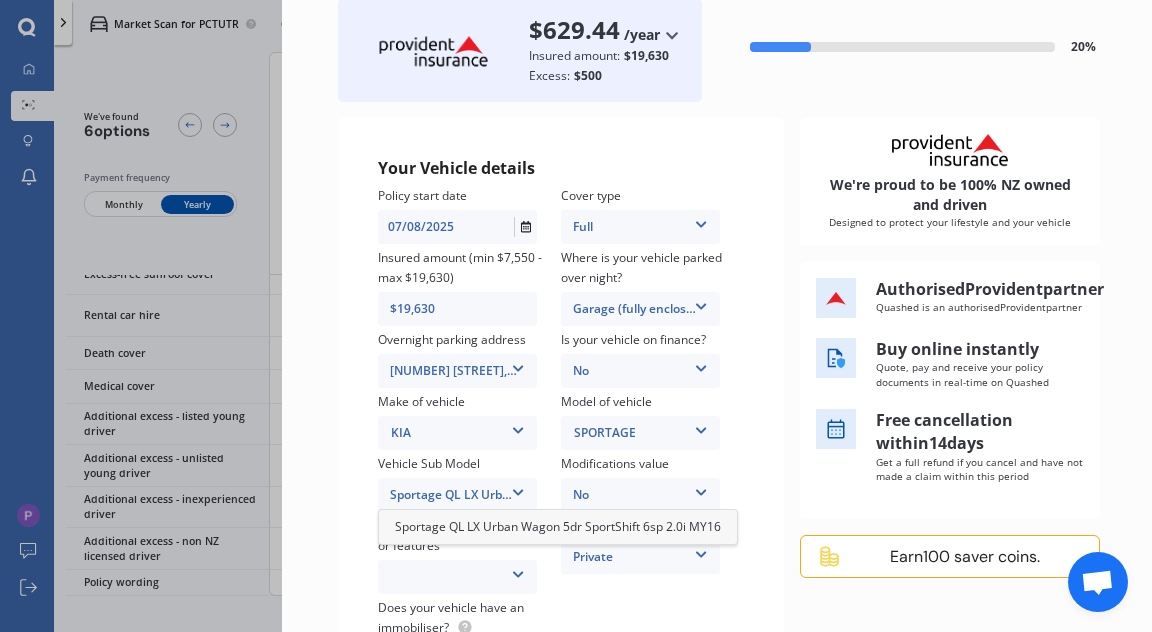scroll, scrollTop: 144, scrollLeft: 0, axis: vertical 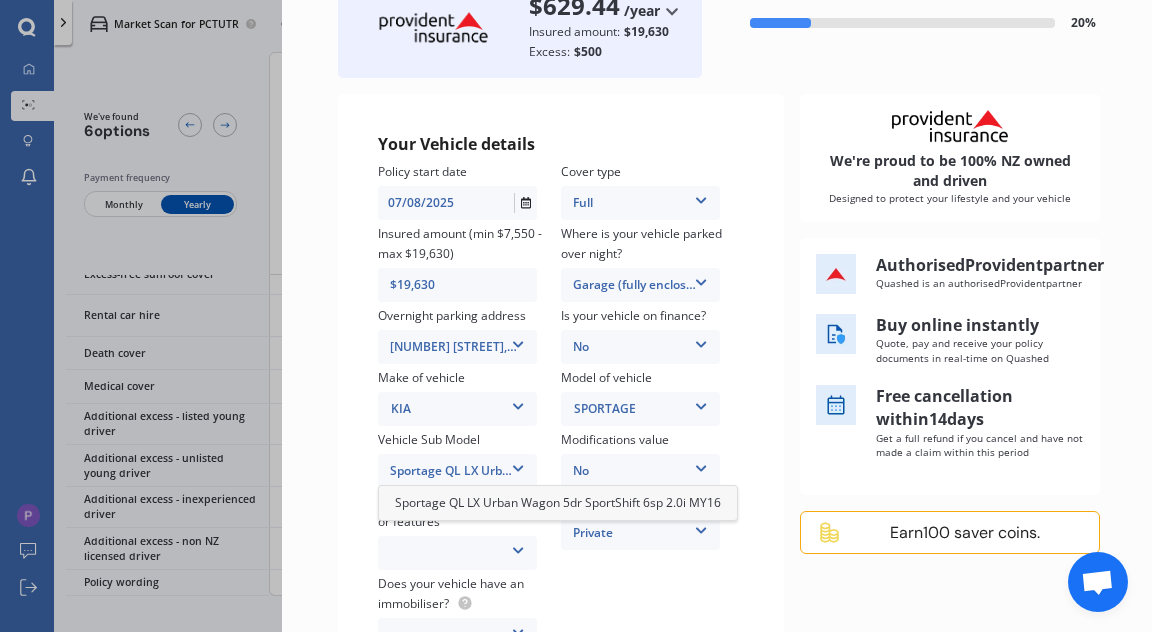 click at bounding box center [518, 547] 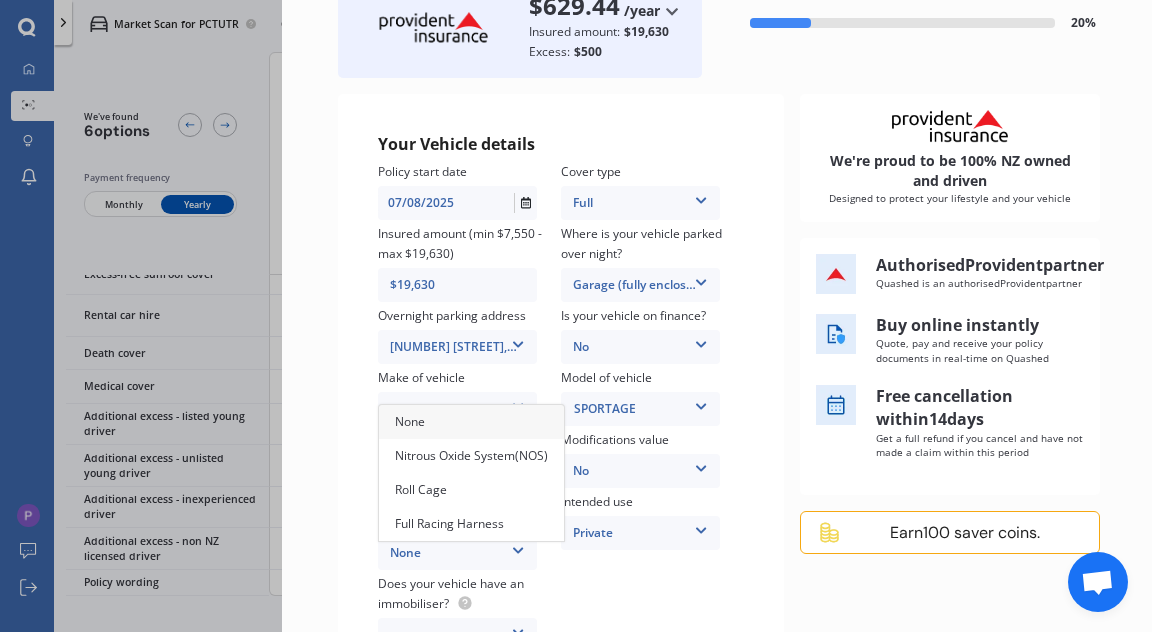 scroll, scrollTop: 180, scrollLeft: 0, axis: vertical 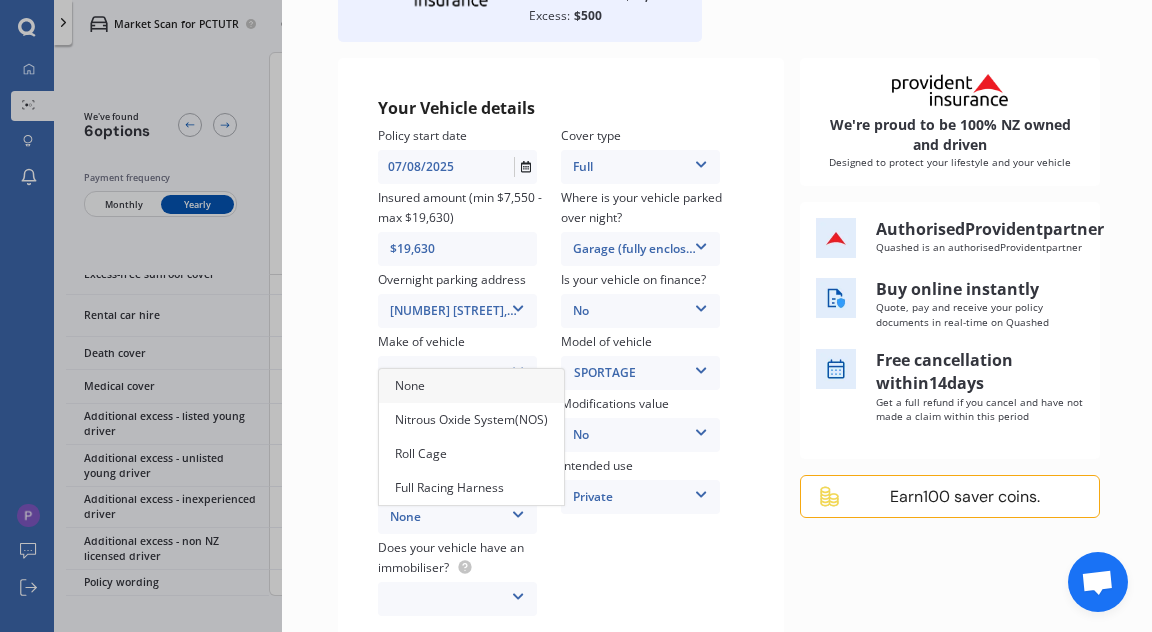 click at bounding box center (518, 593) 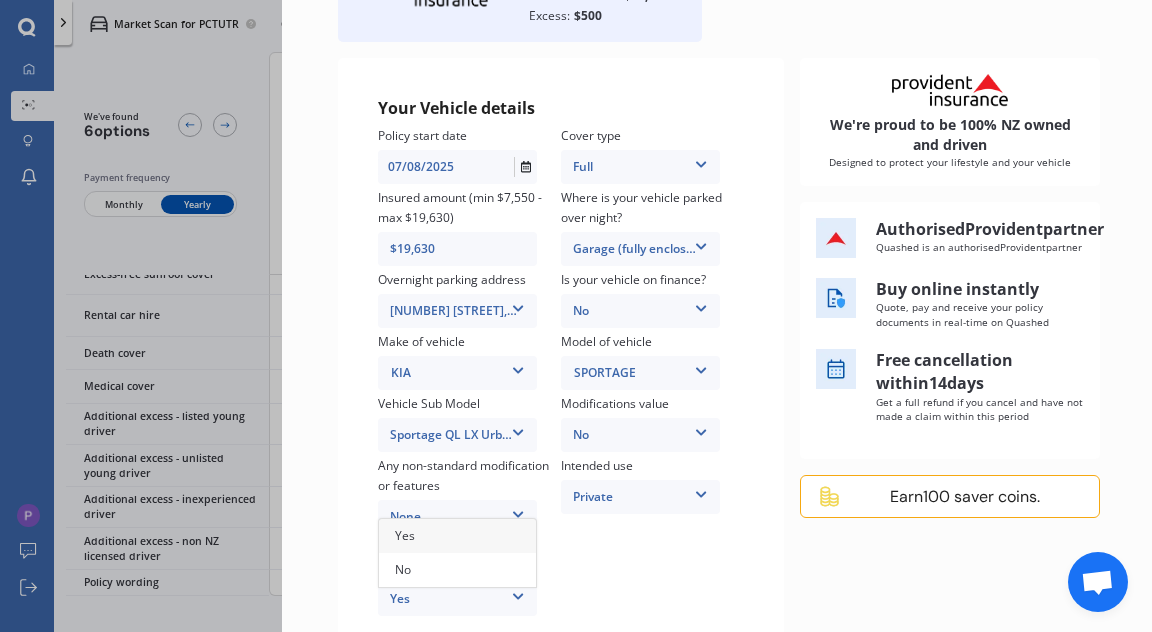 click on "Yes" at bounding box center [405, 535] 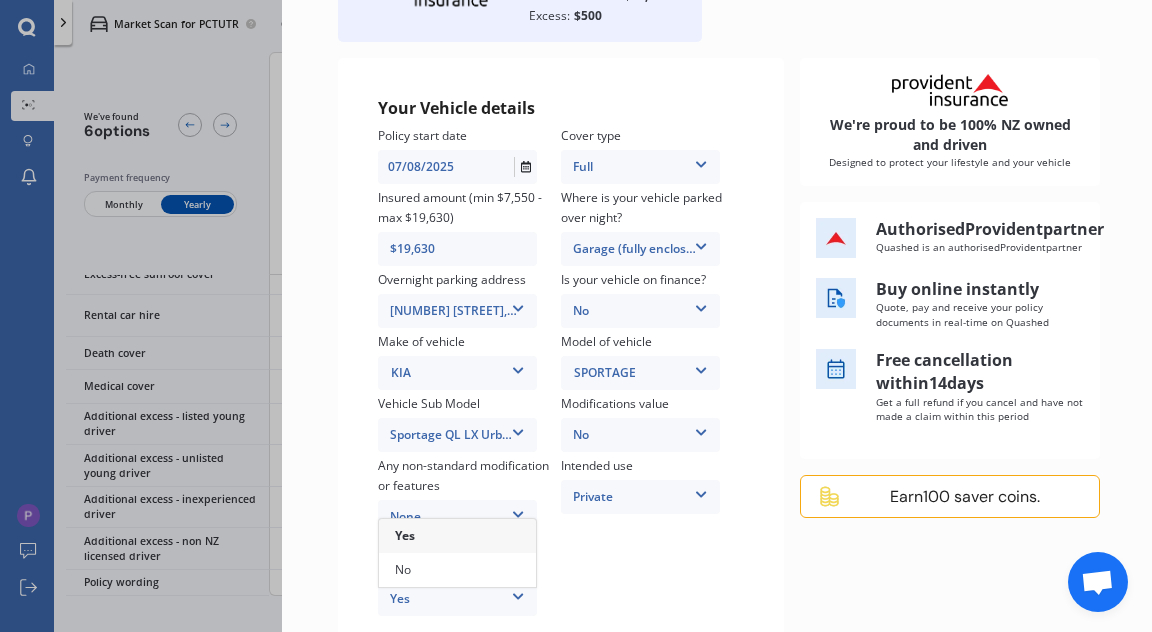scroll, scrollTop: 24, scrollLeft: 0, axis: vertical 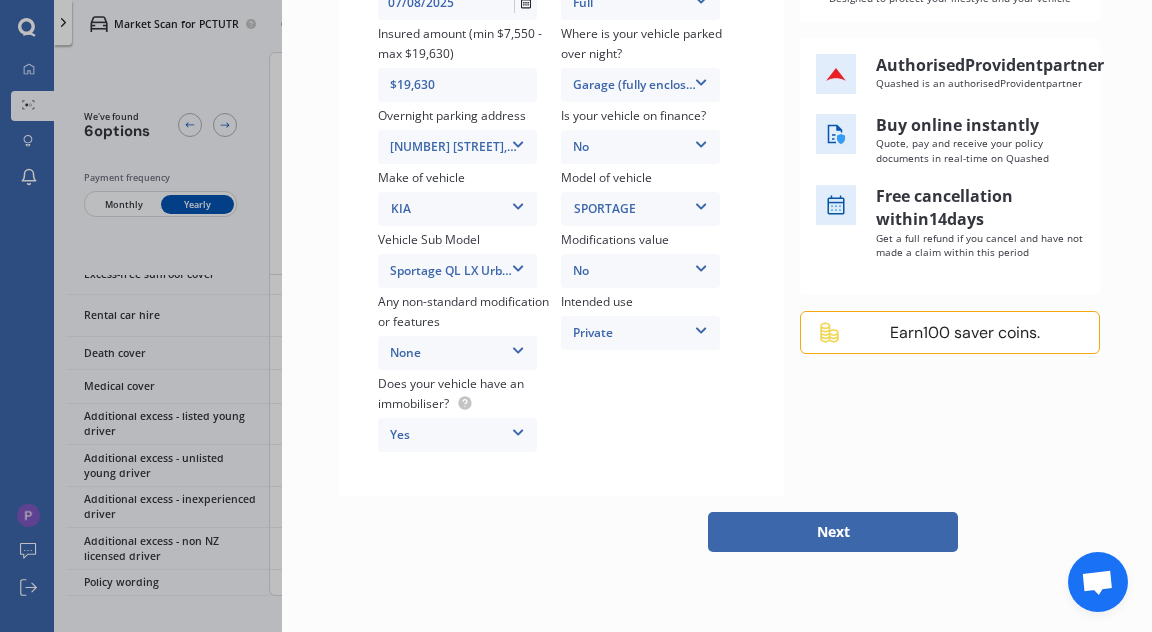 click on "Next" at bounding box center (833, 532) 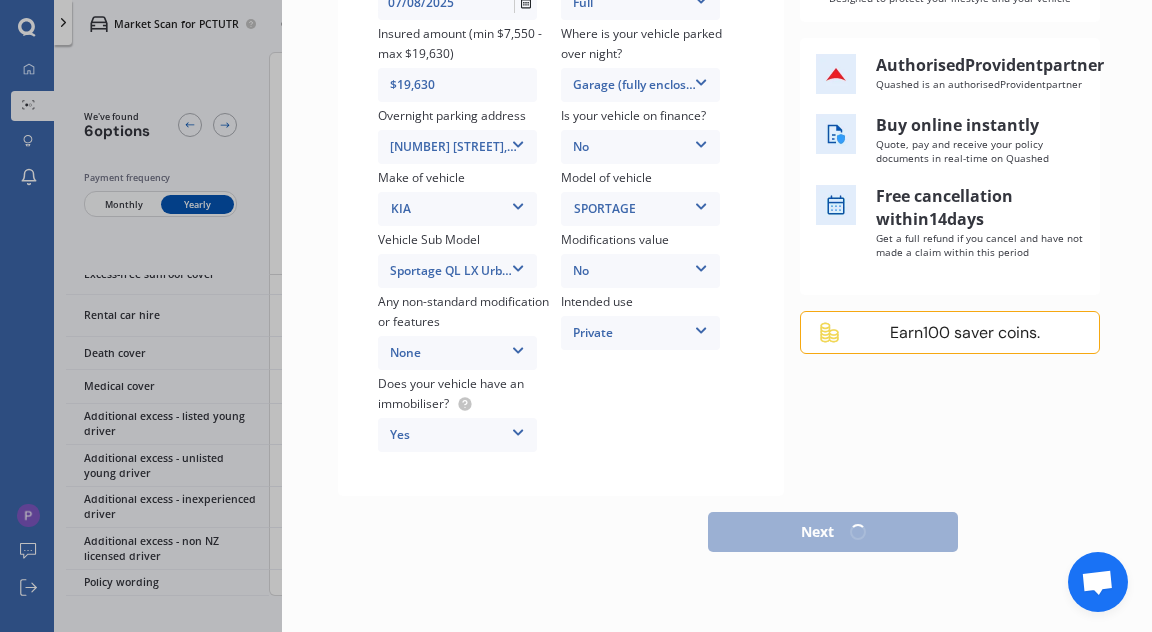 scroll, scrollTop: 471, scrollLeft: 0, axis: vertical 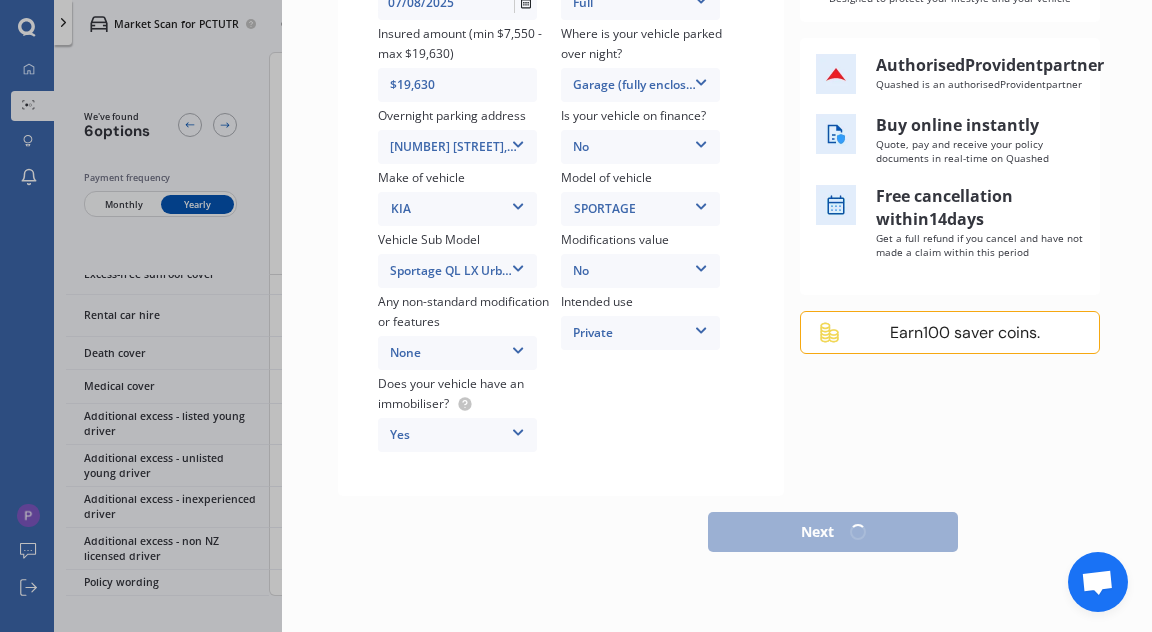 select on "12" 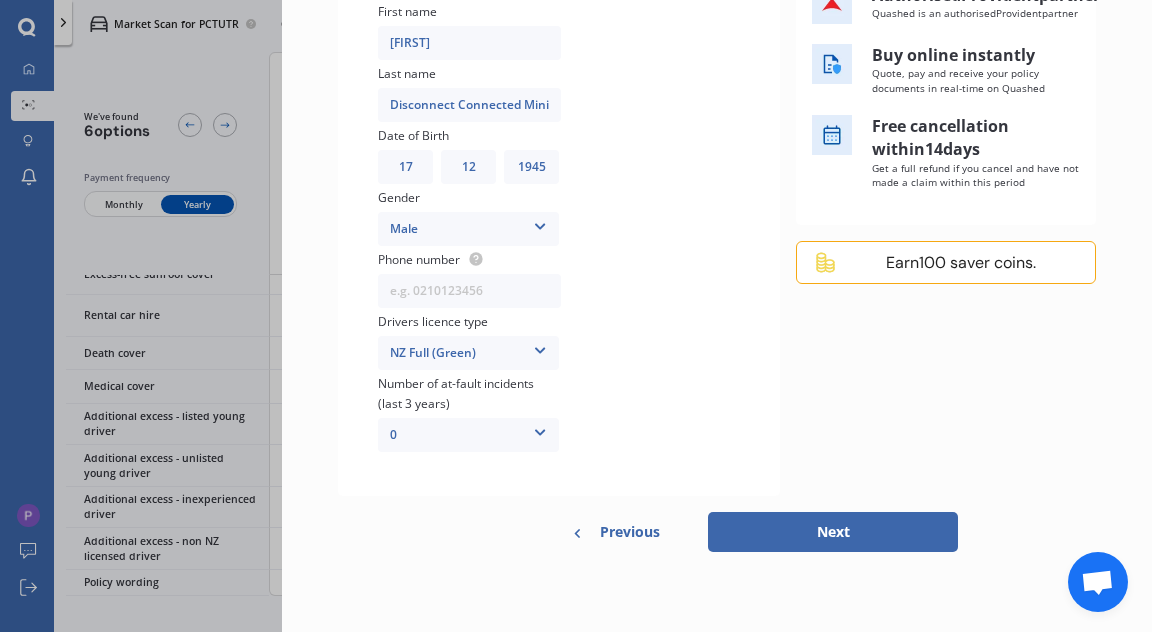 scroll, scrollTop: 0, scrollLeft: 0, axis: both 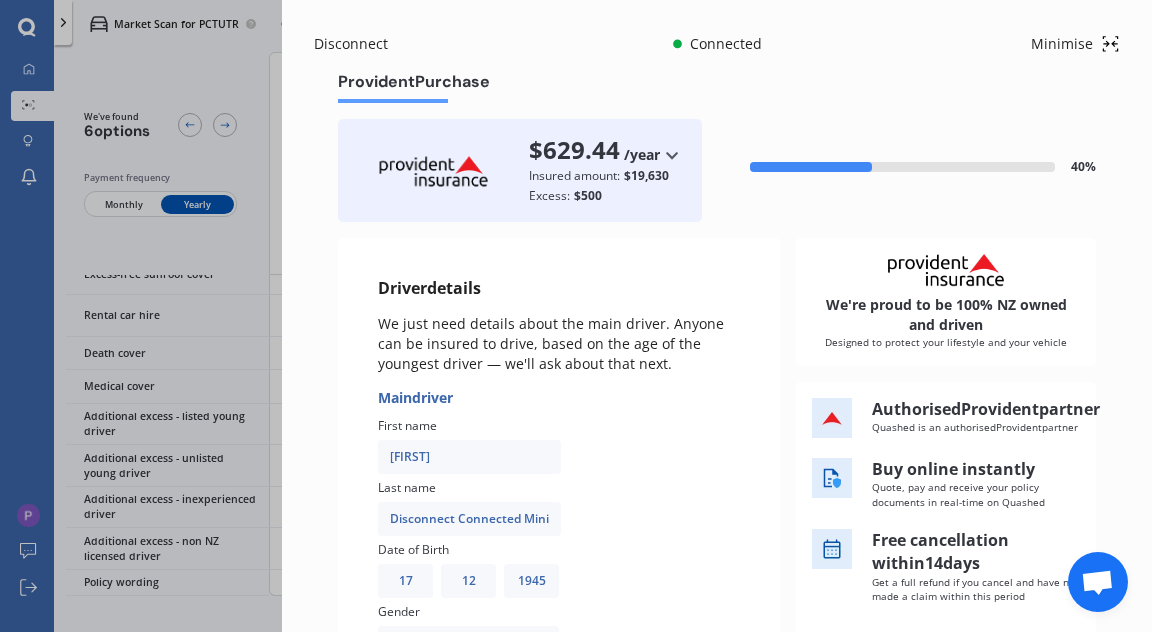 click on "First name [FIRST]" at bounding box center [469, 447] 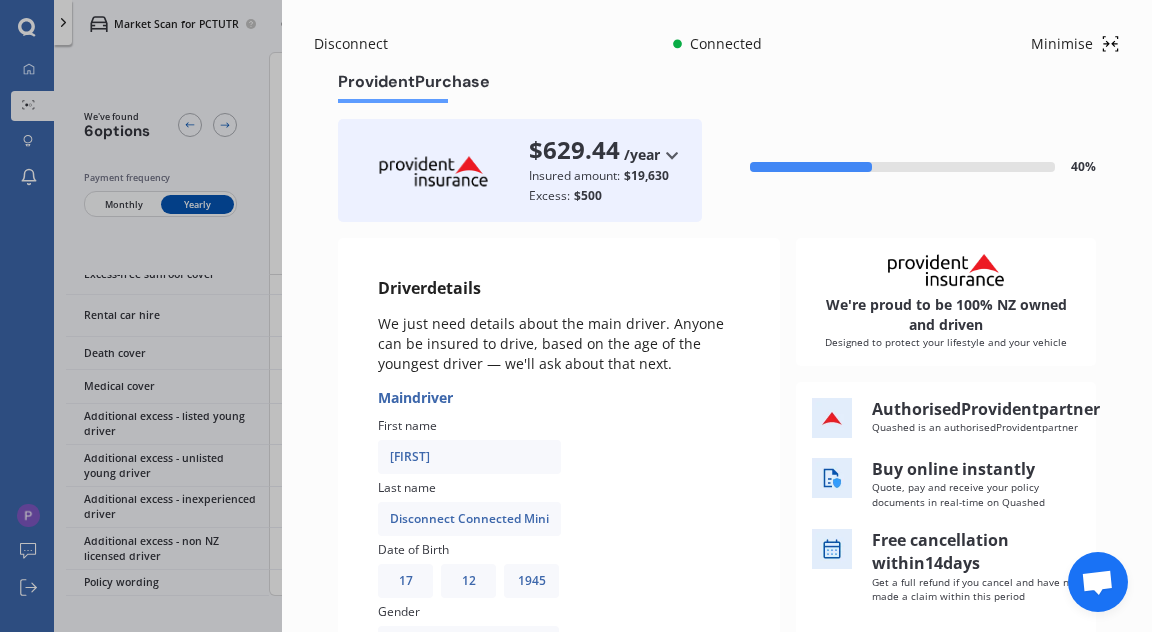 click on "[FIRST]" at bounding box center [469, 457] 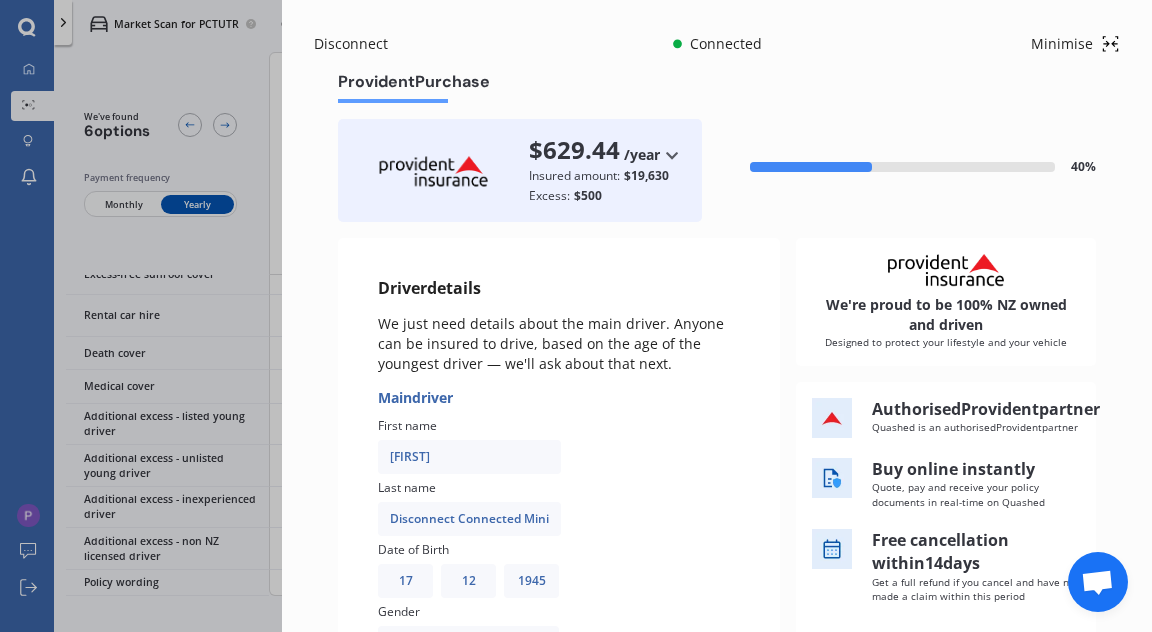 scroll, scrollTop: 33, scrollLeft: 0, axis: vertical 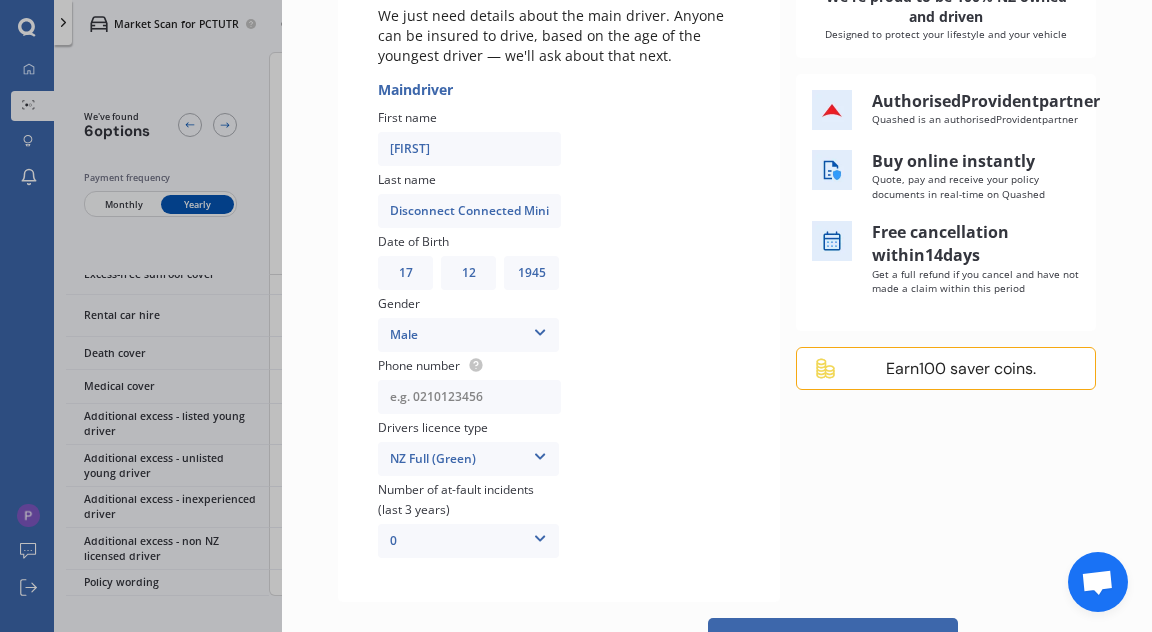 click at bounding box center [469, 397] 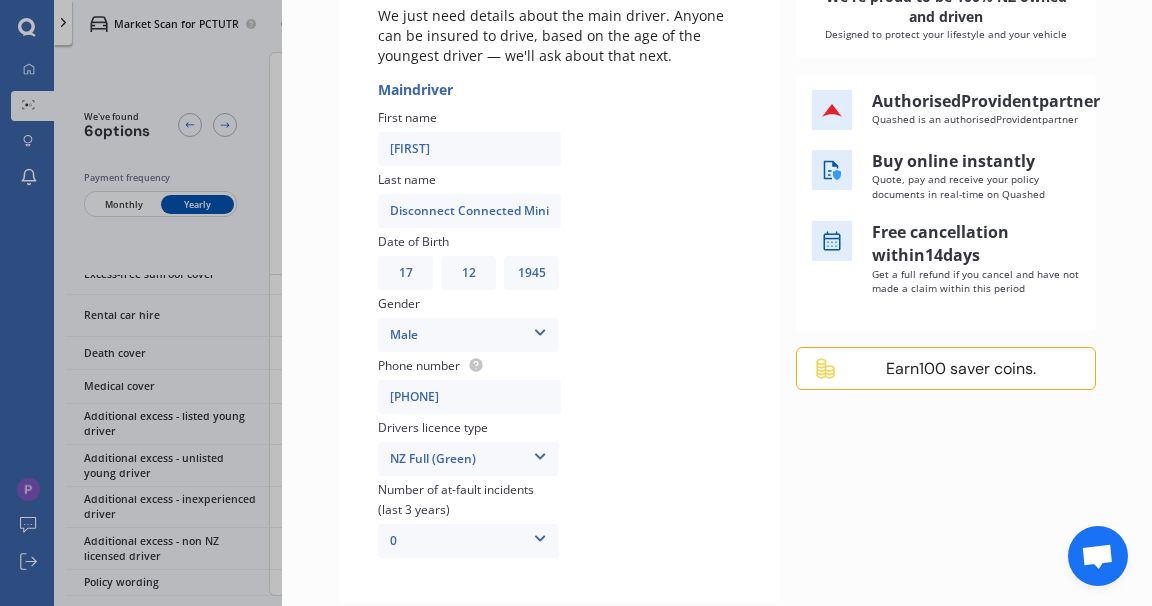scroll, scrollTop: 447, scrollLeft: 0, axis: vertical 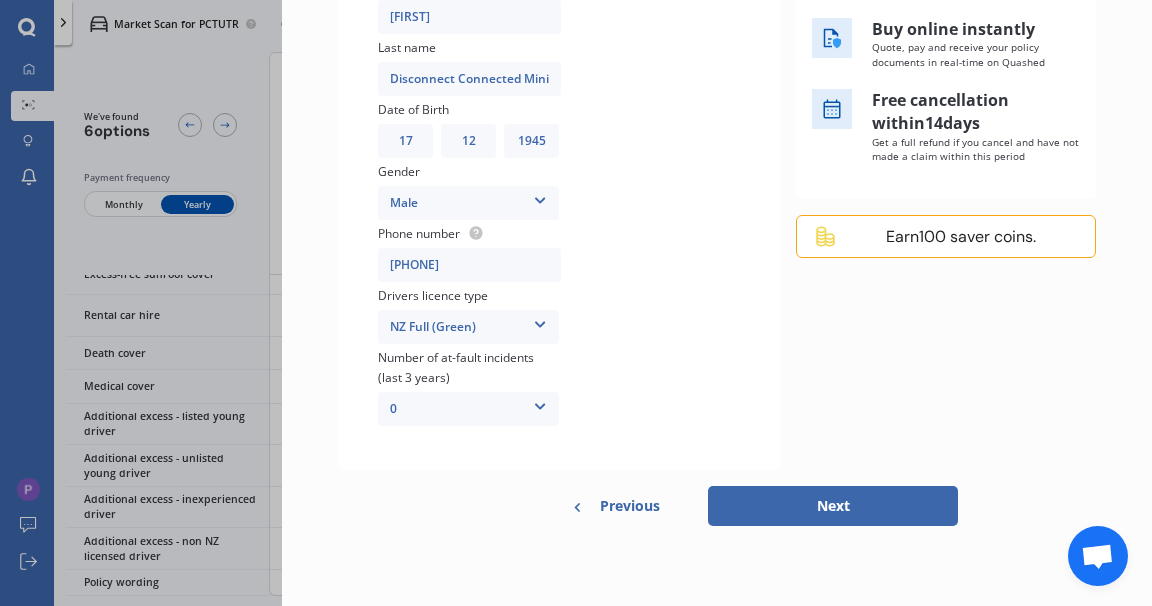type on "021 261 7922" 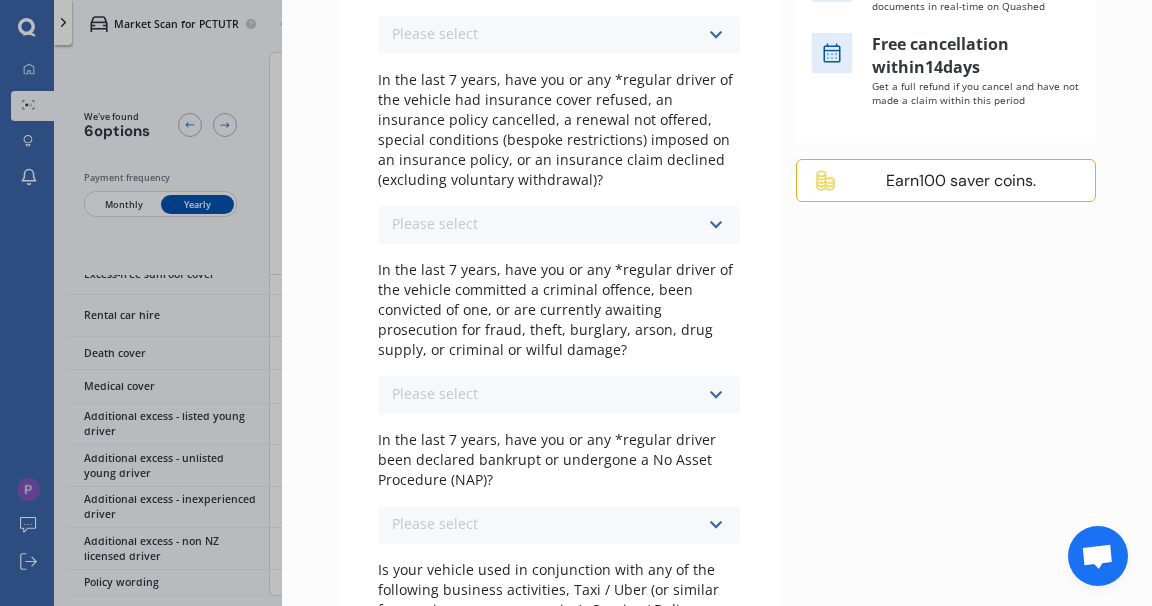 scroll, scrollTop: 0, scrollLeft: 0, axis: both 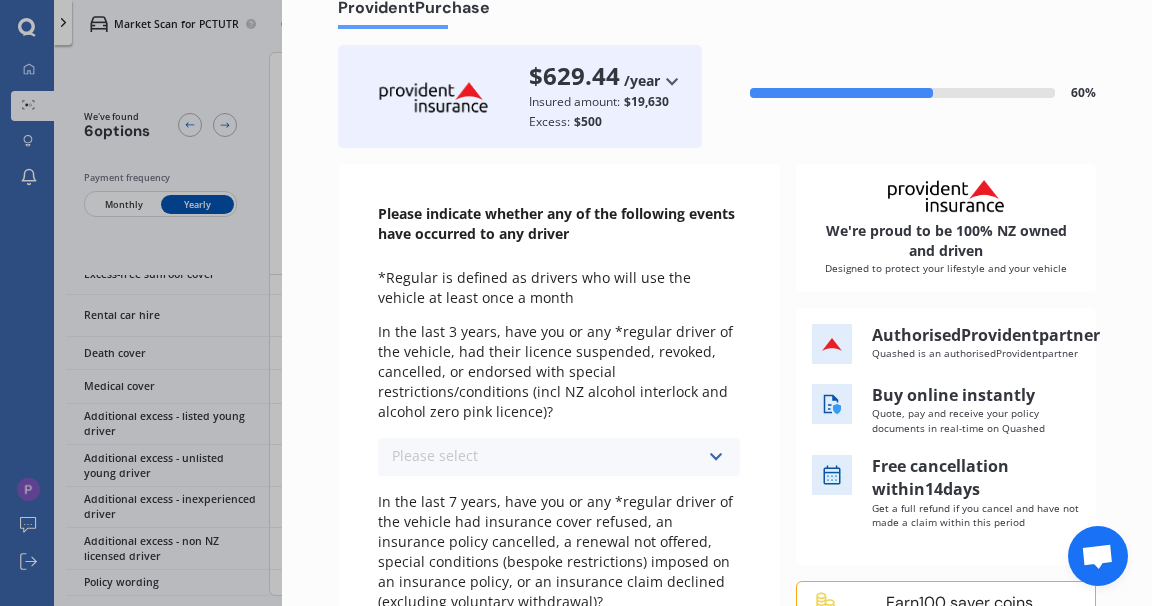 click at bounding box center [715, 457] 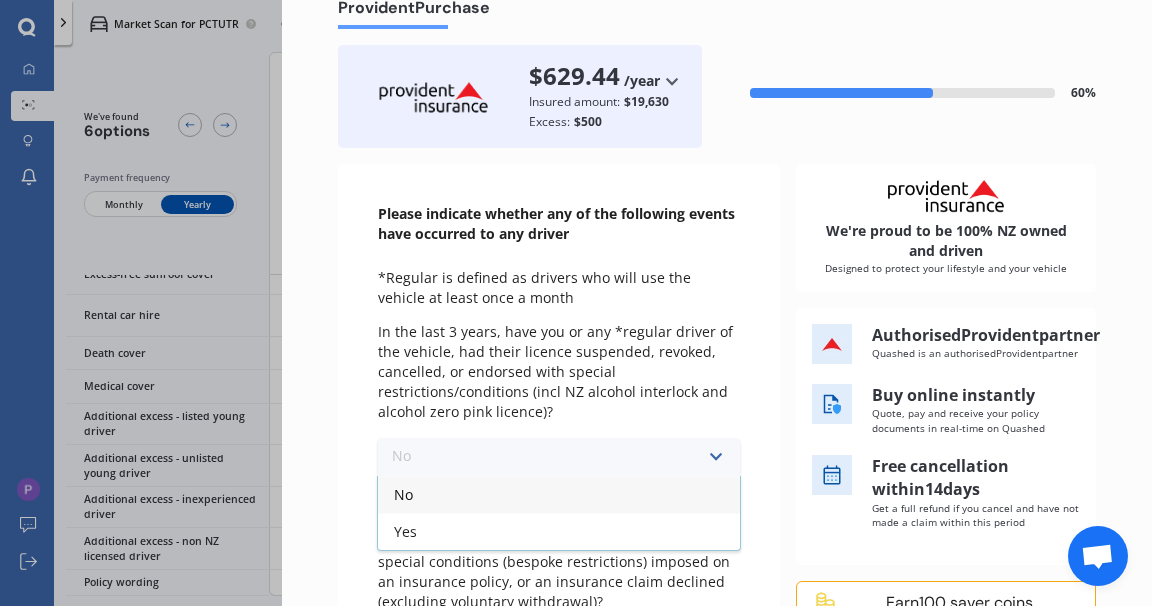 click on "No" at bounding box center [403, 494] 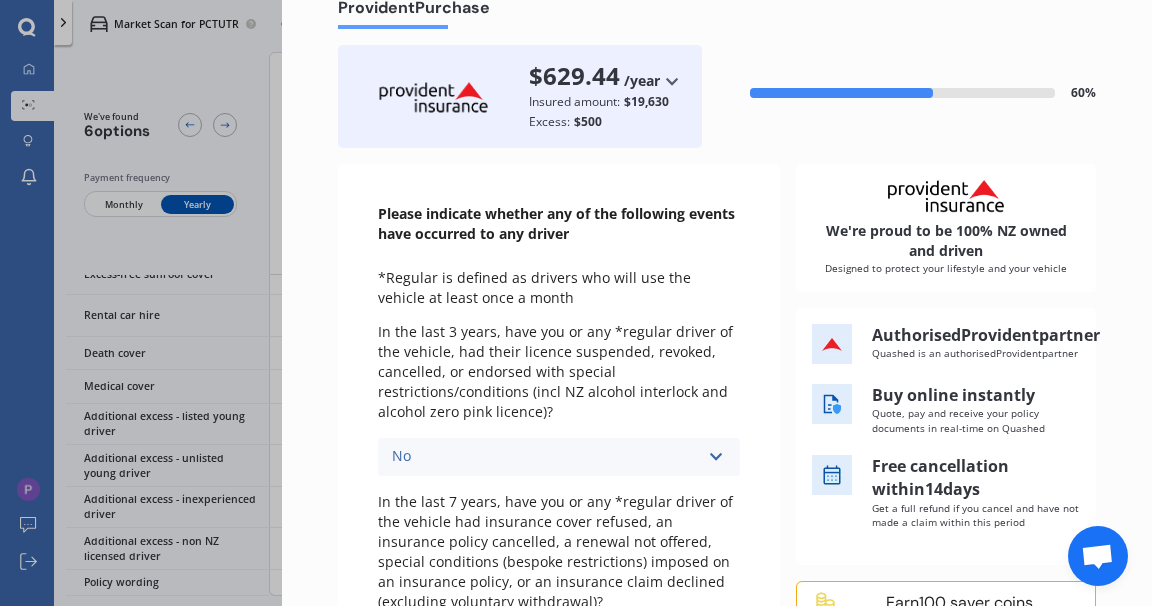 scroll, scrollTop: 129, scrollLeft: 0, axis: vertical 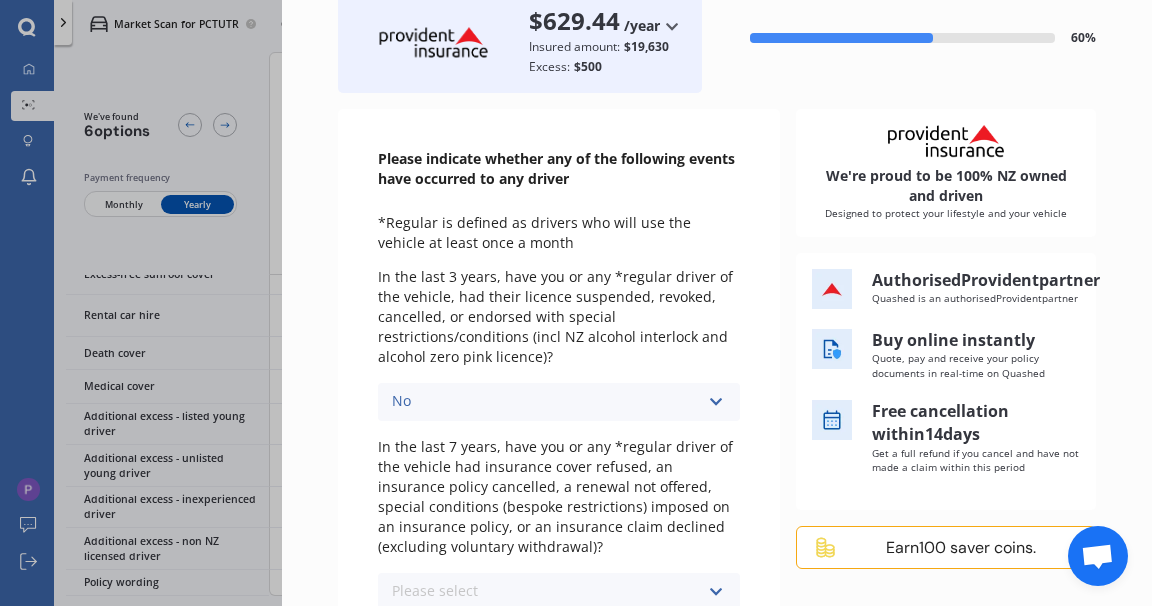 click at bounding box center (715, 592) 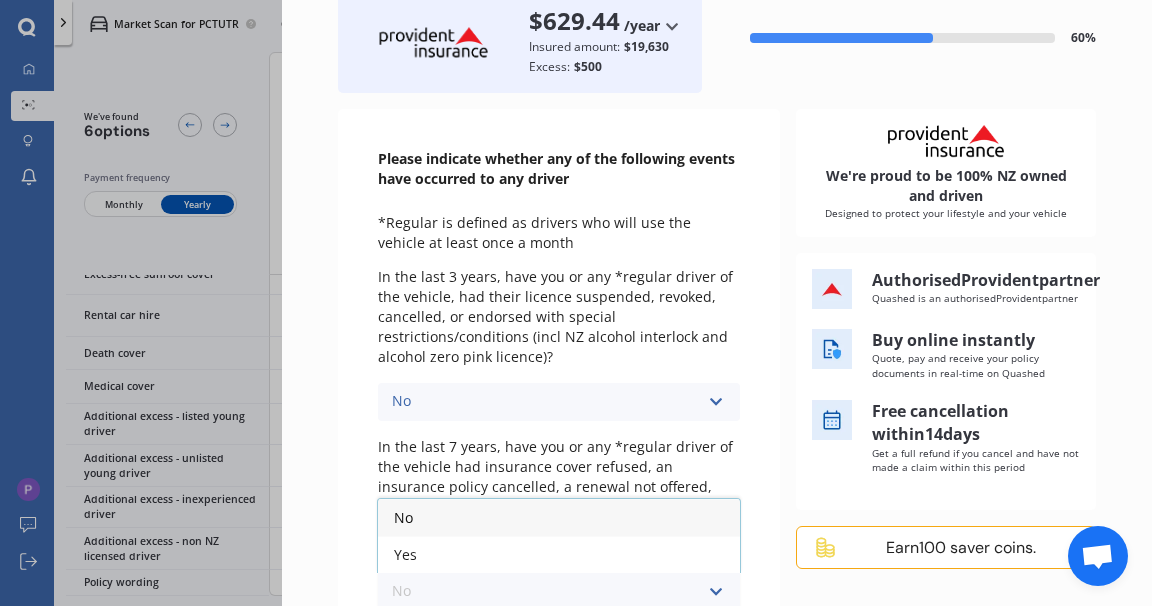 click on "No" at bounding box center (403, 517) 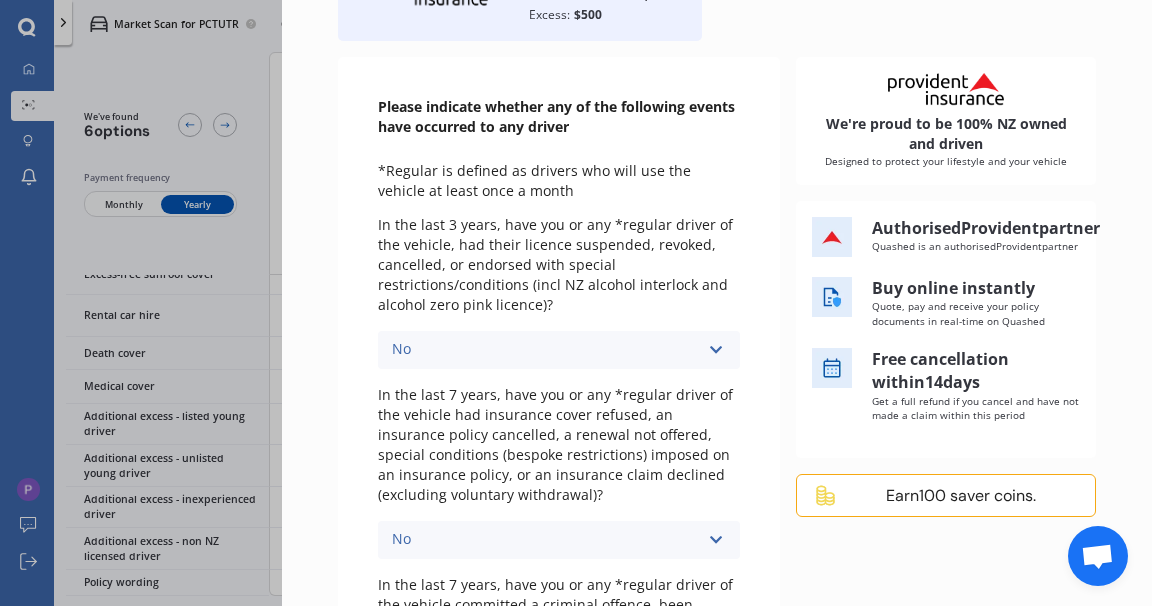 scroll, scrollTop: 213, scrollLeft: 0, axis: vertical 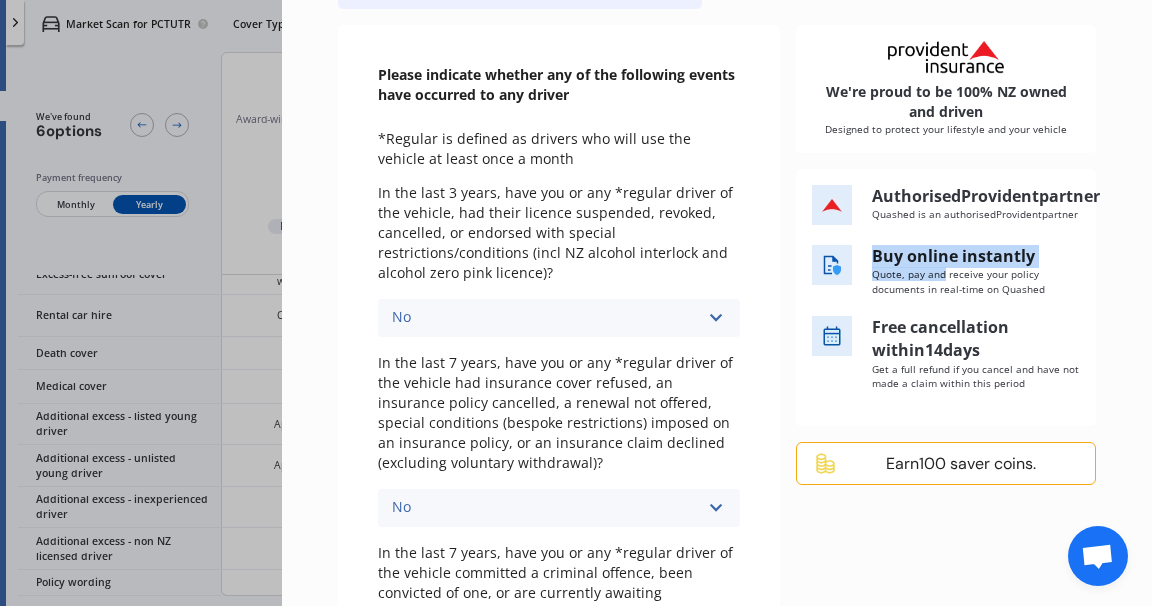 drag, startPoint x: 1141, startPoint y: 360, endPoint x: 1140, endPoint y: 424, distance: 64.00781 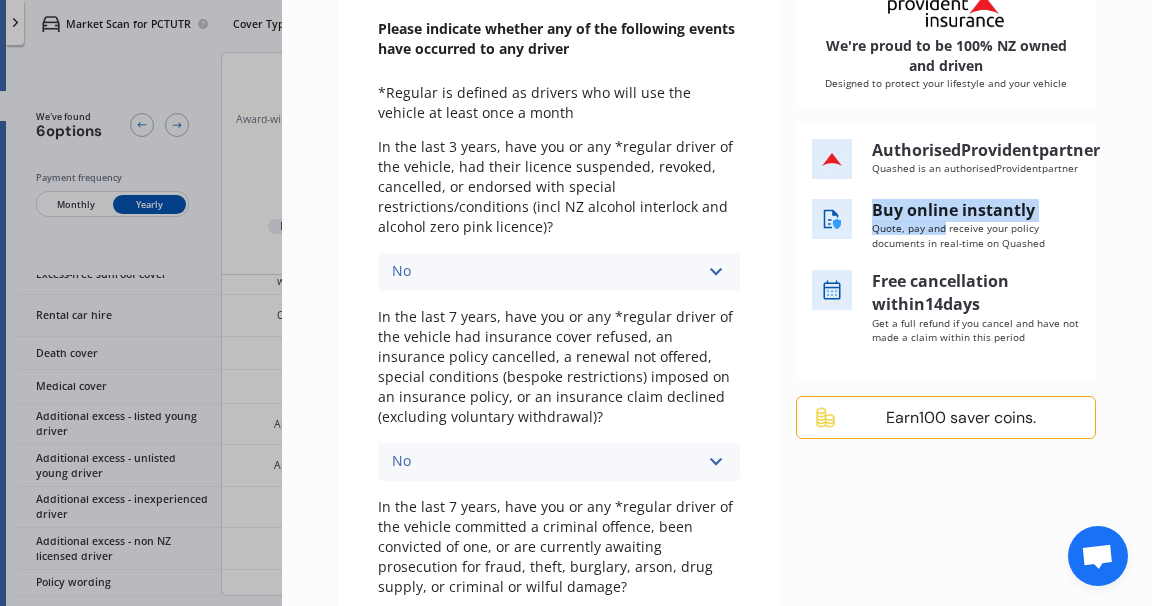 scroll, scrollTop: 316, scrollLeft: 0, axis: vertical 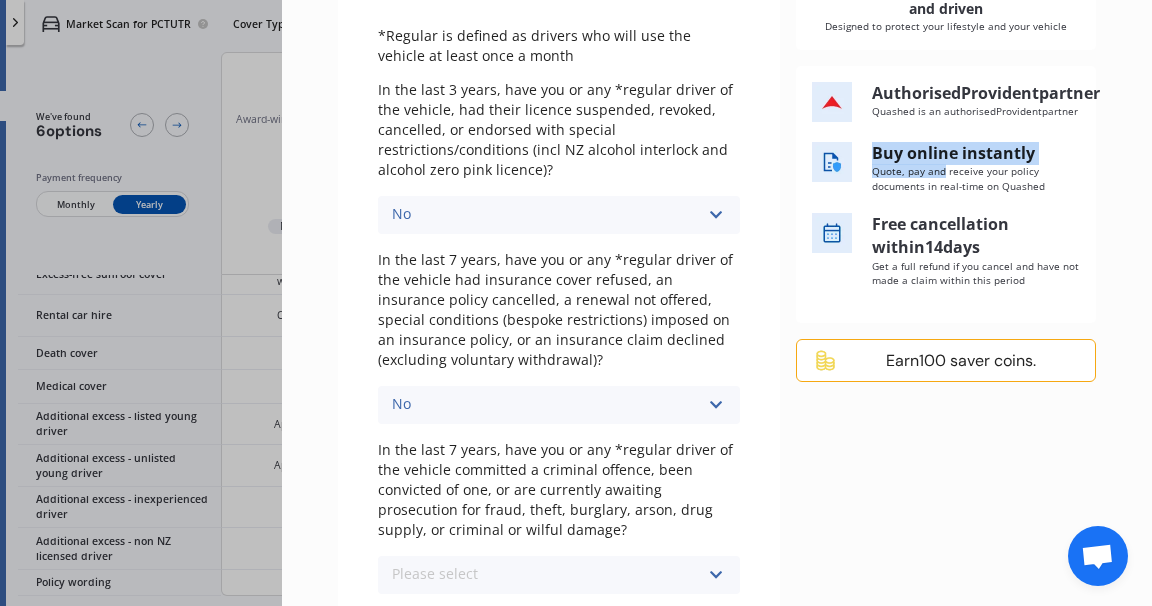 click at bounding box center (715, 575) 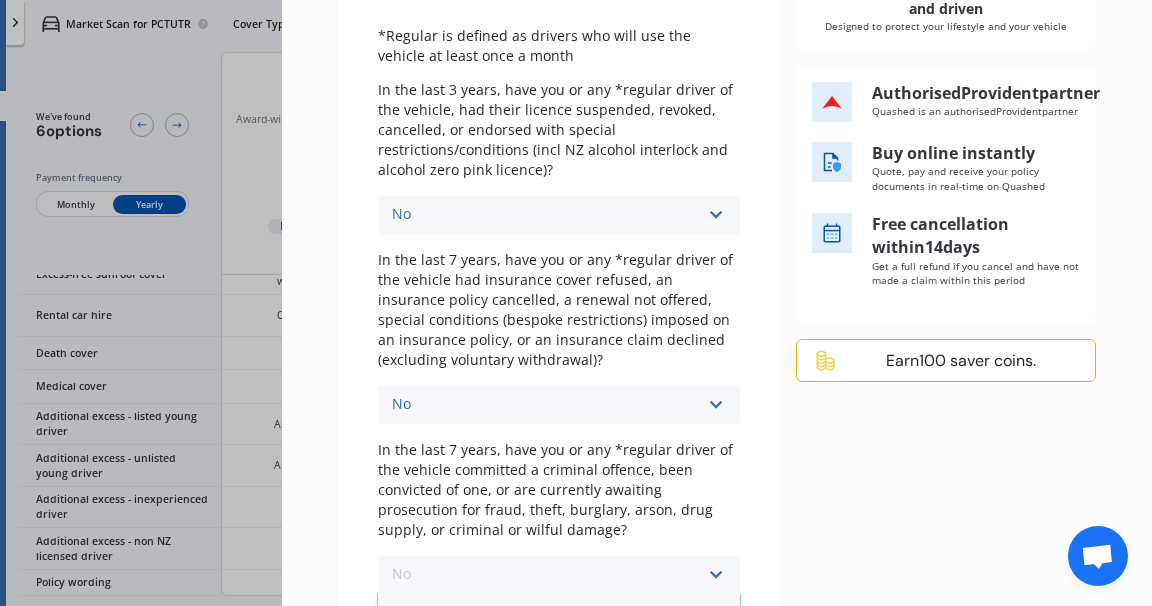 click on "No" at bounding box center (403, 612) 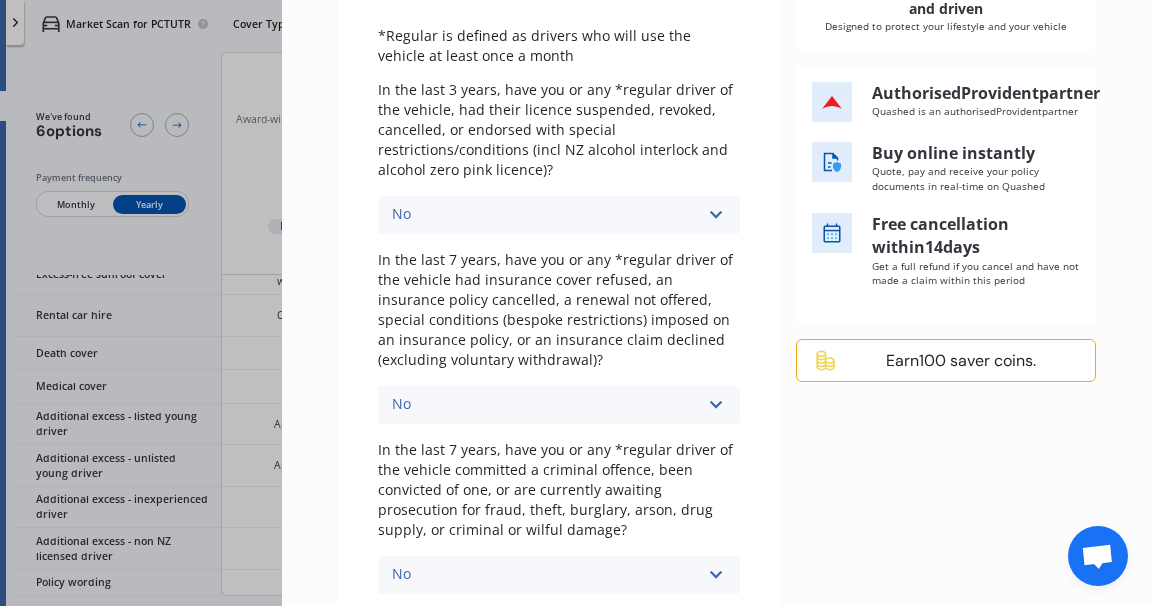 scroll, scrollTop: 395, scrollLeft: 0, axis: vertical 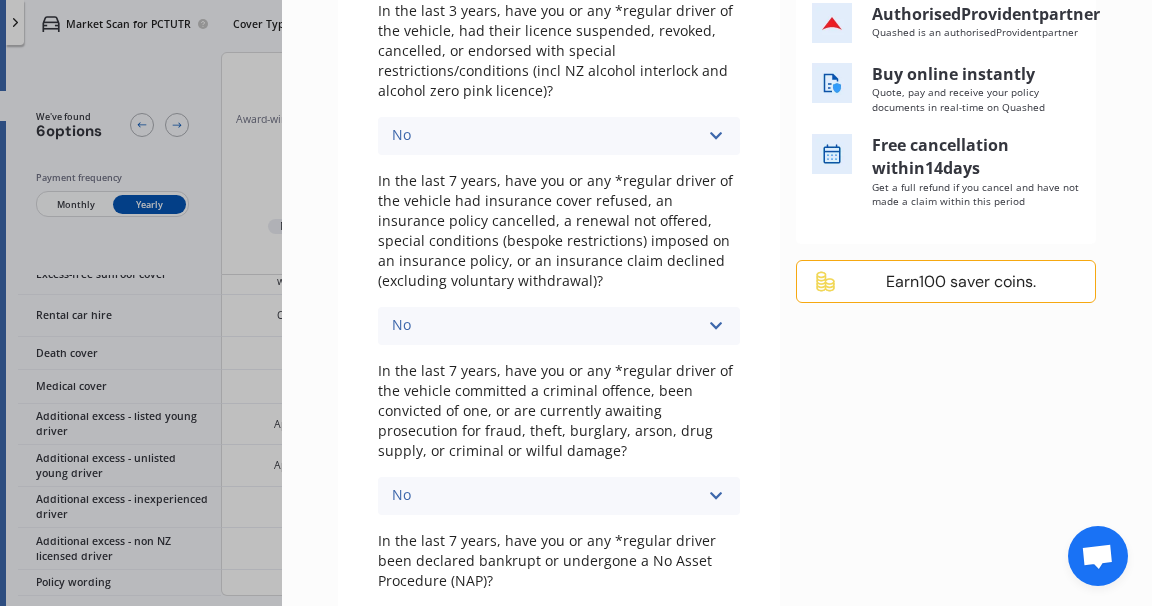 click at bounding box center [715, 626] 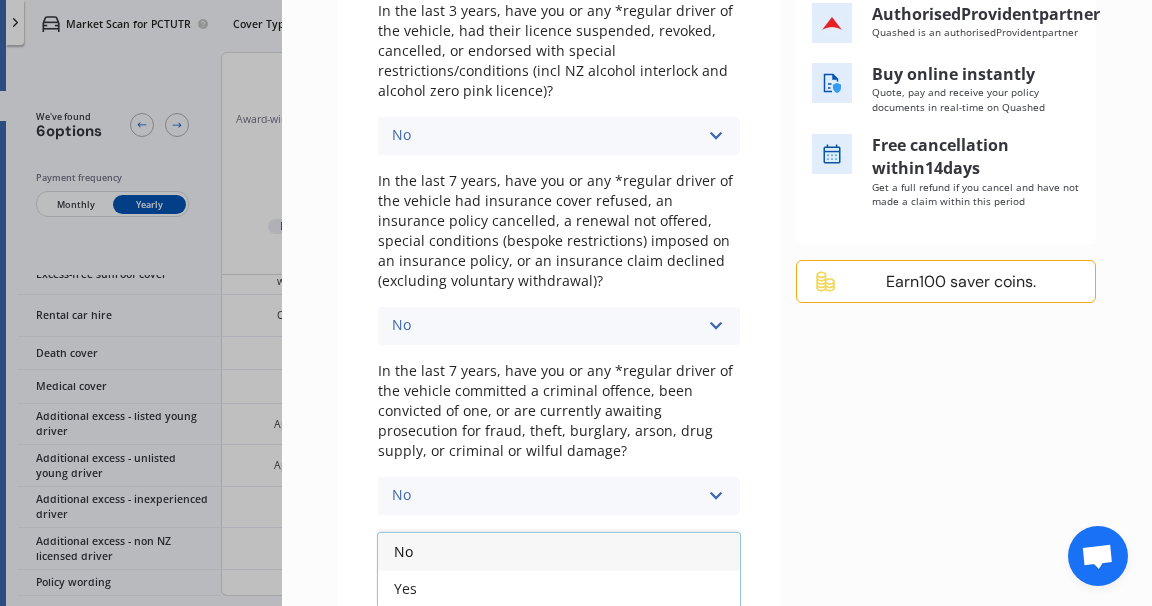 click on "No" at bounding box center [403, 551] 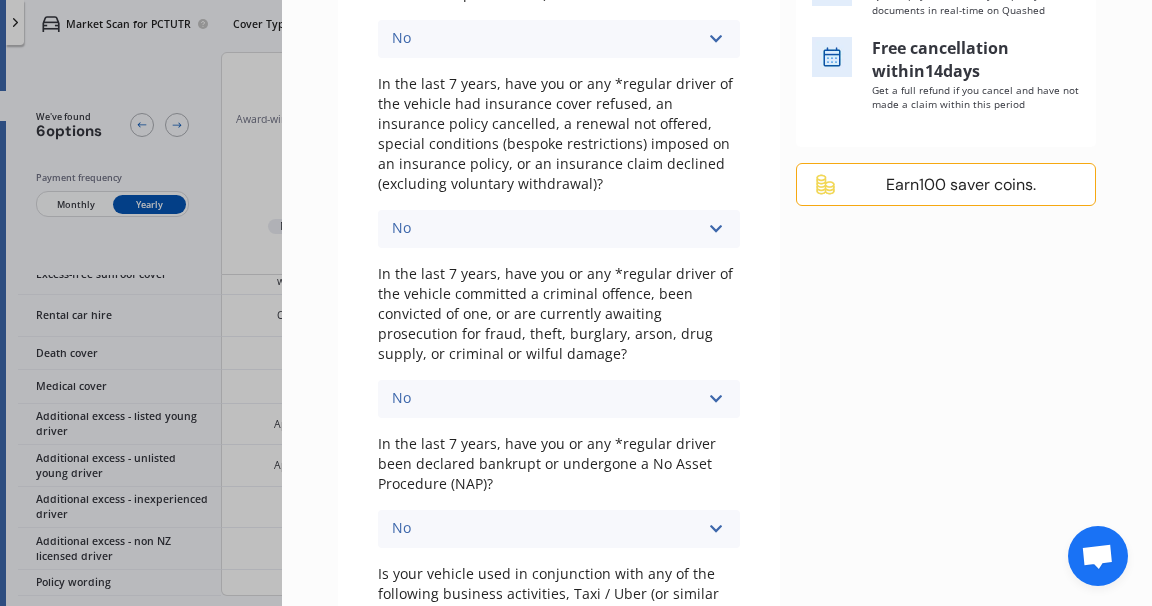 scroll, scrollTop: 542, scrollLeft: 0, axis: vertical 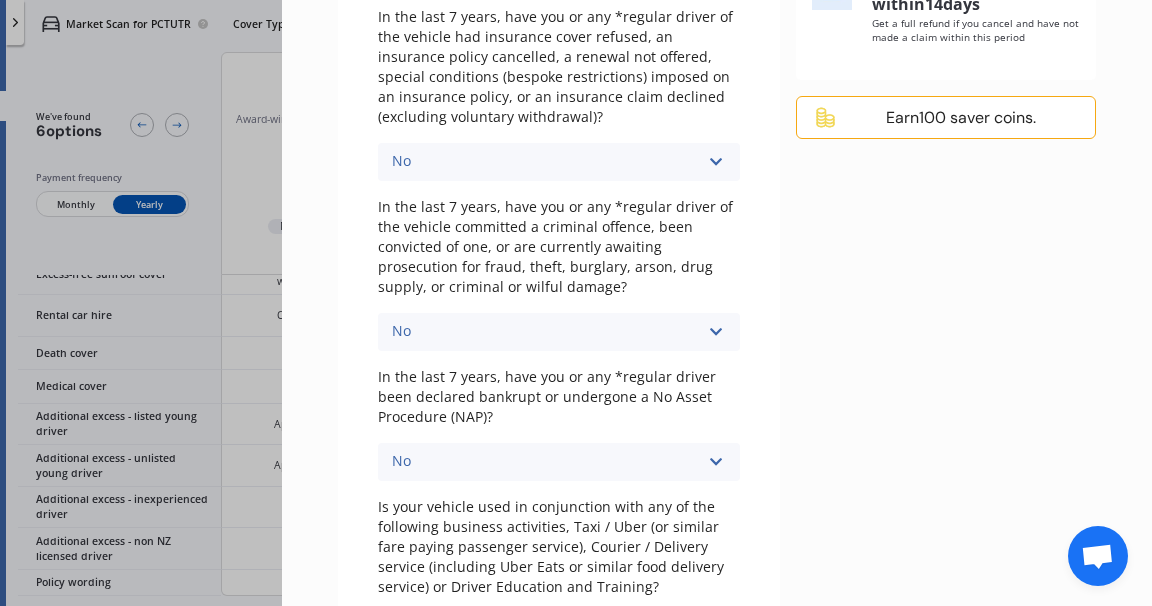 click at bounding box center [715, 632] 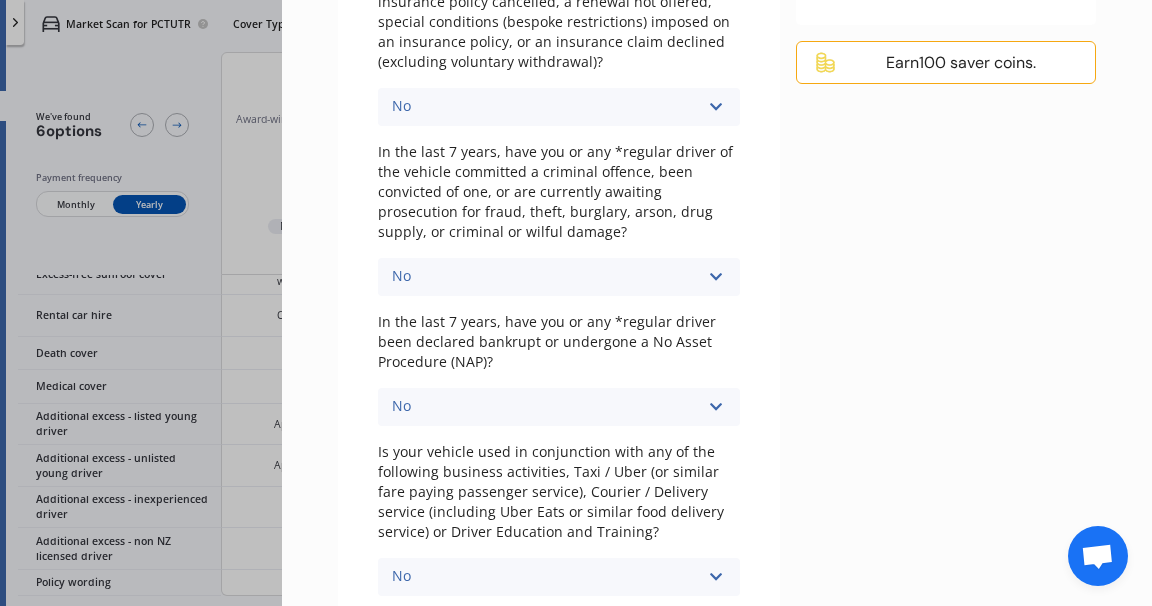 click on "Next" at bounding box center (833, 672) 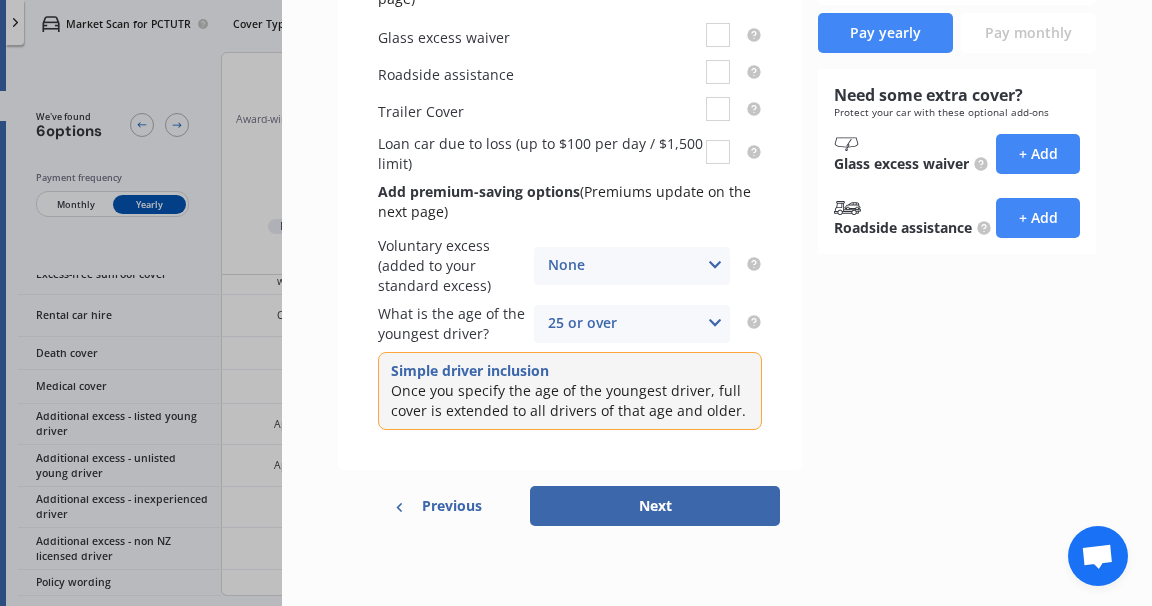 scroll, scrollTop: 0, scrollLeft: 0, axis: both 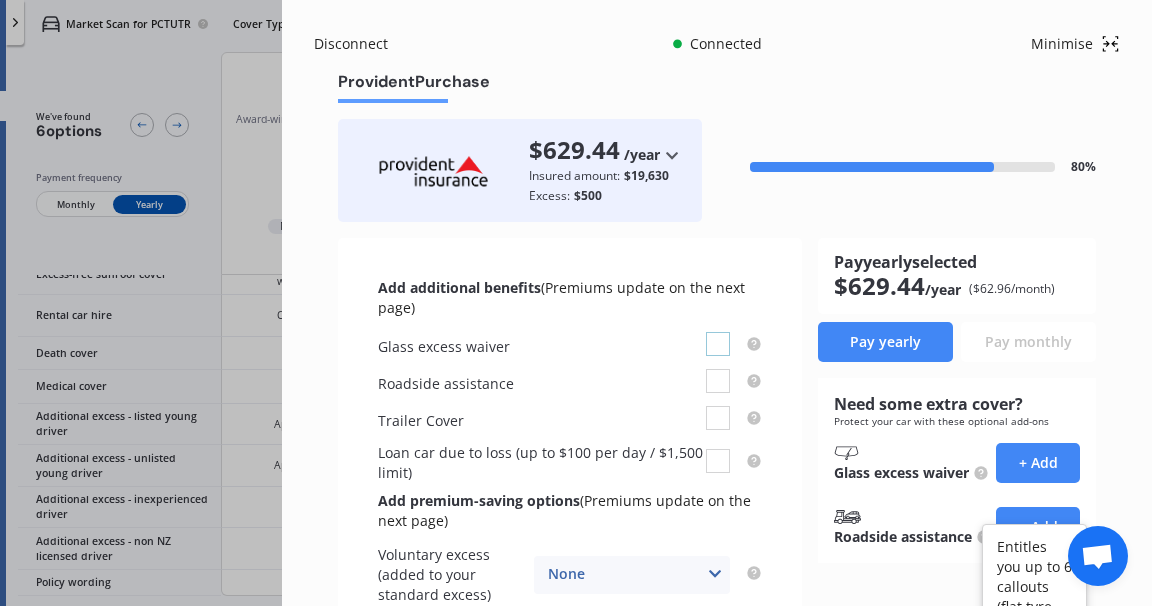 click at bounding box center [718, 332] 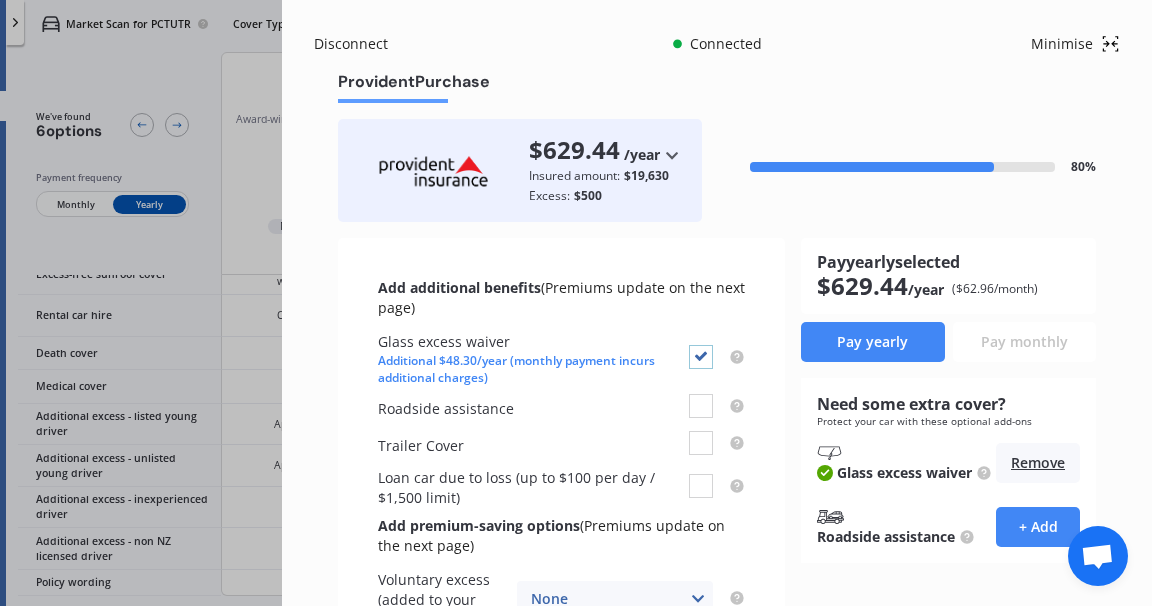 click at bounding box center [701, 345] 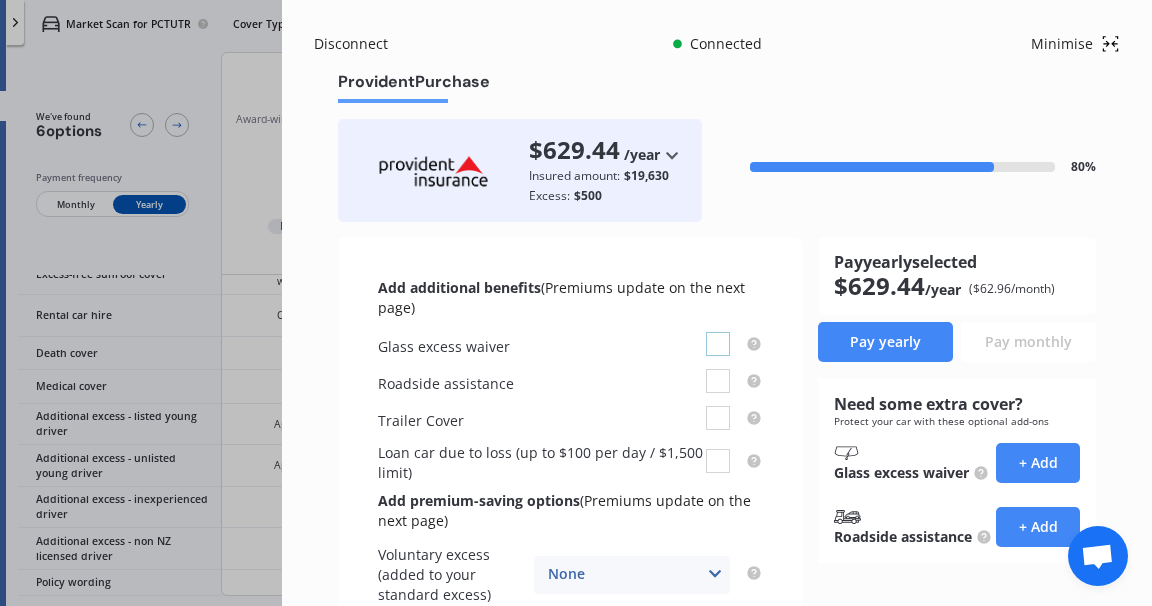 click at bounding box center [718, 332] 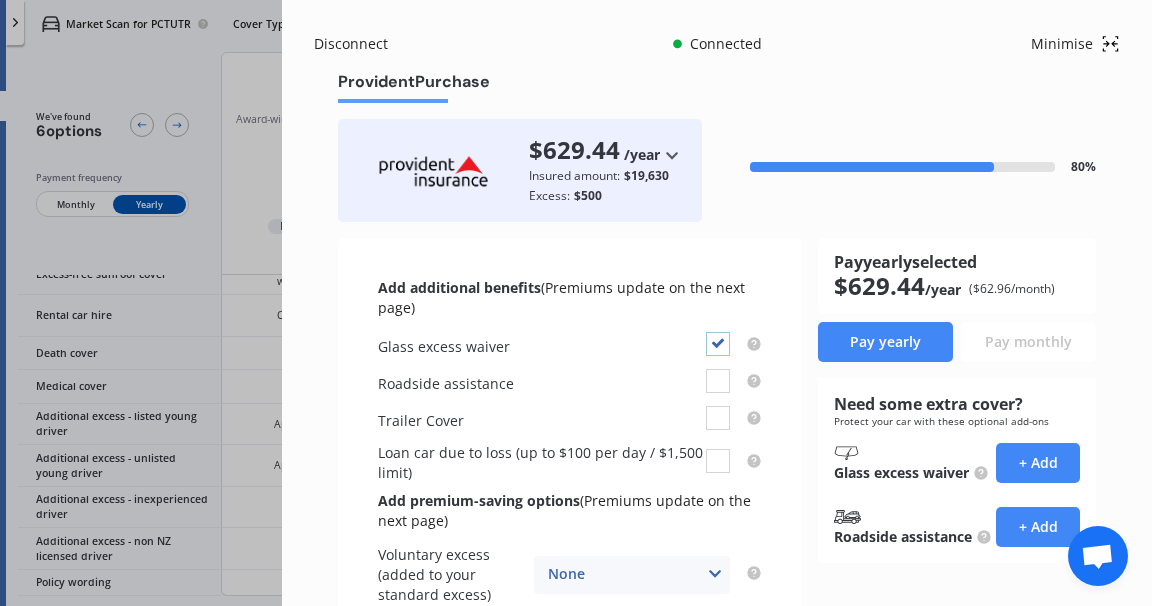 checkbox on "true" 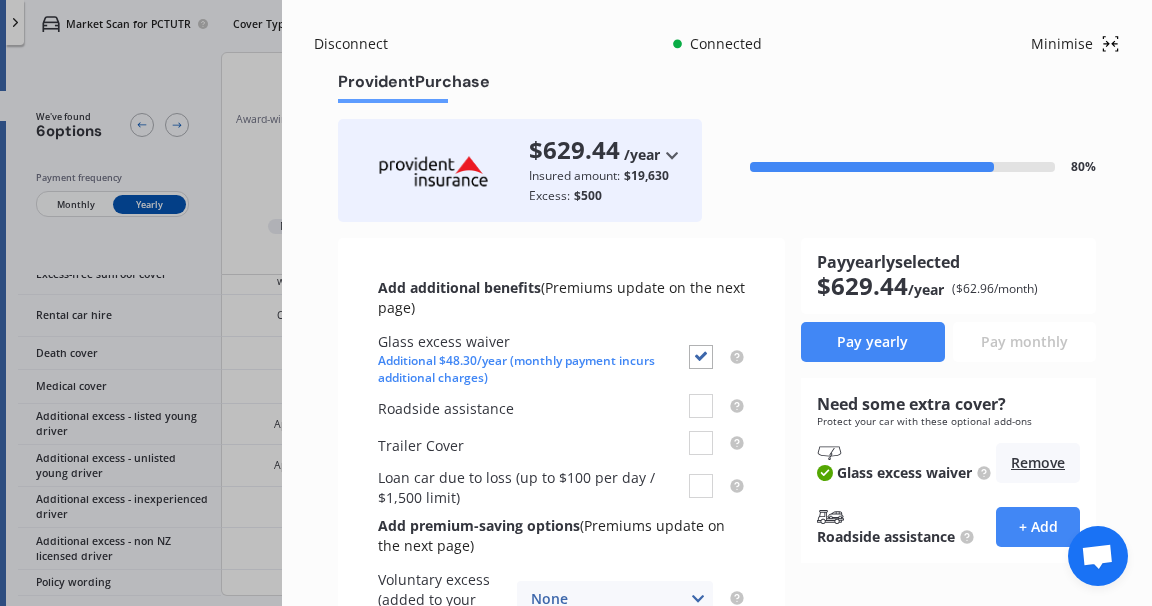 drag, startPoint x: 1144, startPoint y: 298, endPoint x: 1148, endPoint y: 316, distance: 18.439089 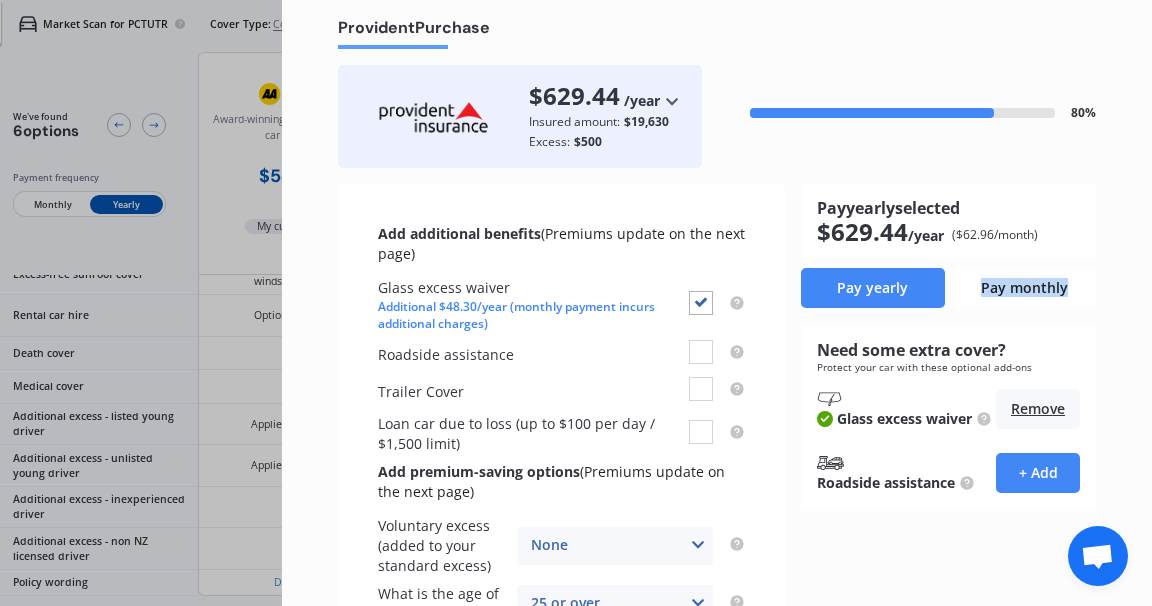 scroll, scrollTop: 70, scrollLeft: 0, axis: vertical 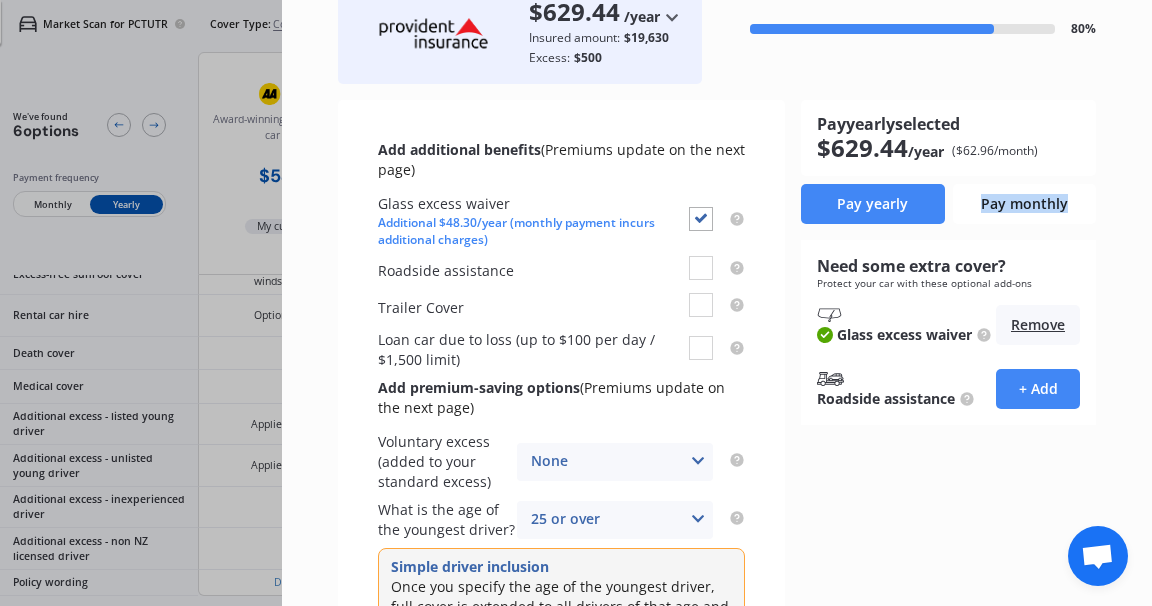 click at bounding box center [698, 461] 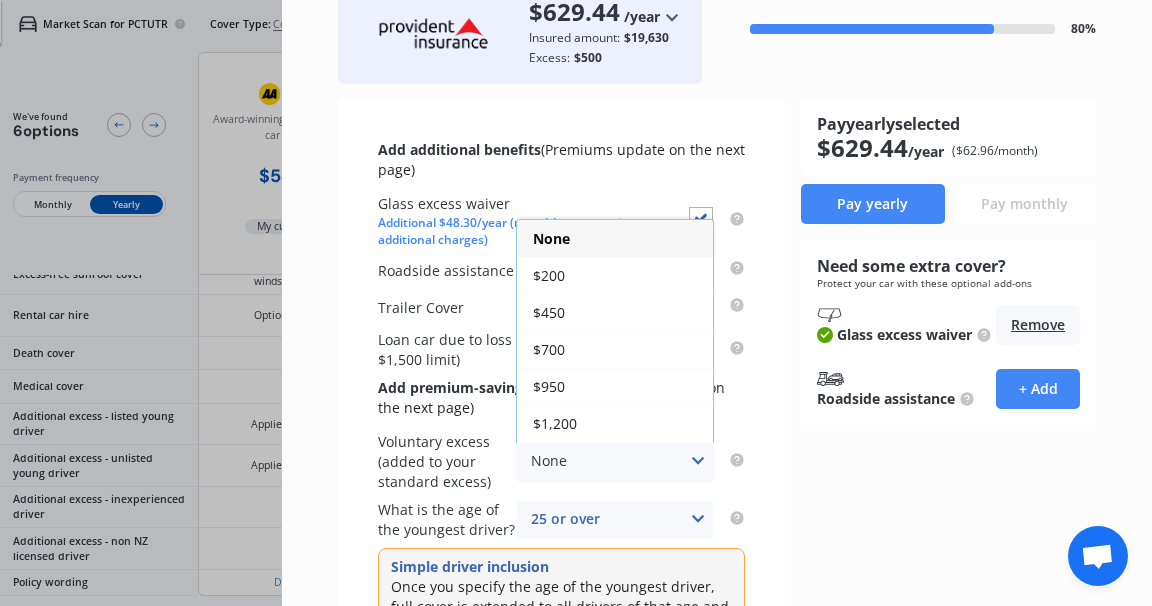 click at bounding box center [698, 519] 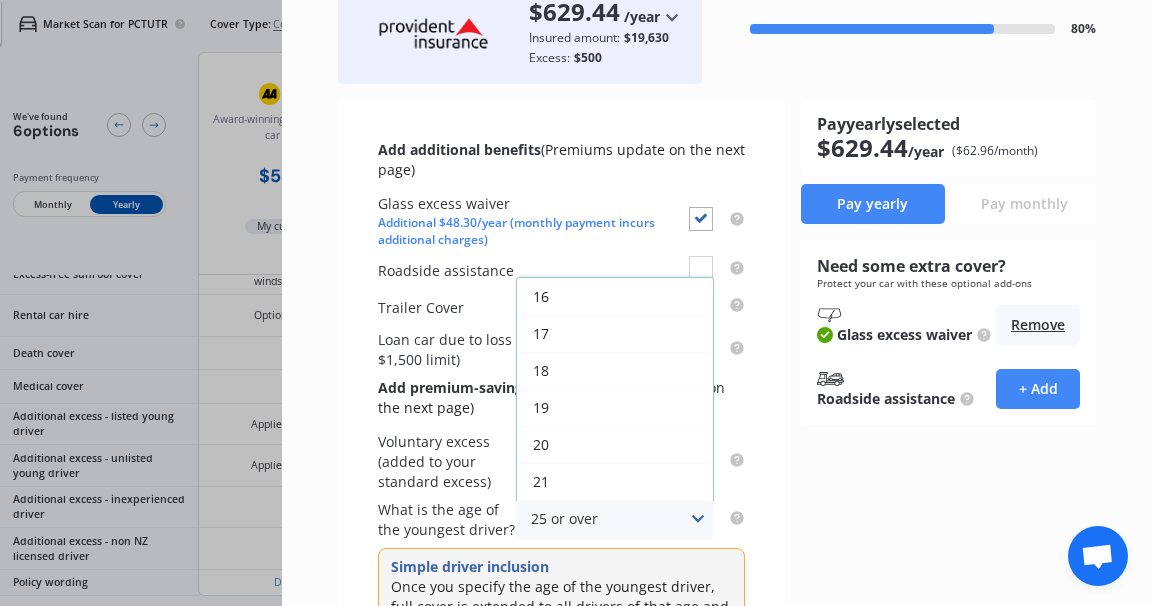 scroll, scrollTop: 140, scrollLeft: 0, axis: vertical 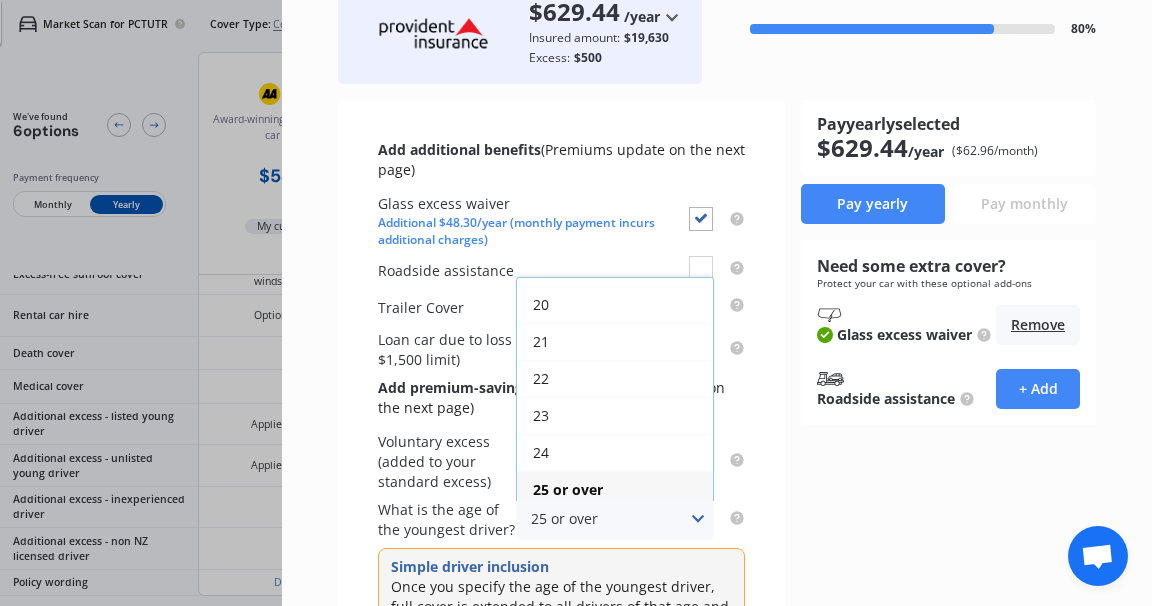 click on "25 or over" at bounding box center [568, 489] 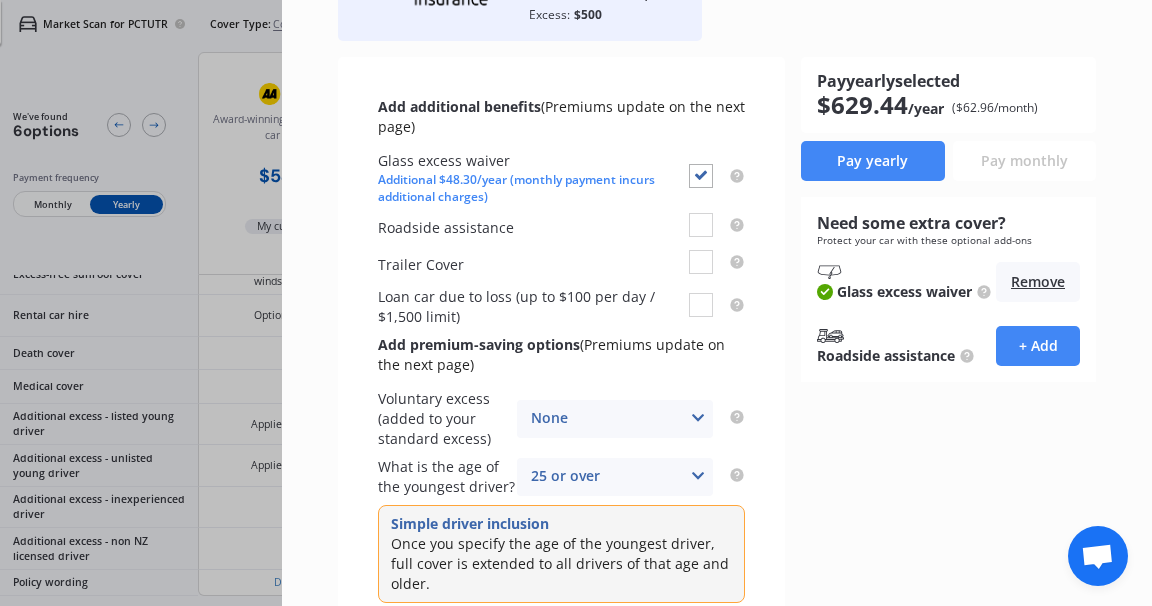 scroll, scrollTop: 181, scrollLeft: 0, axis: vertical 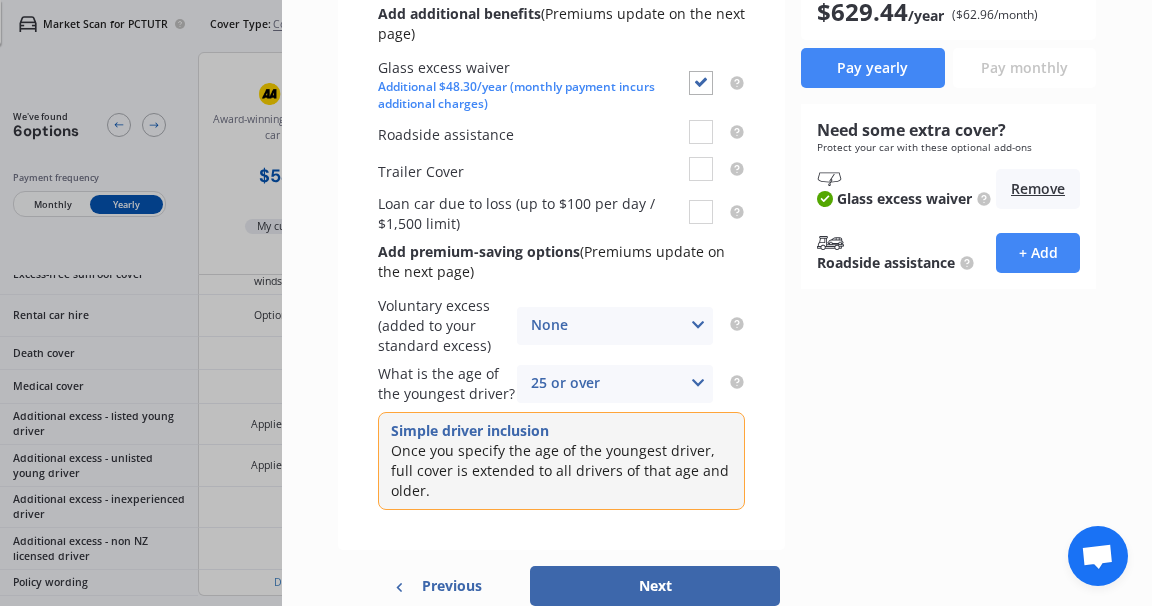 click on "Next" at bounding box center [655, 586] 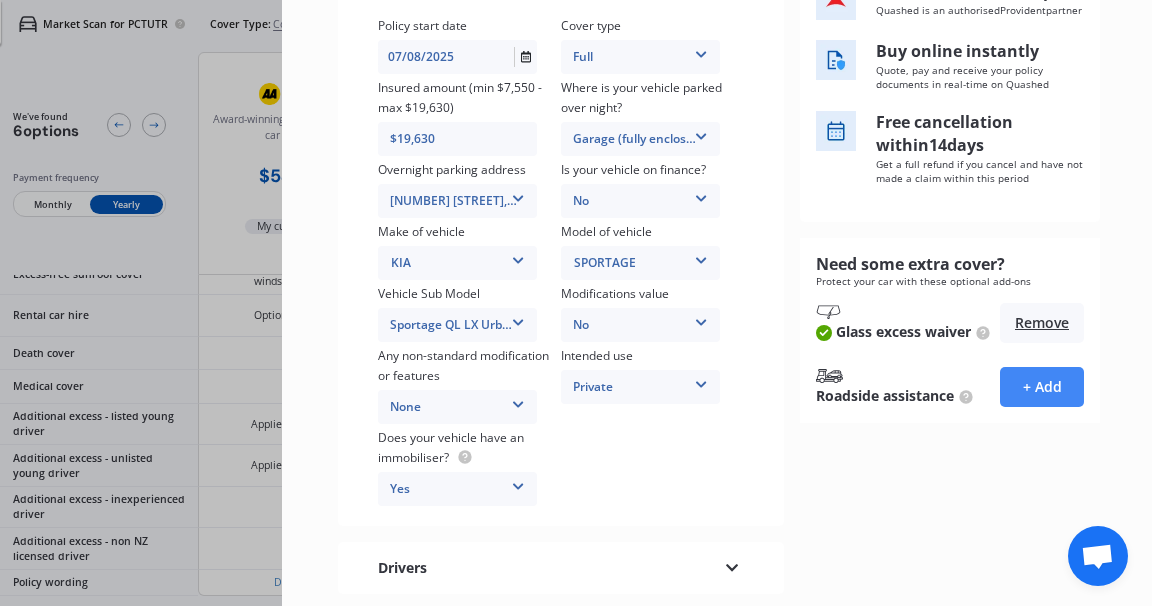 scroll, scrollTop: 0, scrollLeft: 0, axis: both 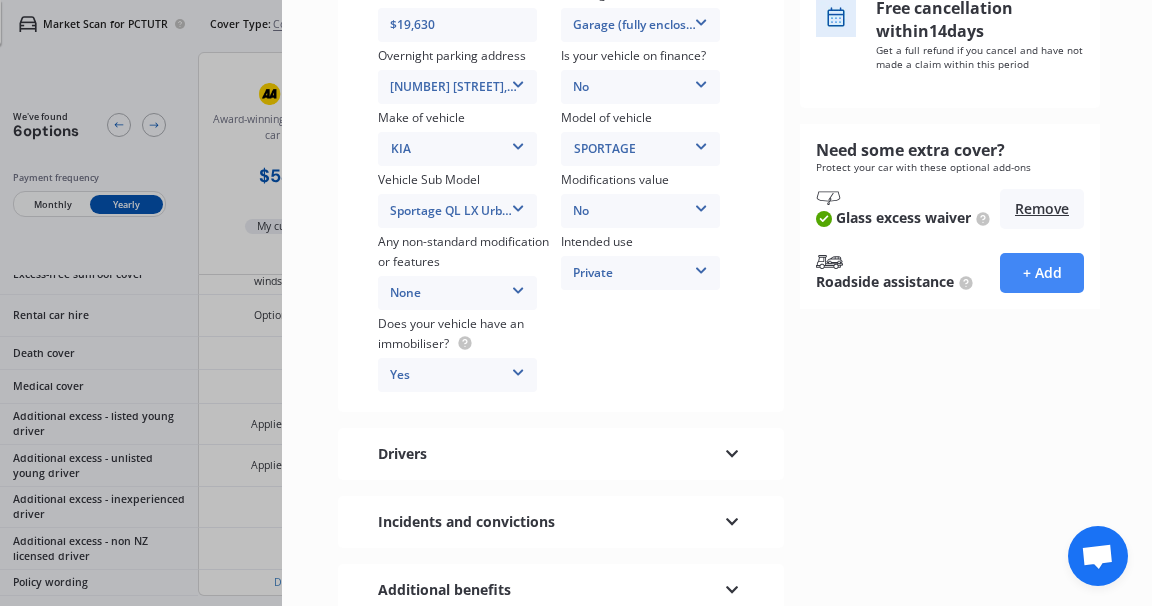 click at bounding box center (732, 451) 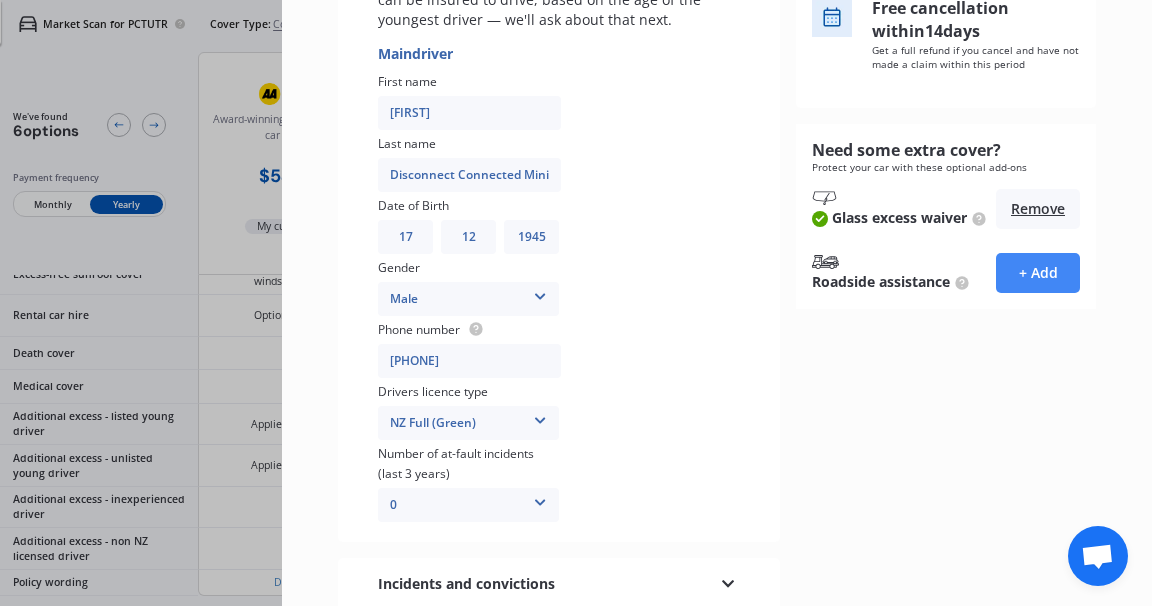 scroll, scrollTop: 388, scrollLeft: 0, axis: vertical 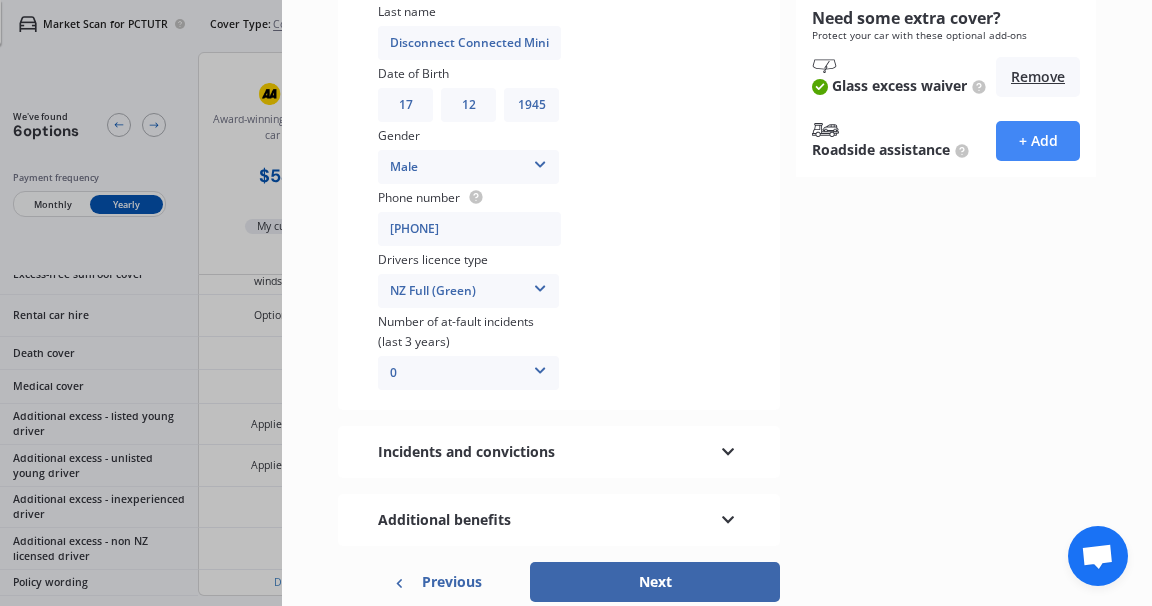 click on "Incidents and convictions" at bounding box center [466, 452] 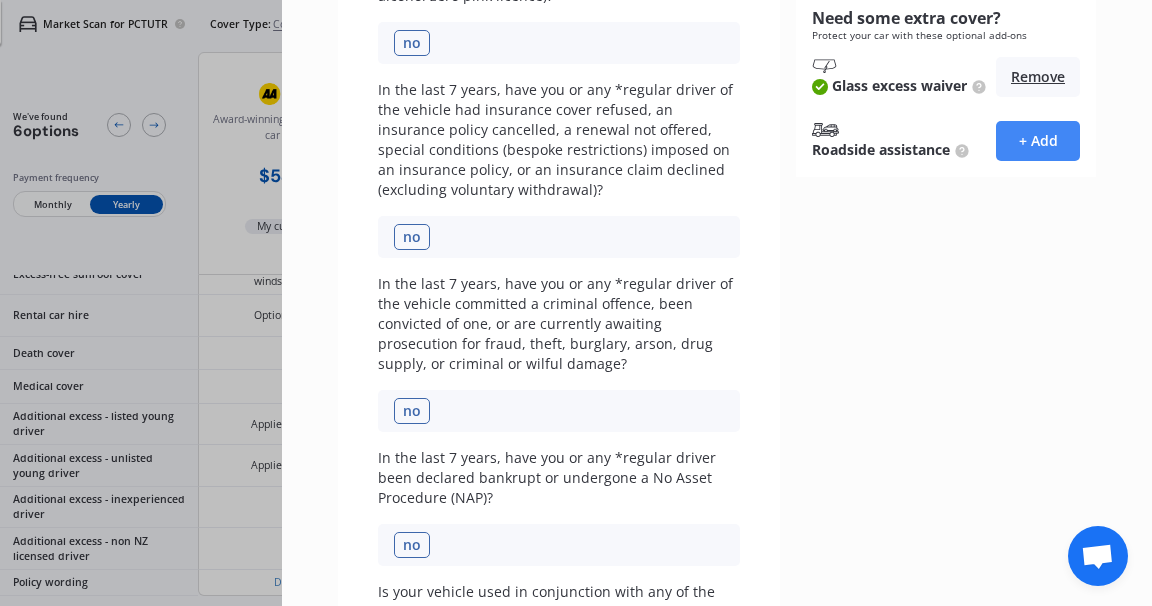 click on "In the last 7 years, have you or any *regular driver been declared bankrupt or undergone a No Asset Procedure (NAP)?" at bounding box center (559, 478) 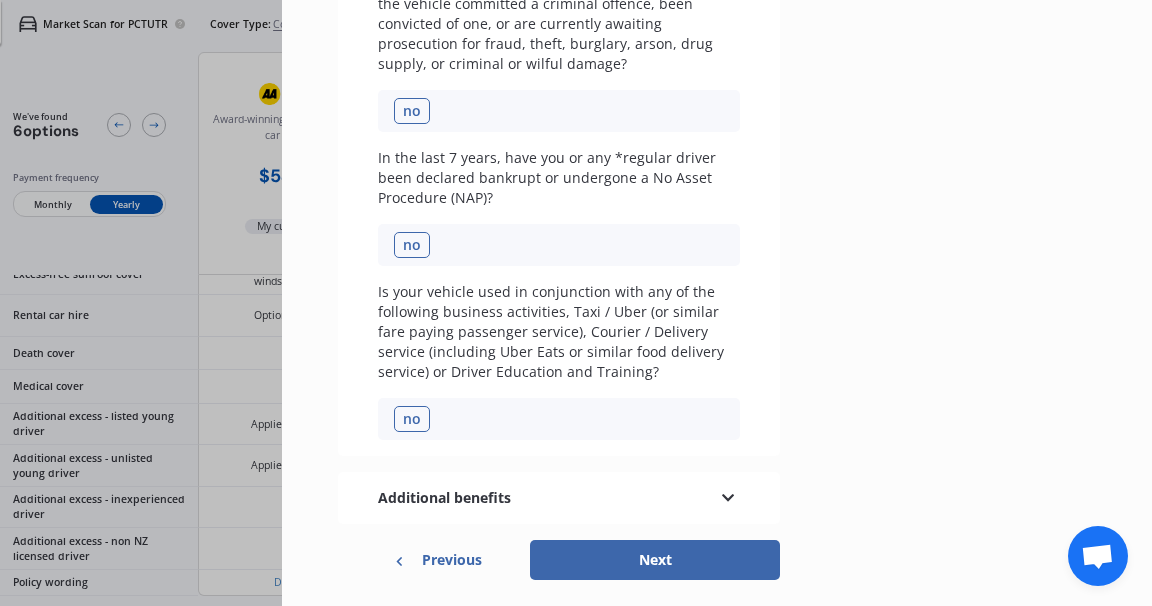 scroll, scrollTop: 848, scrollLeft: 0, axis: vertical 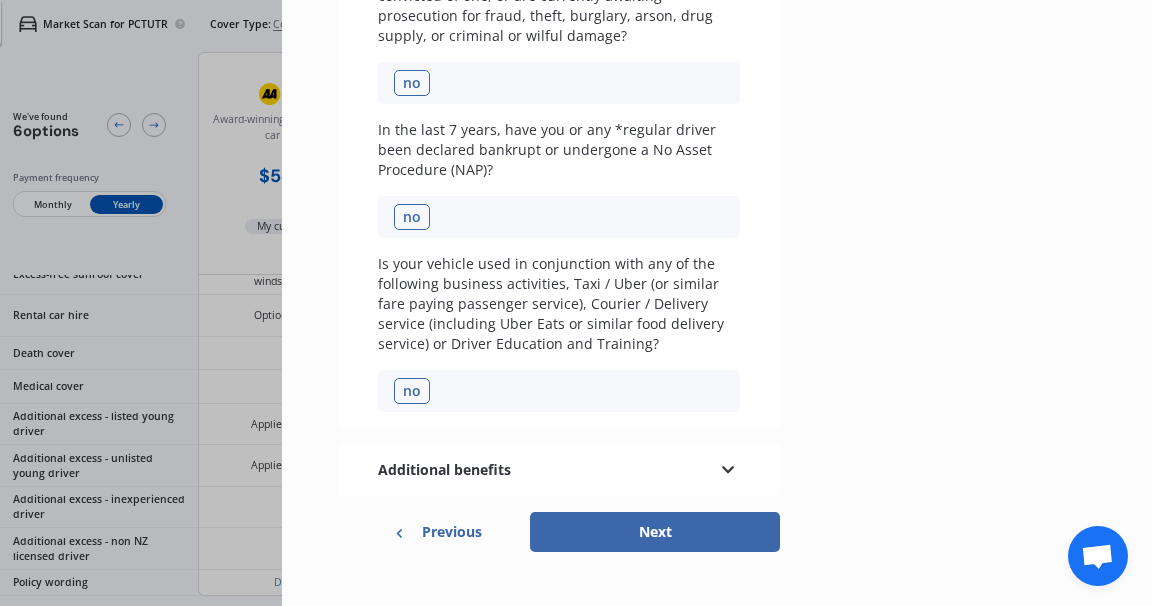 click at bounding box center (728, 467) 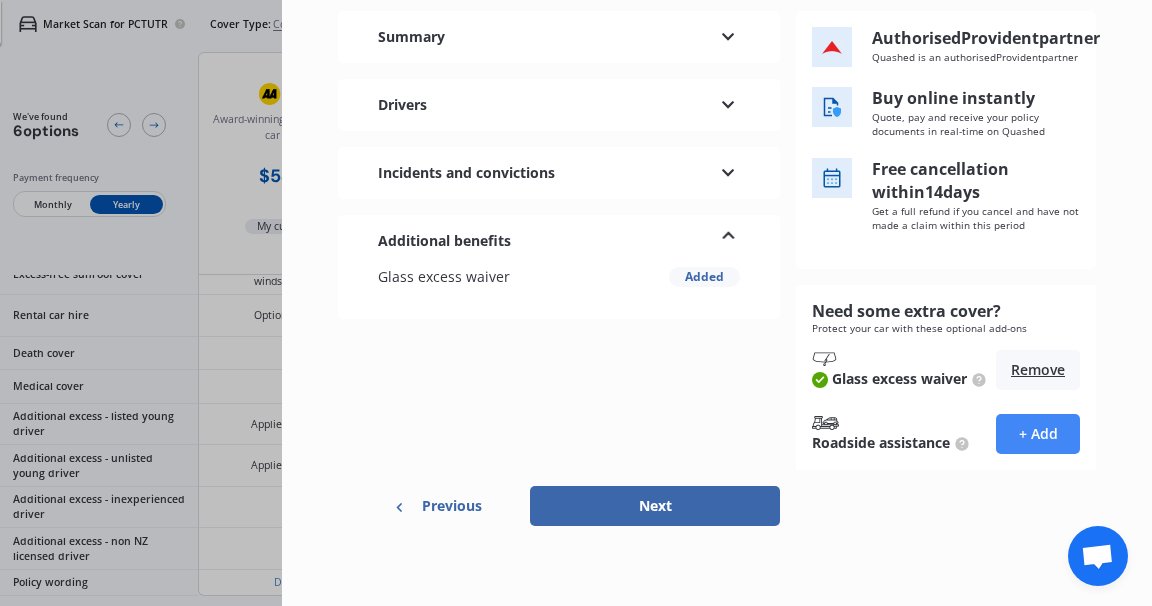 scroll, scrollTop: 252, scrollLeft: 0, axis: vertical 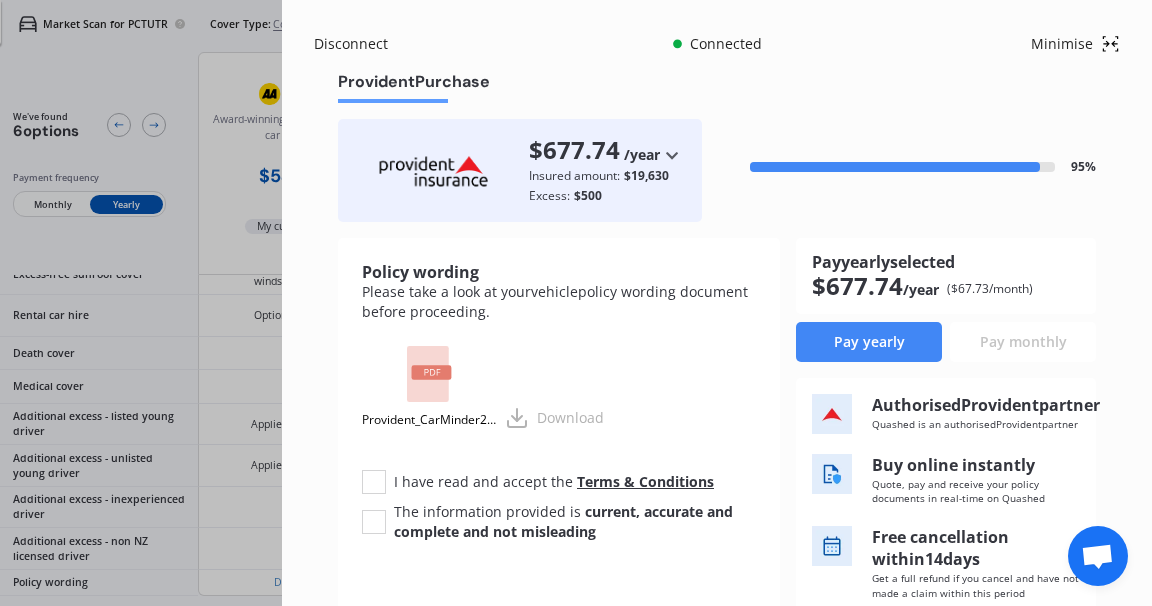 click on "Pay monthly" at bounding box center [1023, 342] 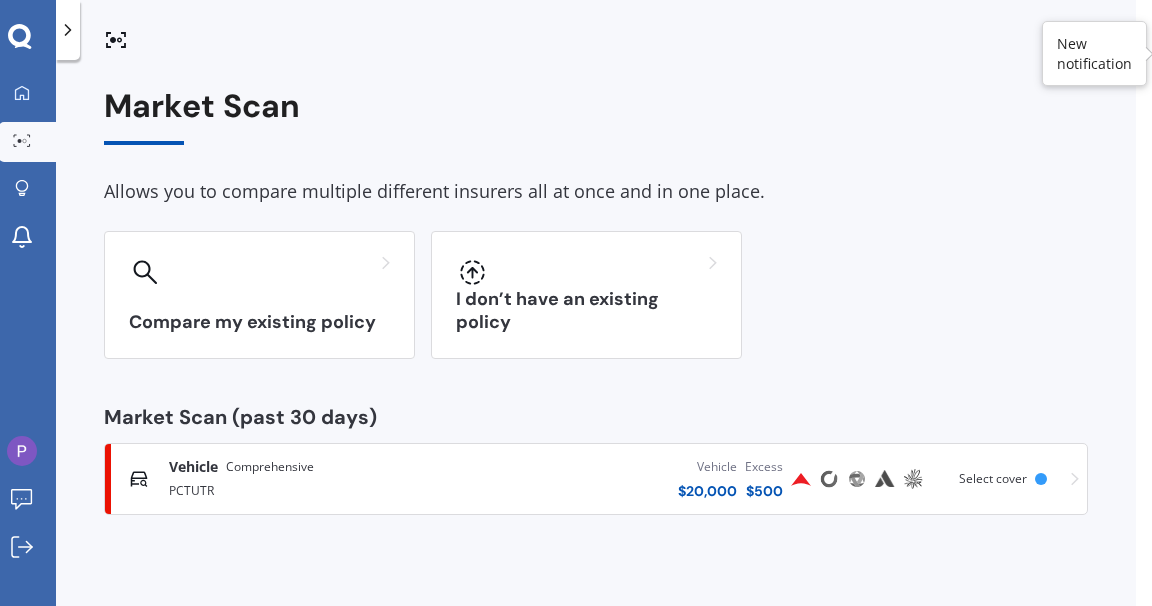scroll, scrollTop: 0, scrollLeft: 0, axis: both 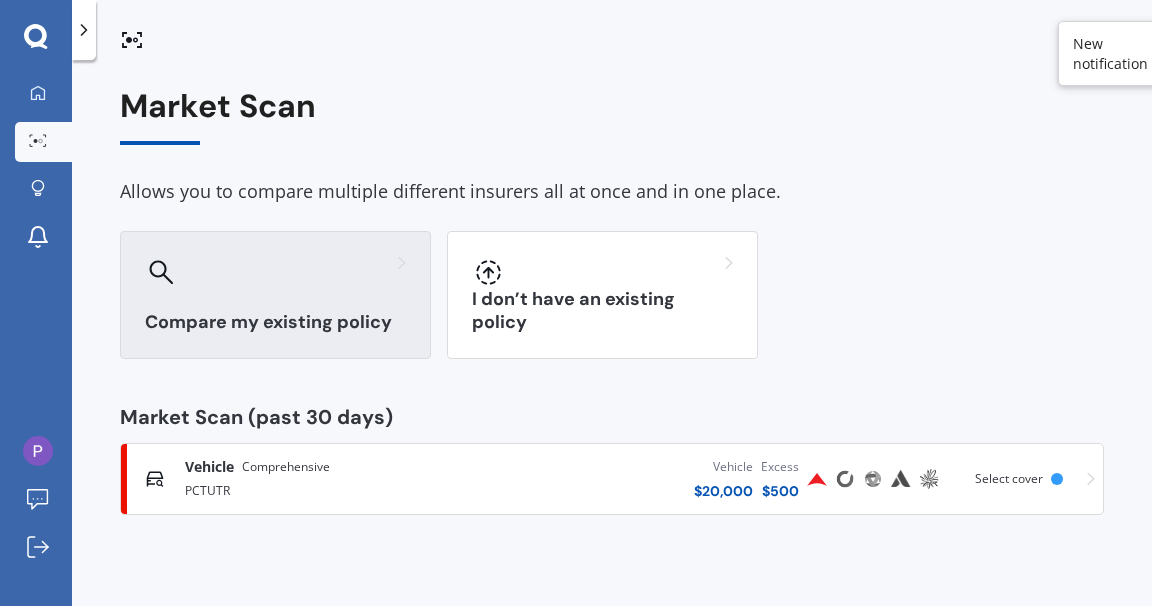 click on "Compare my existing policy" at bounding box center [275, 322] 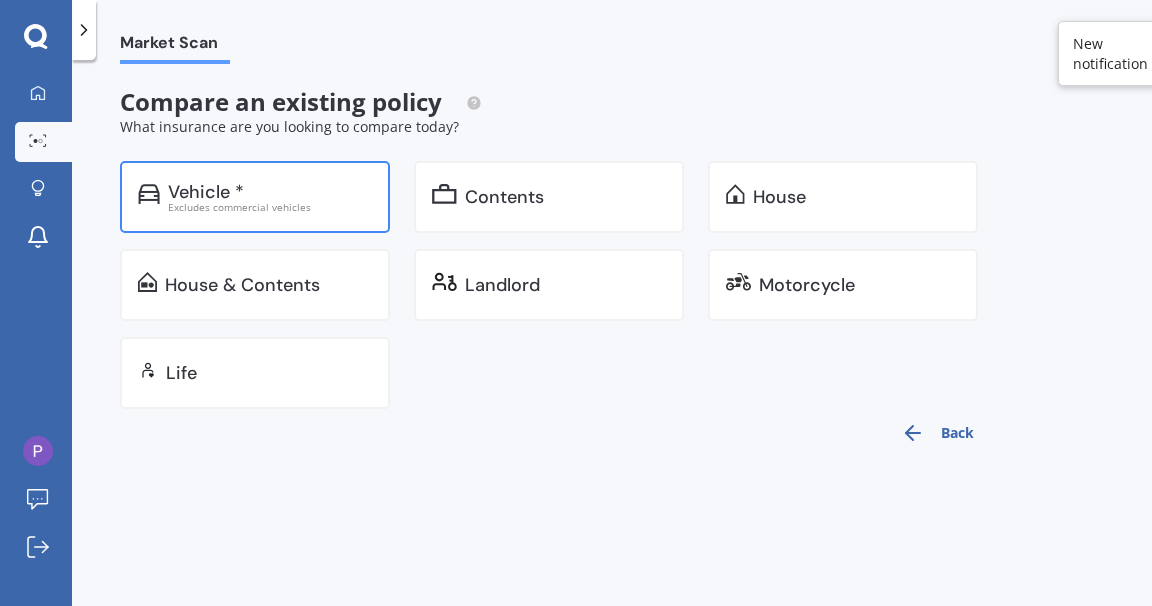 click on "Vehicle *" at bounding box center (206, 192) 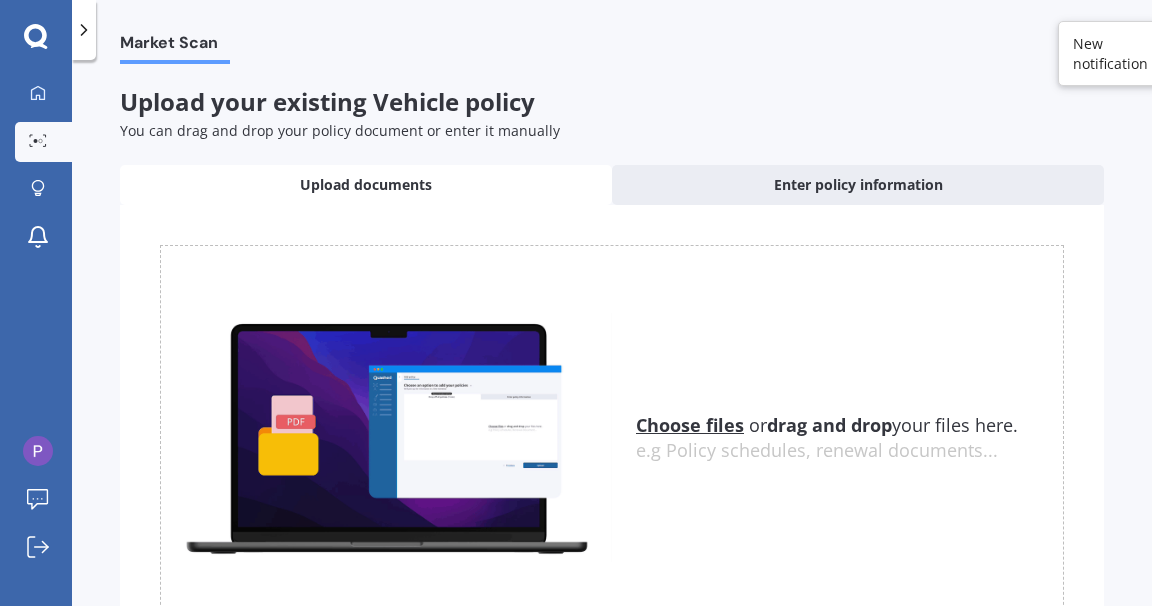 click on "Upload documents" at bounding box center [366, 185] 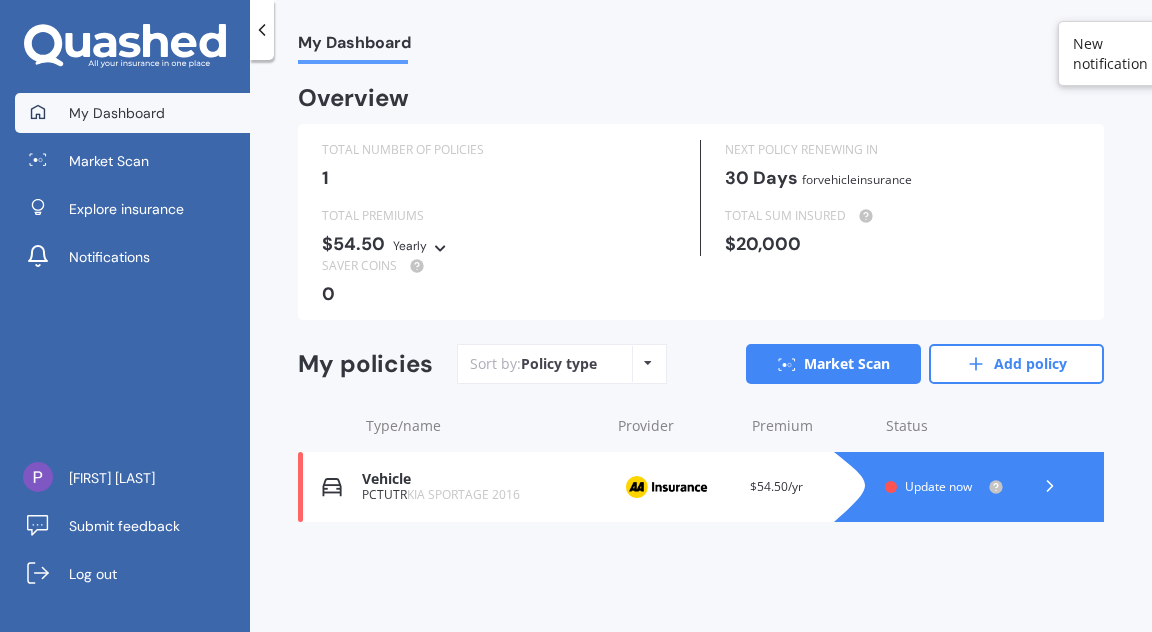 scroll, scrollTop: 0, scrollLeft: 0, axis: both 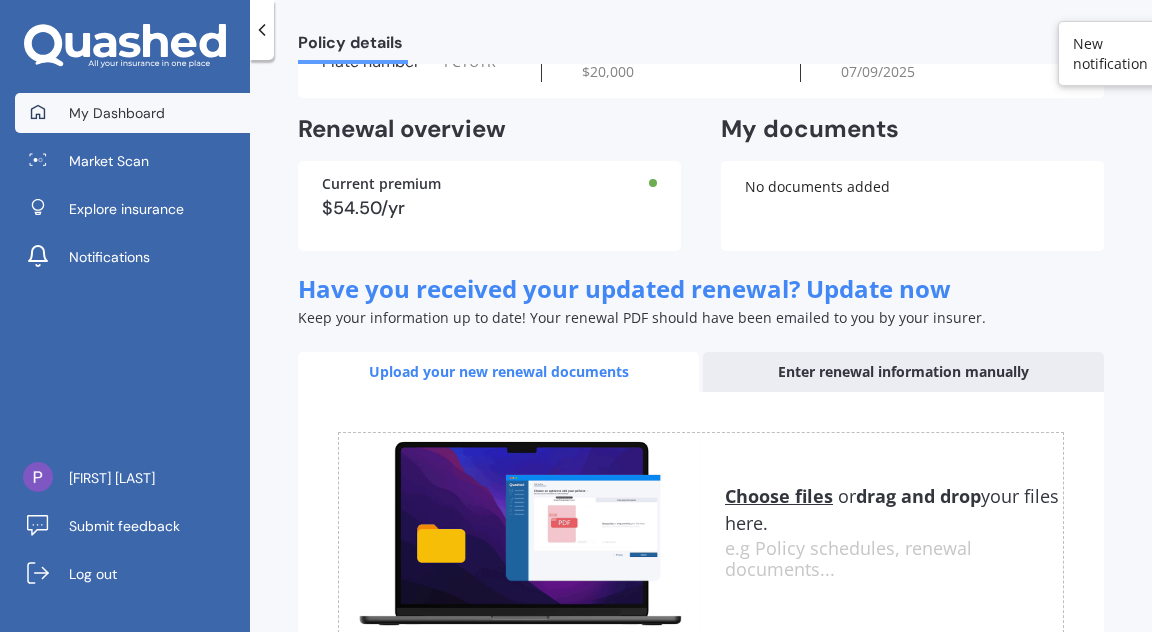 click on "My Dashboard" at bounding box center [117, 113] 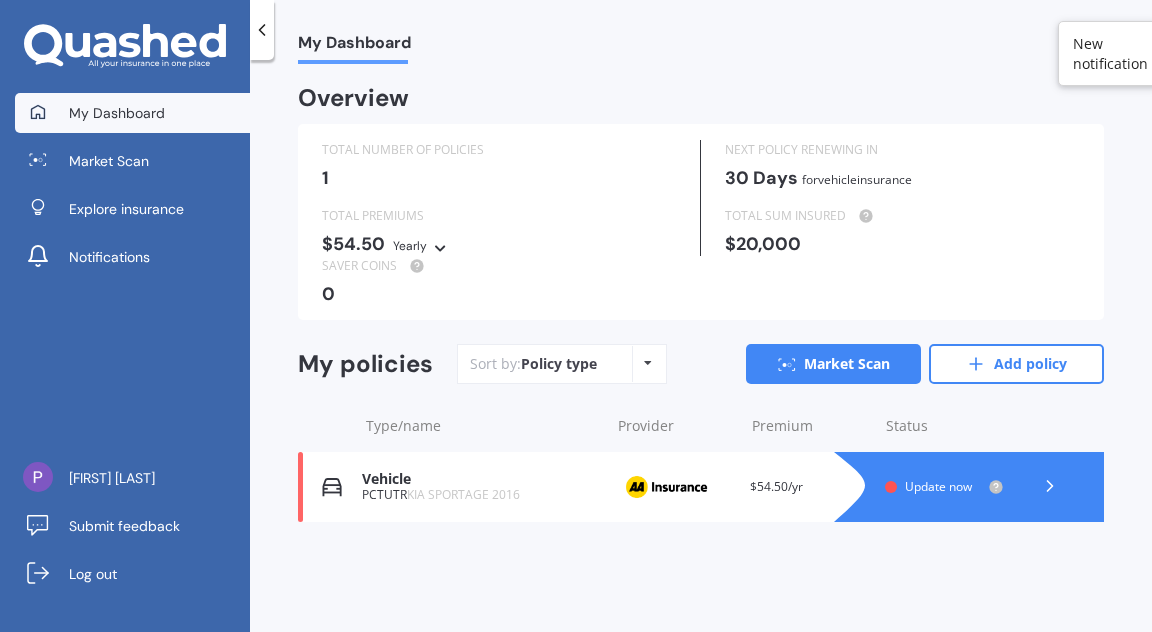 scroll, scrollTop: 0, scrollLeft: 0, axis: both 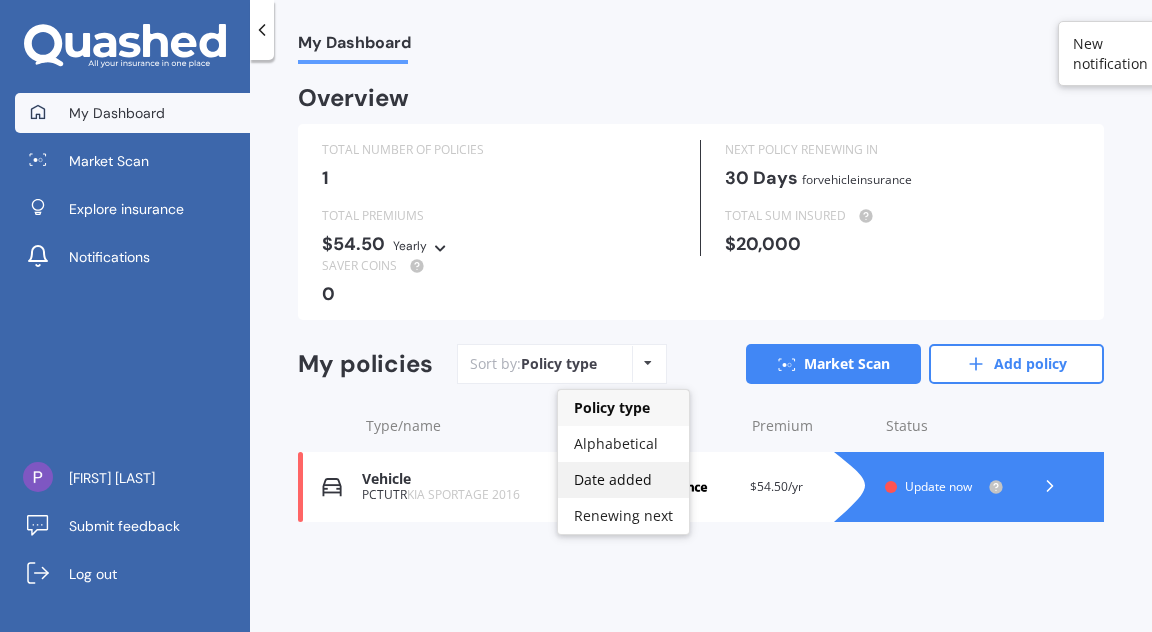 click on "Date added" at bounding box center (613, 479) 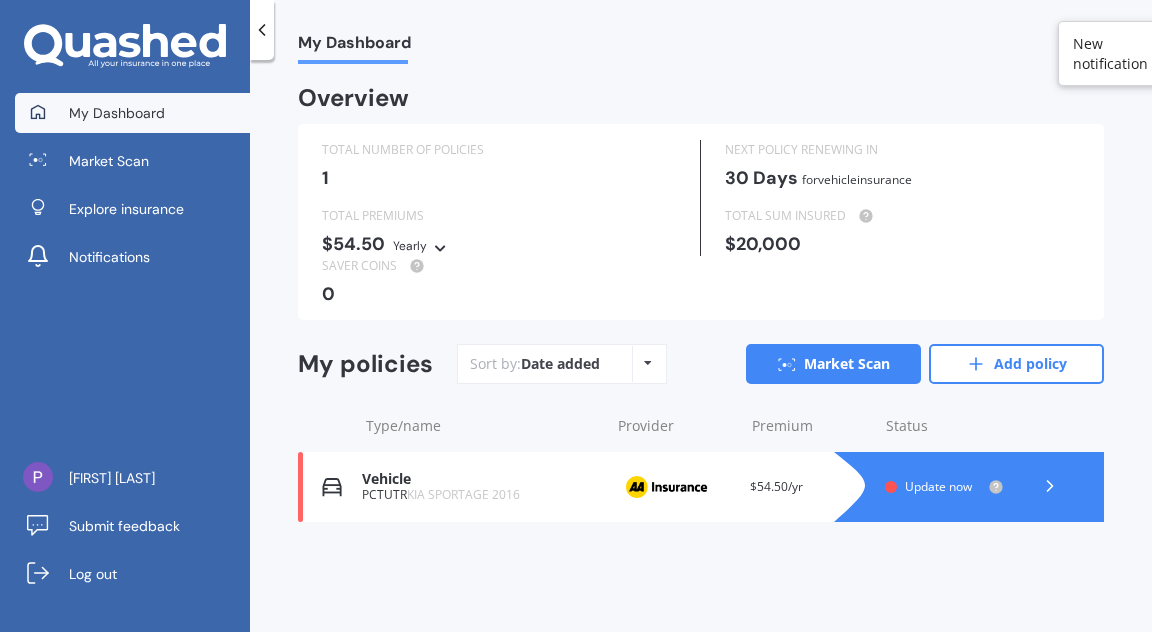 click on "Type/name" at bounding box center (484, 426) 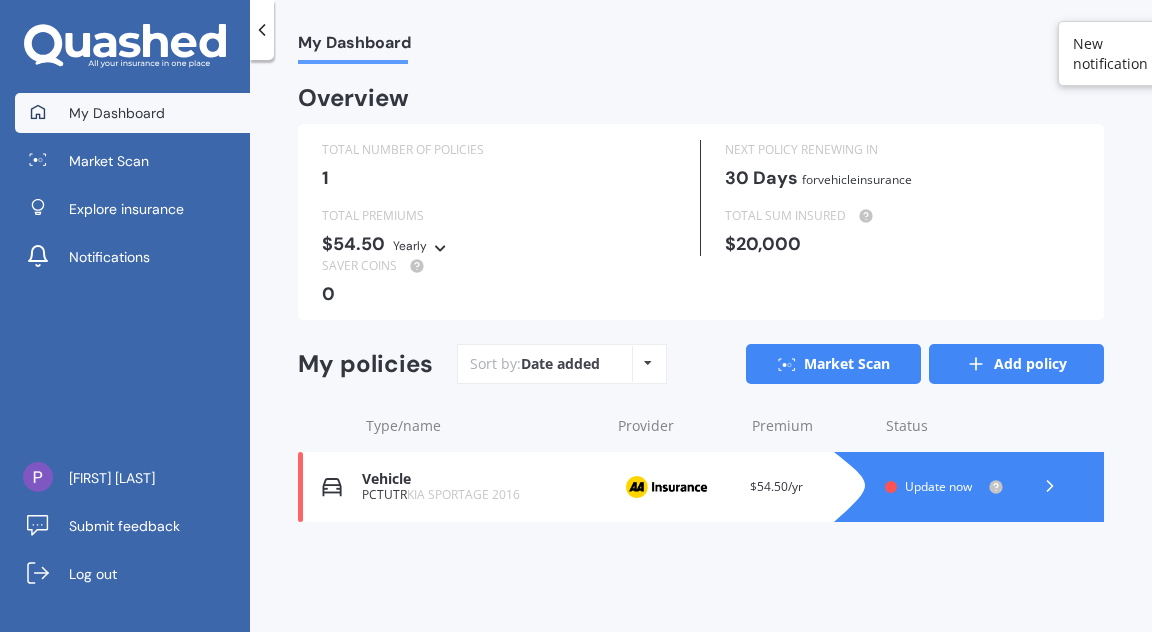 click on "Add policy" at bounding box center [1016, 364] 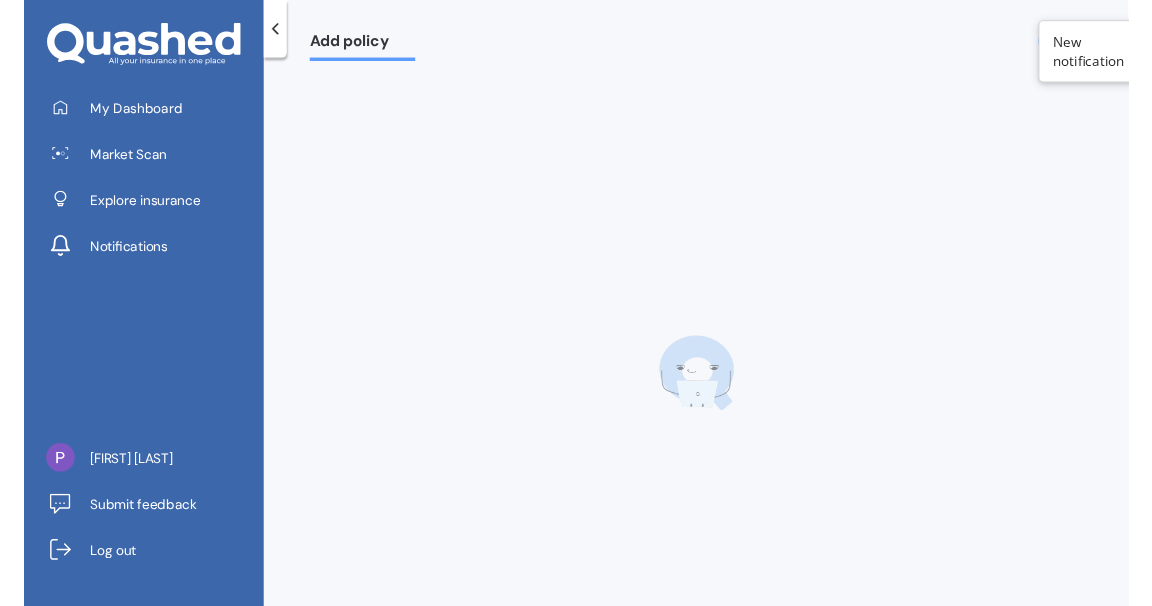 scroll, scrollTop: 0, scrollLeft: 0, axis: both 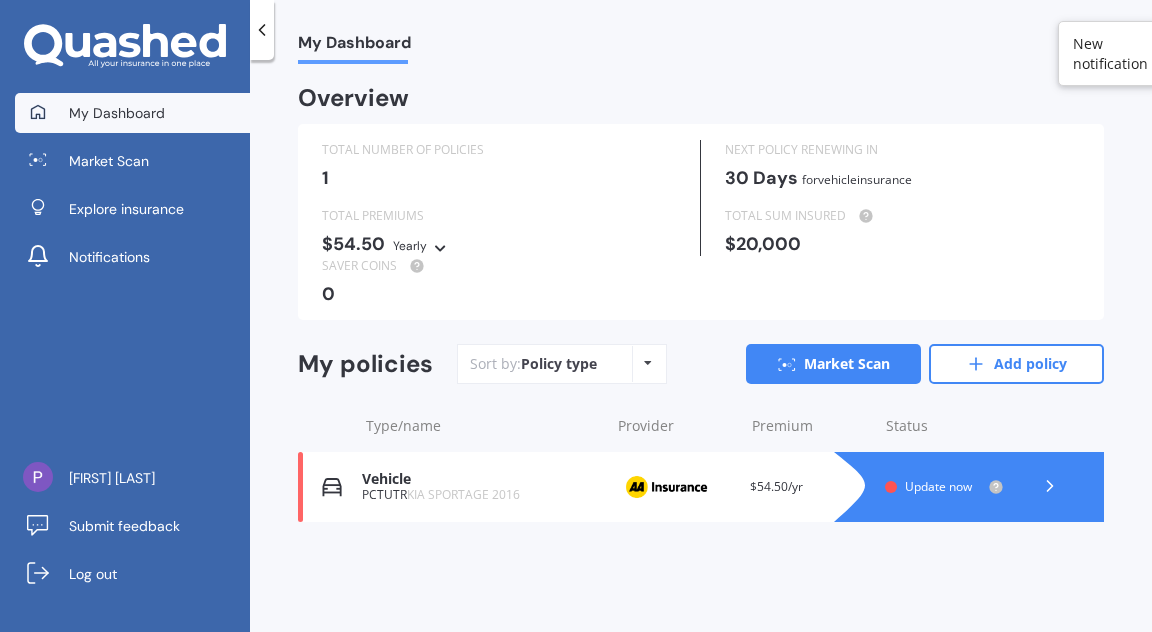 click on "0" at bounding box center (697, 294) 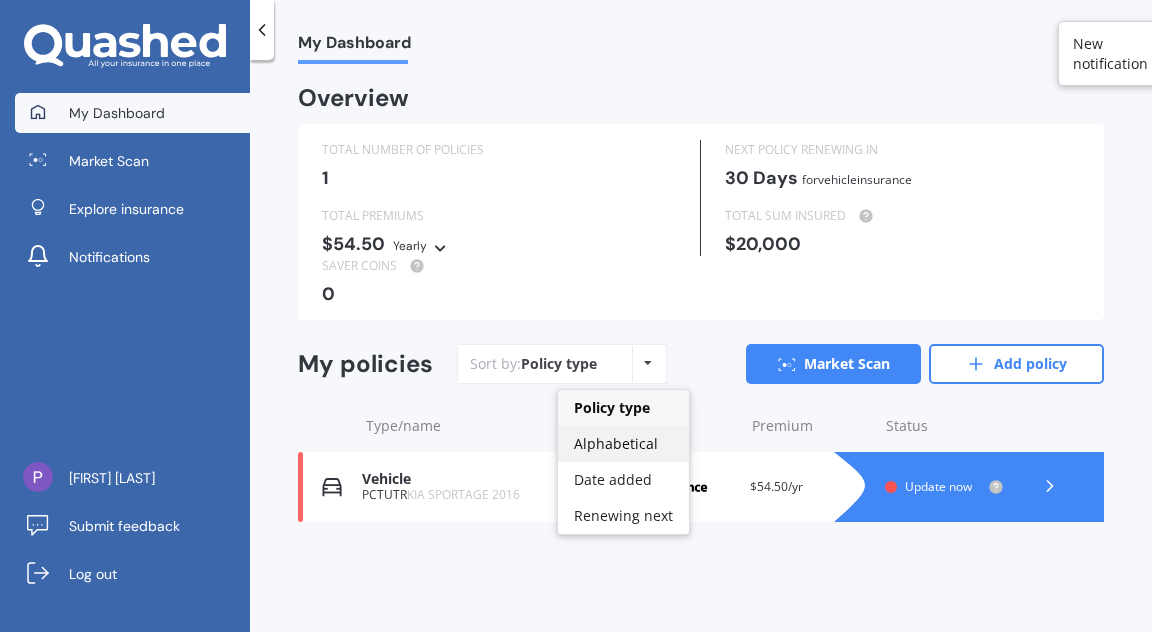 click on "Alphabetical" at bounding box center [616, 443] 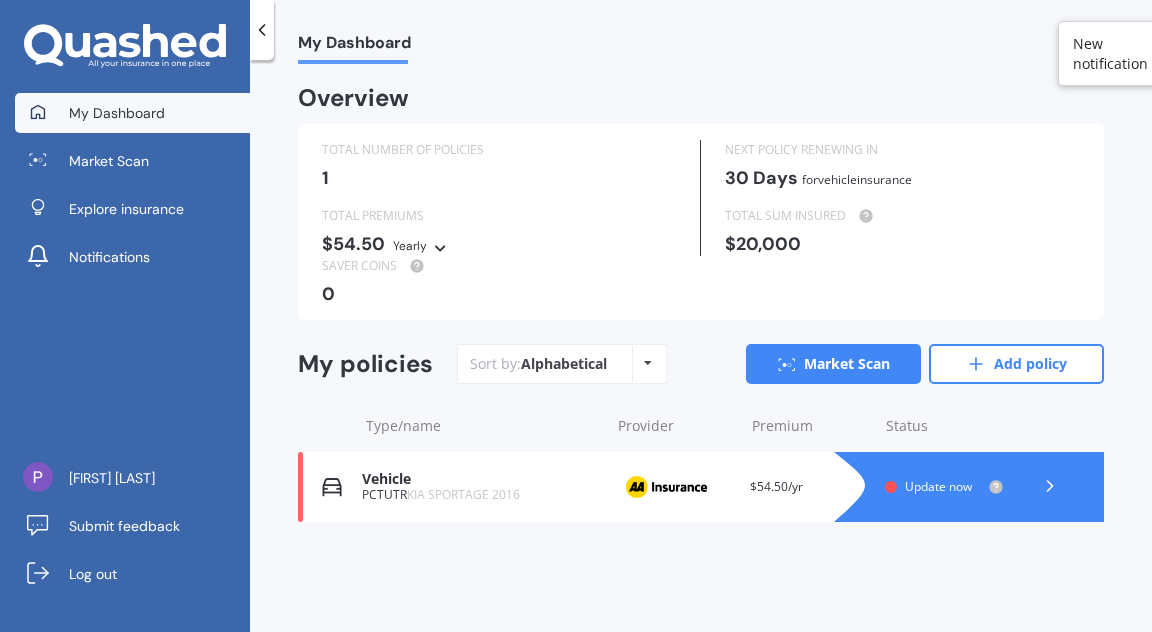click on "Type/name" at bounding box center [484, 426] 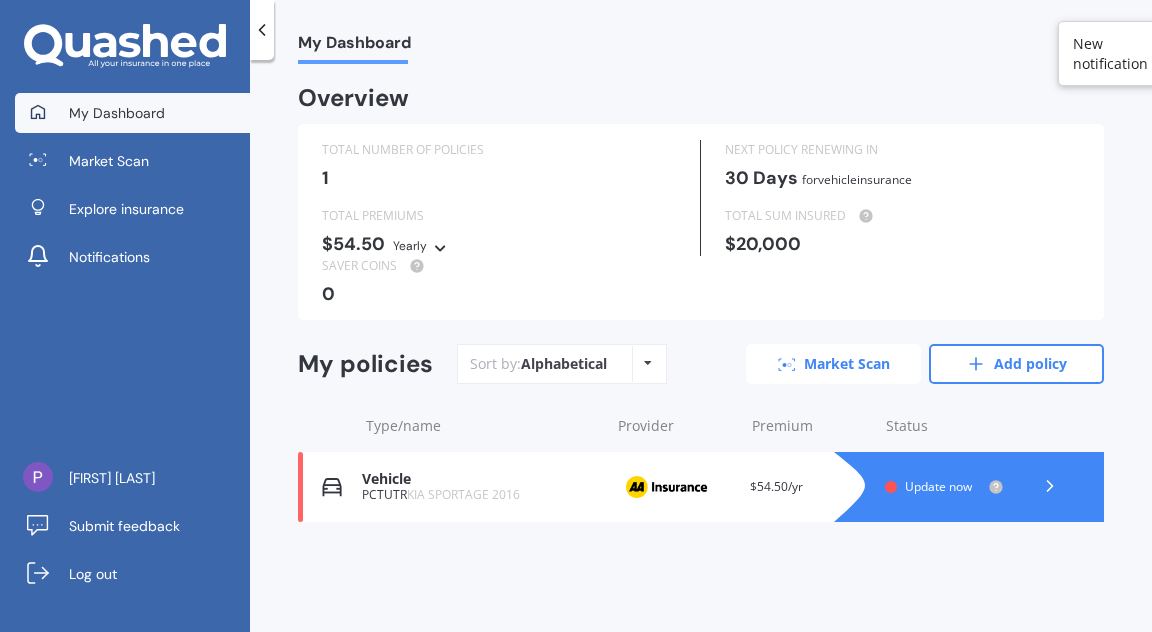 click on "Market Scan" at bounding box center [833, 364] 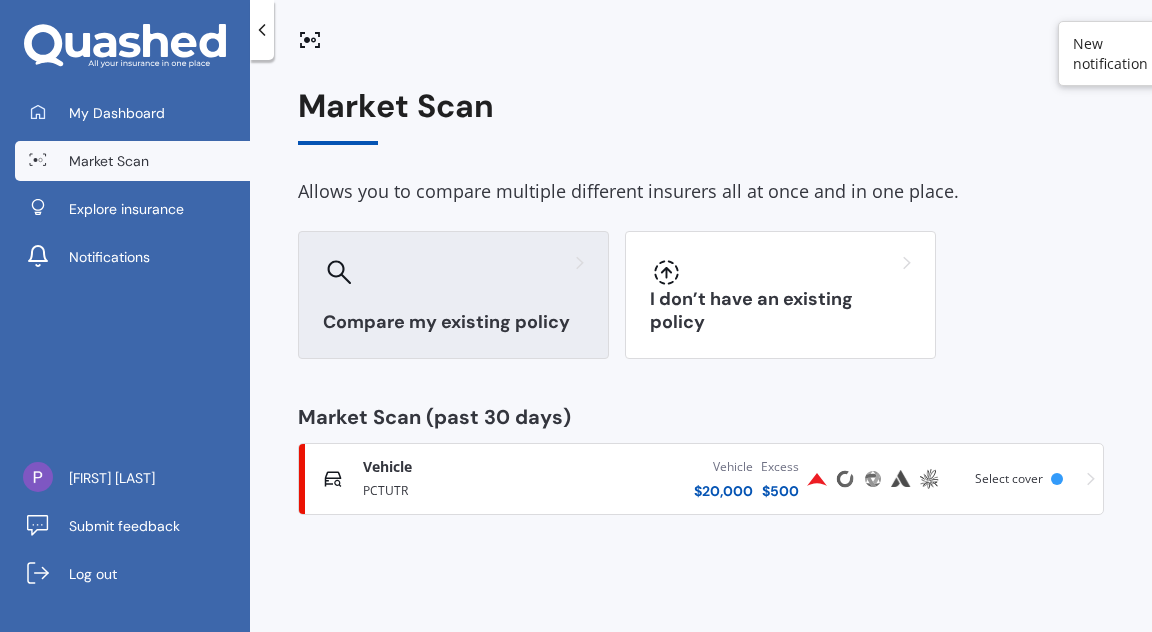 click 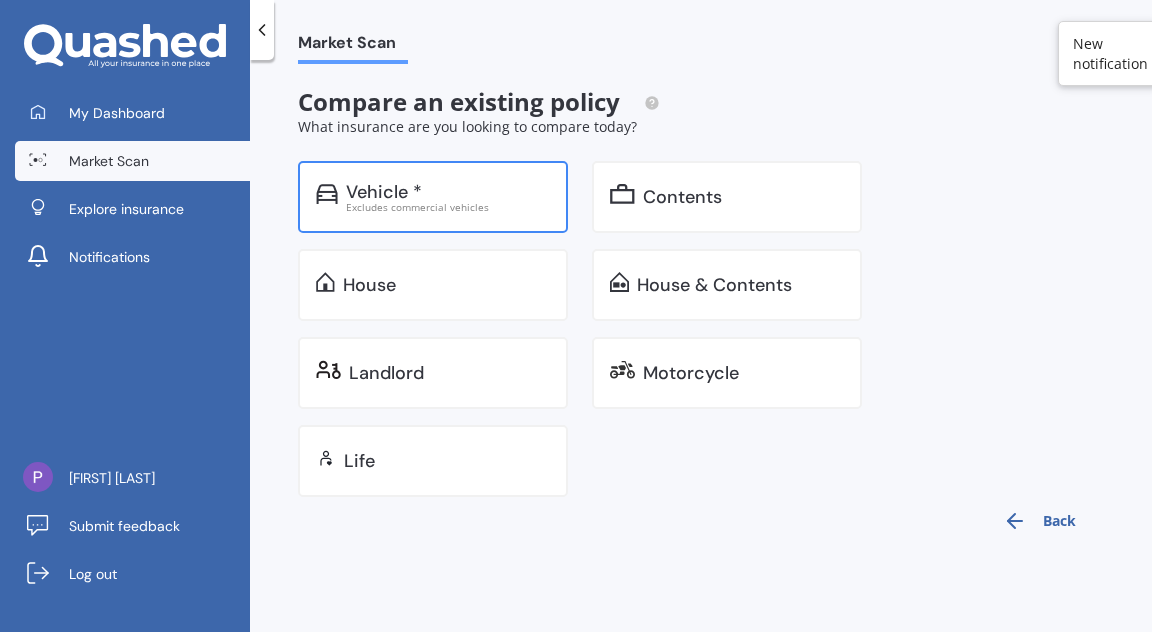 click on "Vehicle *" at bounding box center [384, 192] 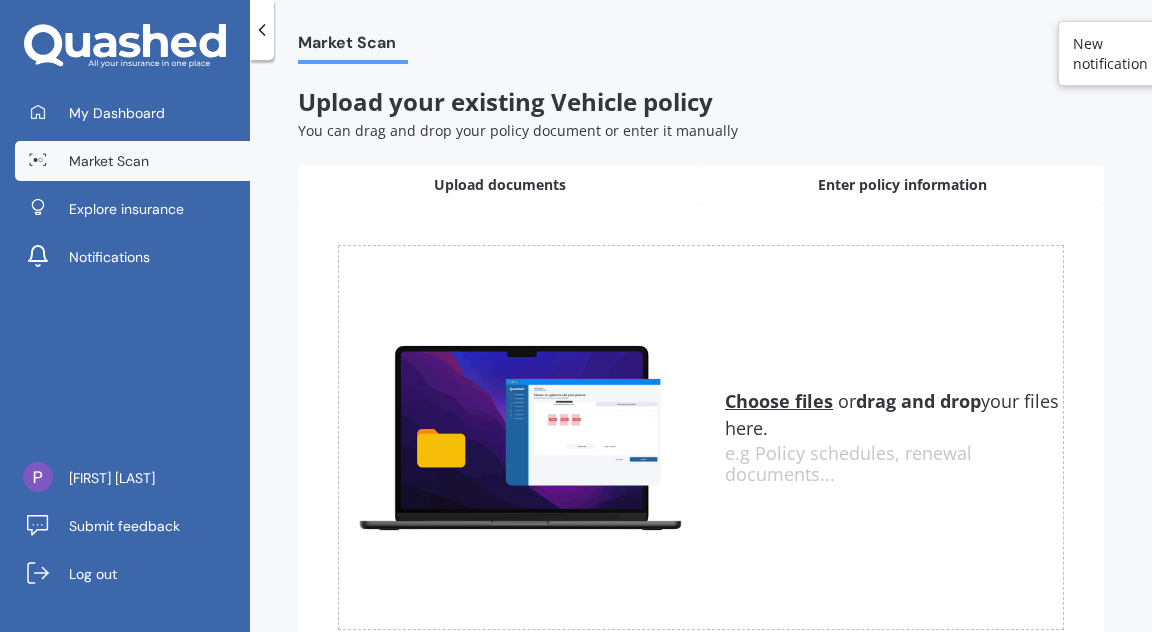 click on "Enter policy information" at bounding box center (902, 185) 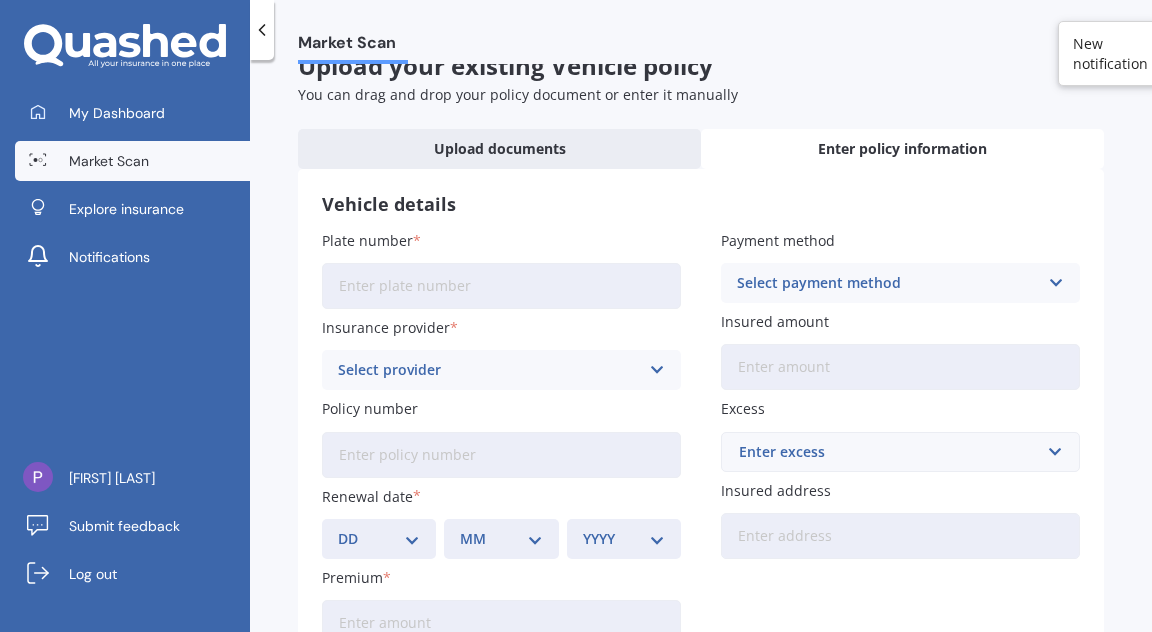 scroll, scrollTop: 40, scrollLeft: 0, axis: vertical 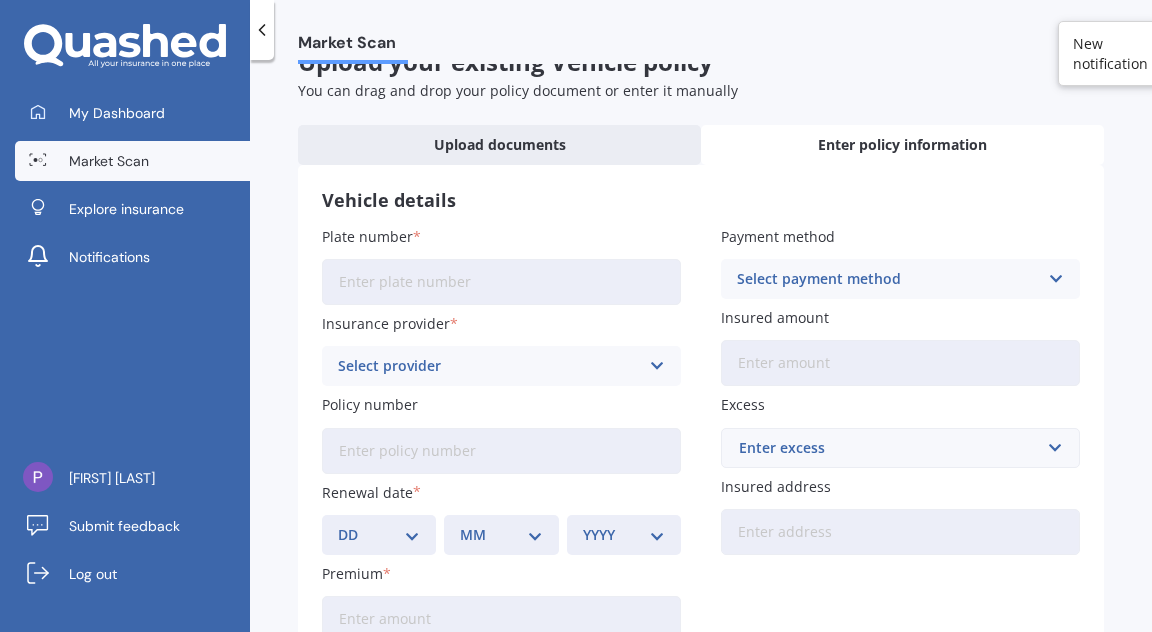 click on "Plate number" at bounding box center [501, 282] 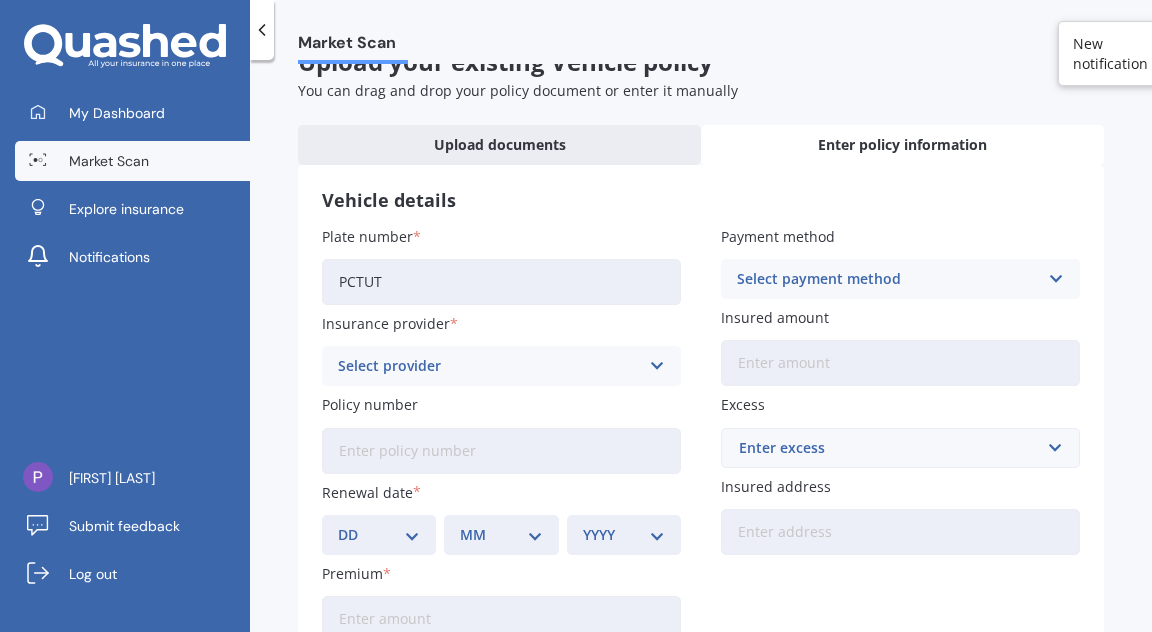 type on "PCTUTR" 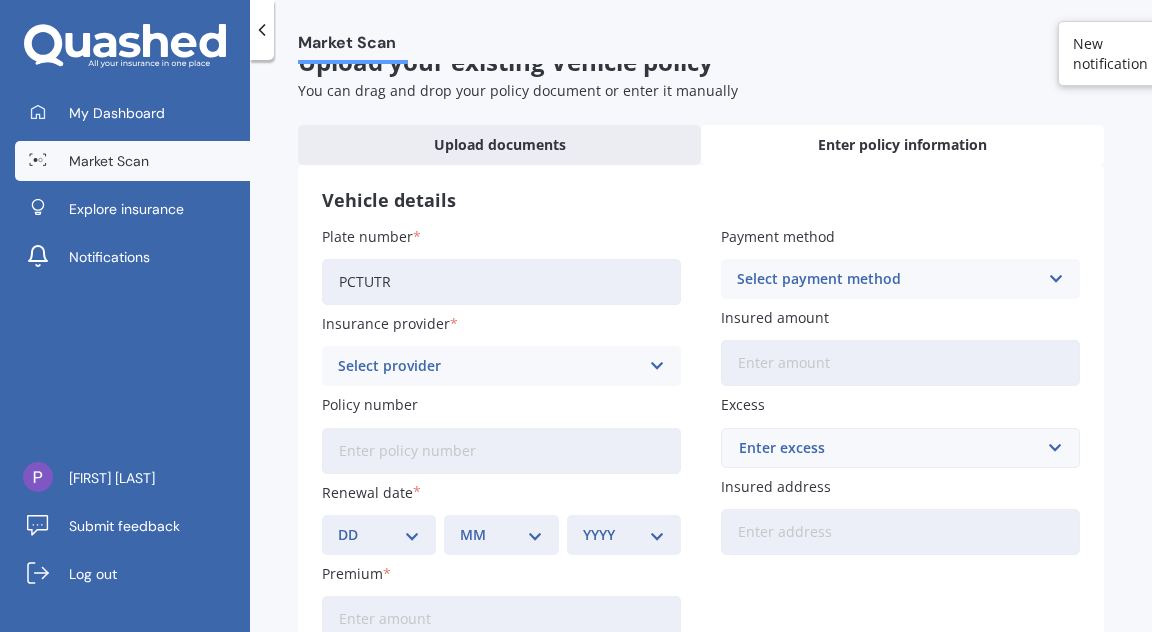 click at bounding box center [656, 366] 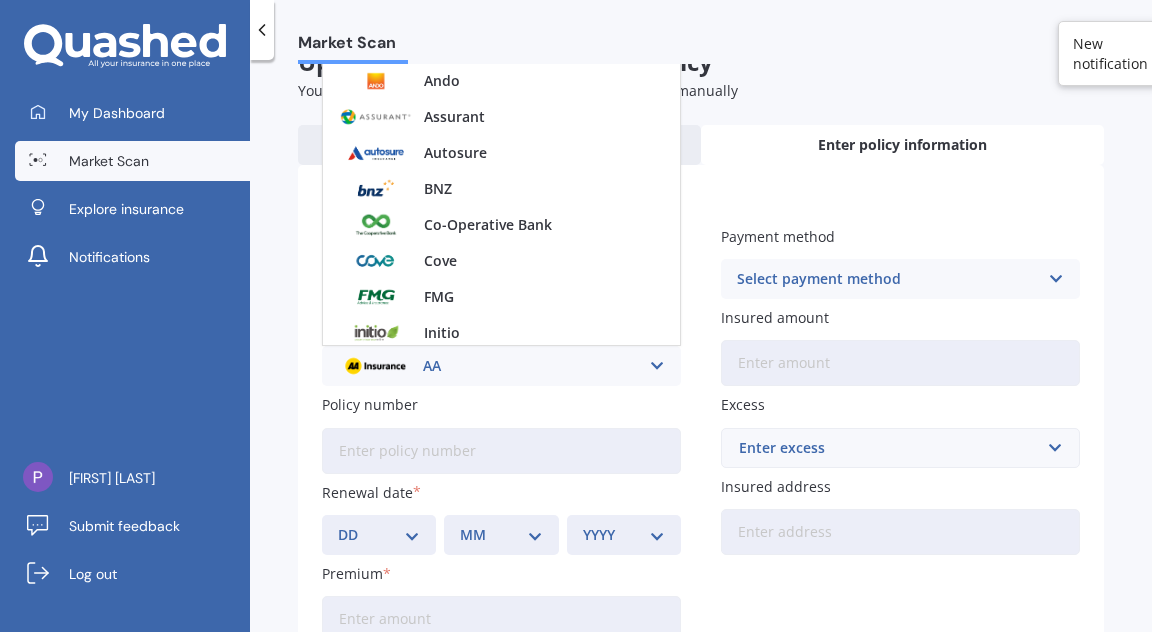 scroll, scrollTop: 215, scrollLeft: 0, axis: vertical 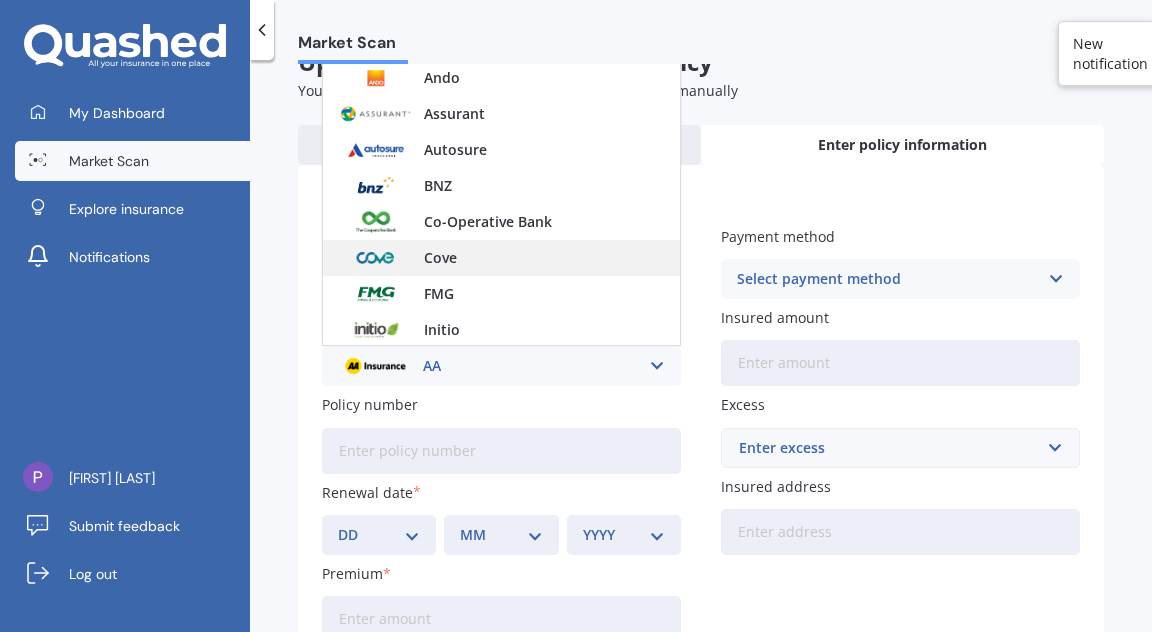 click on "Cove" at bounding box center (440, 258) 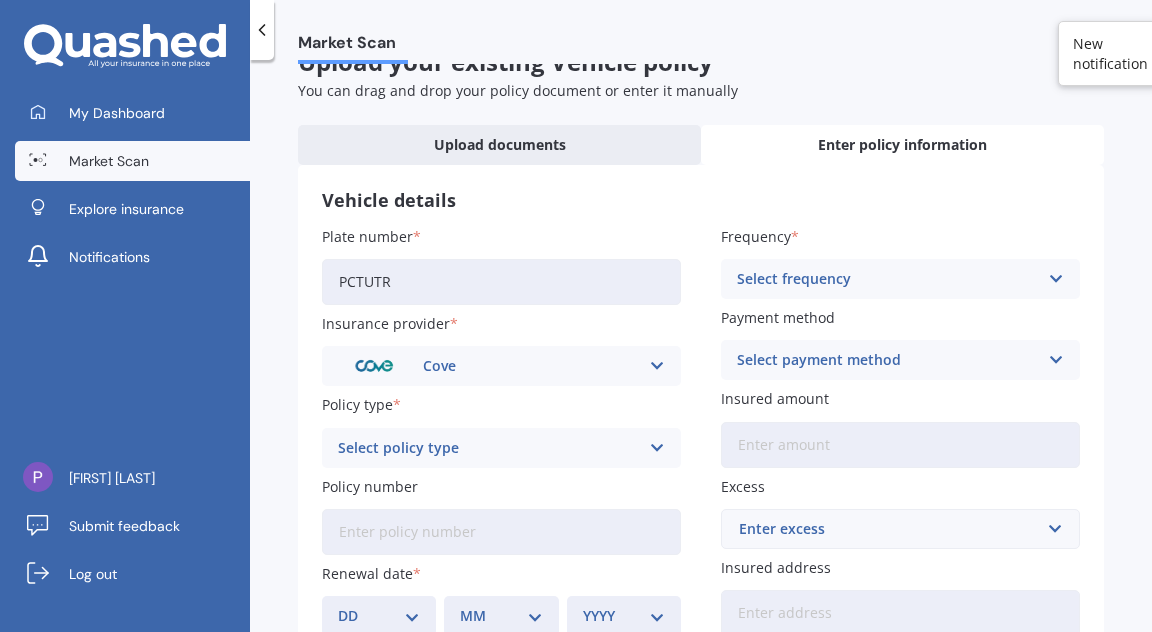 click at bounding box center (1055, 279) 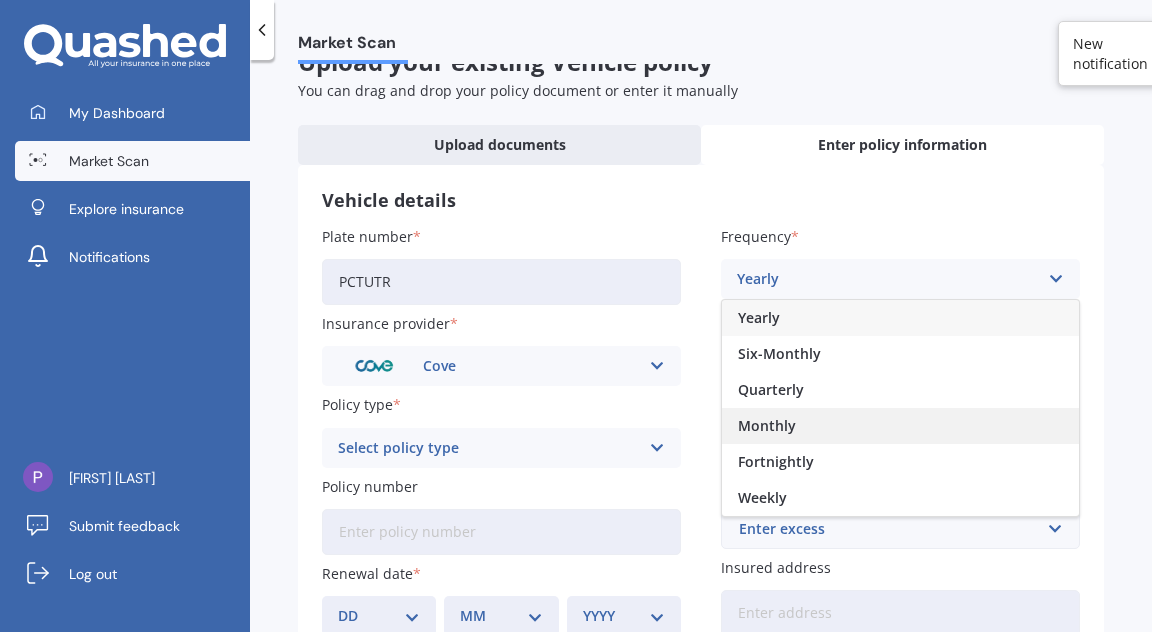 click on "Monthly" at bounding box center (900, 426) 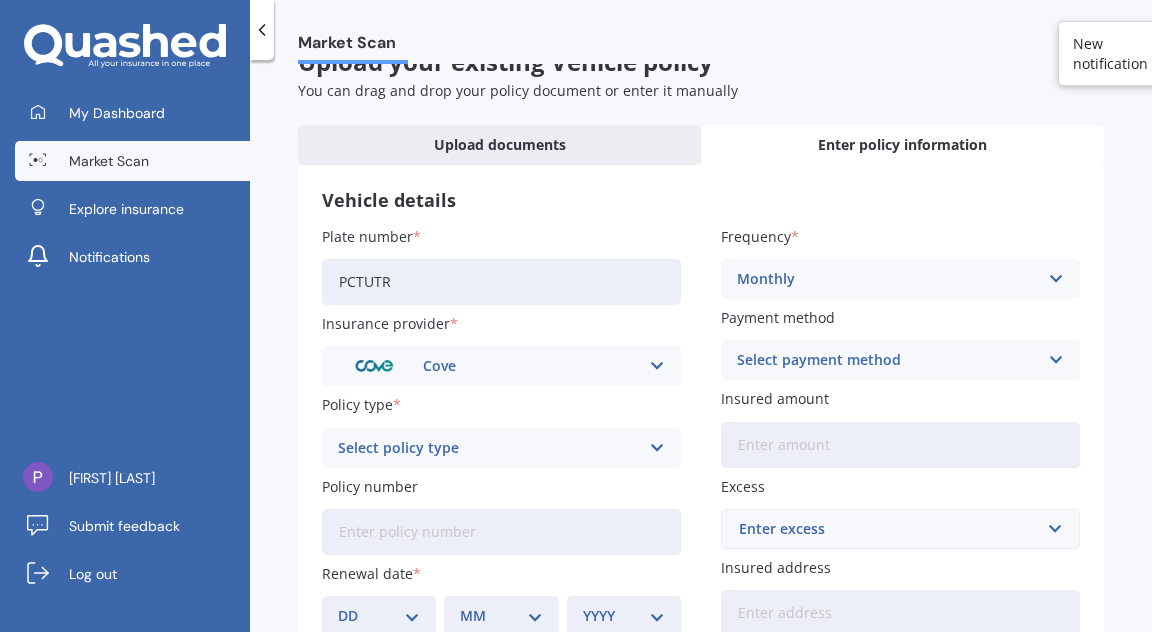 click at bounding box center (1055, 360) 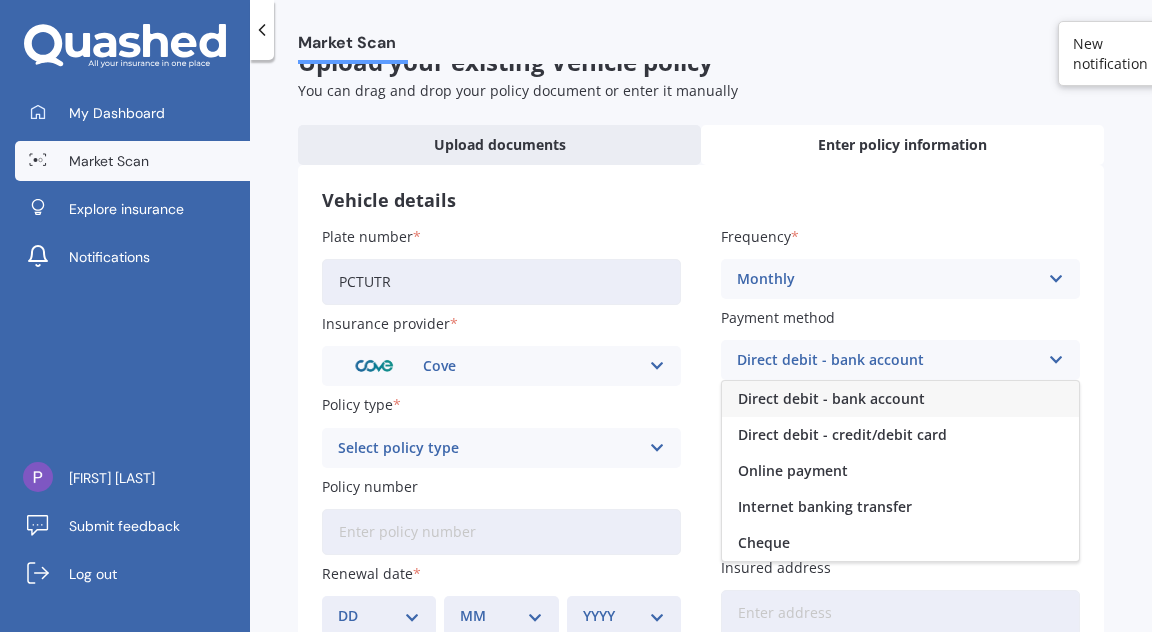 click on "Direct debit - bank account" at bounding box center (831, 399) 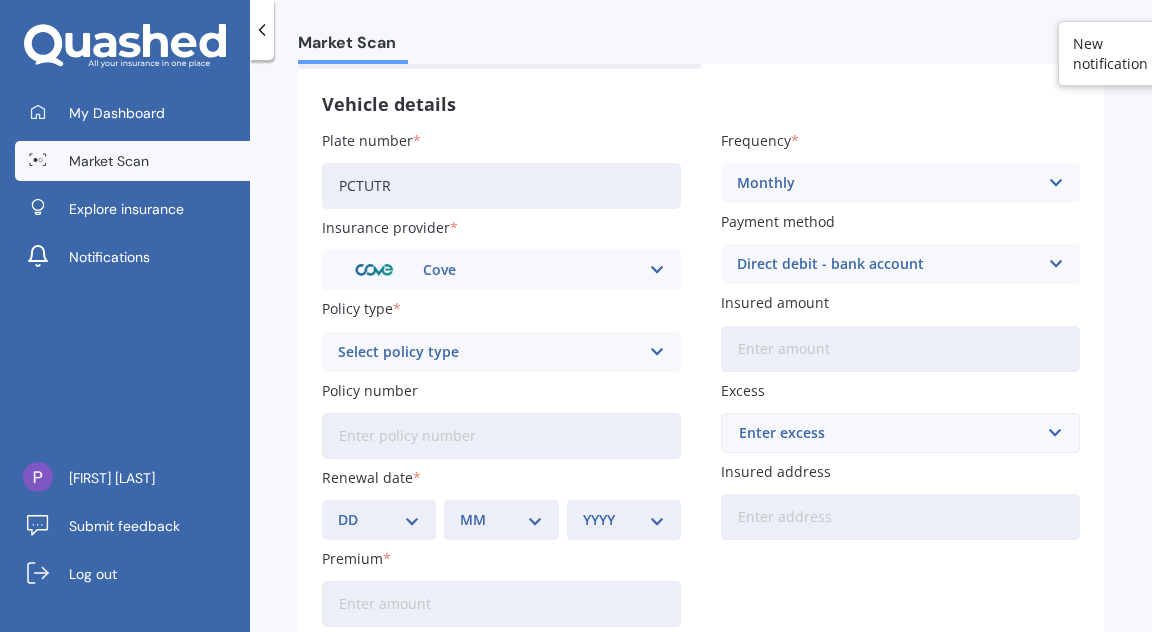 scroll, scrollTop: 135, scrollLeft: 0, axis: vertical 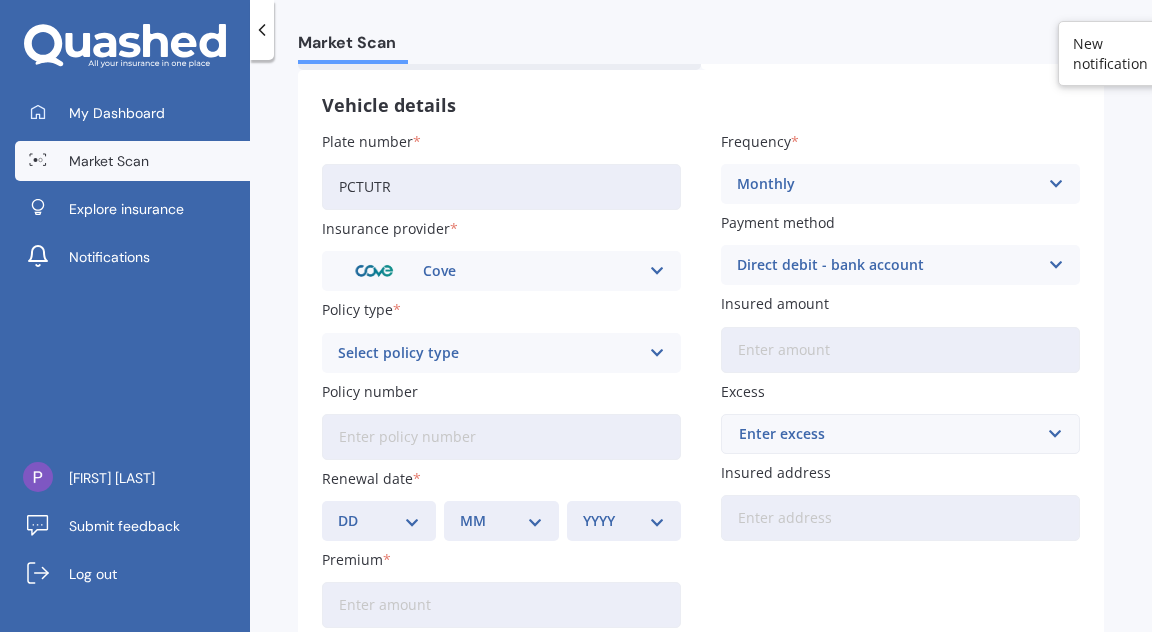 click at bounding box center [656, 353] 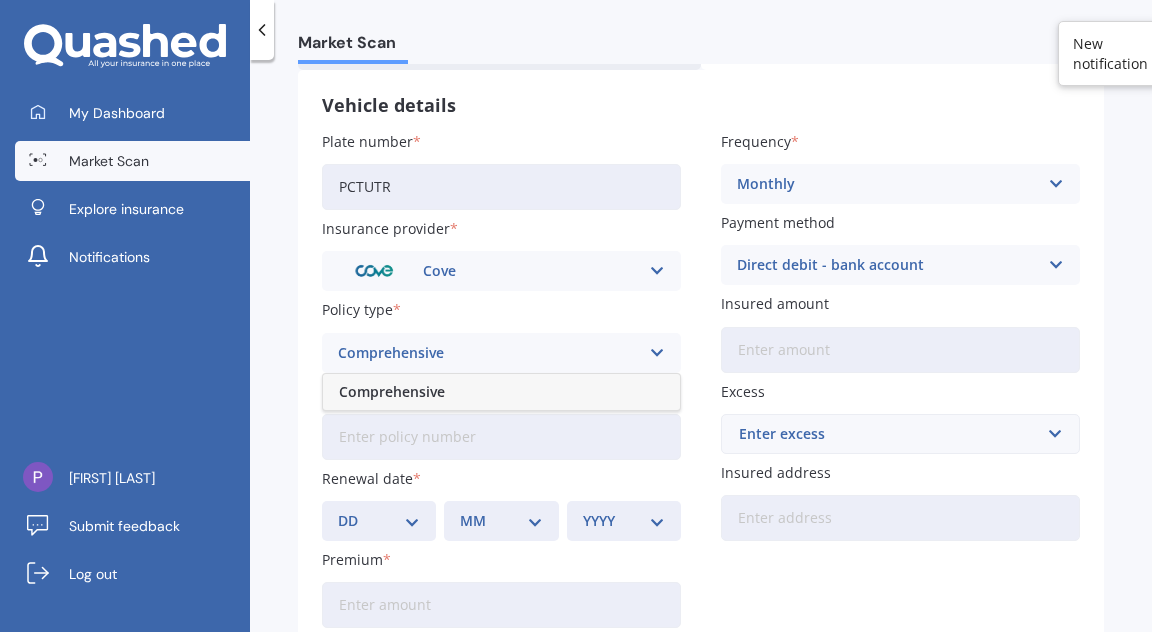 click on "Comprehensive" at bounding box center (392, 392) 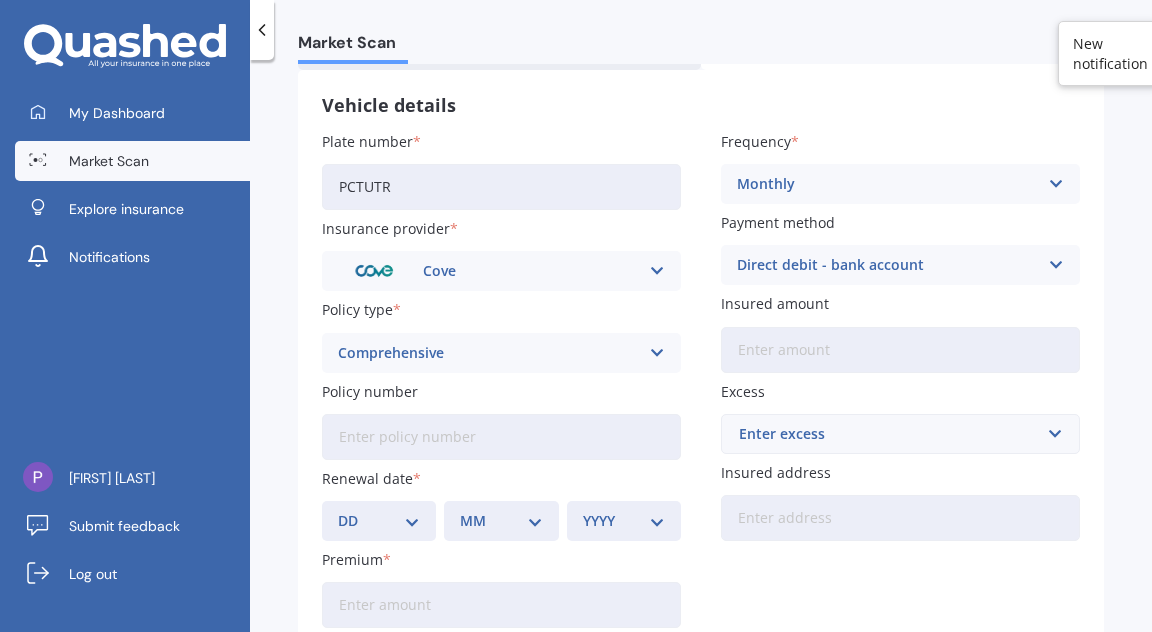click on "Insured amount" at bounding box center [900, 350] 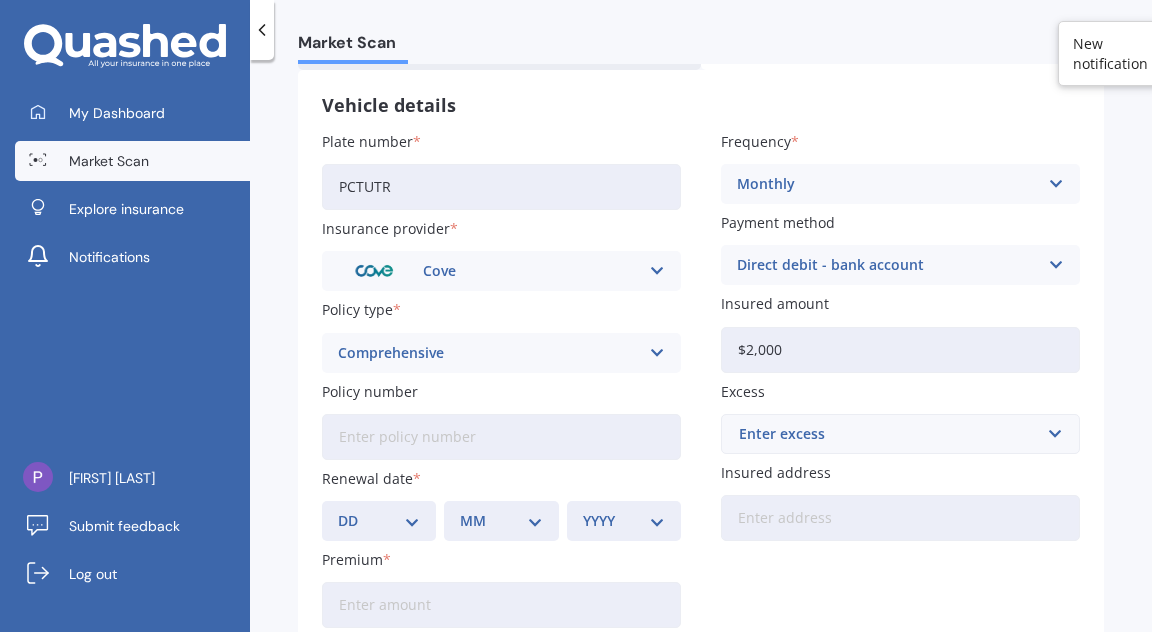 type on "$20,000" 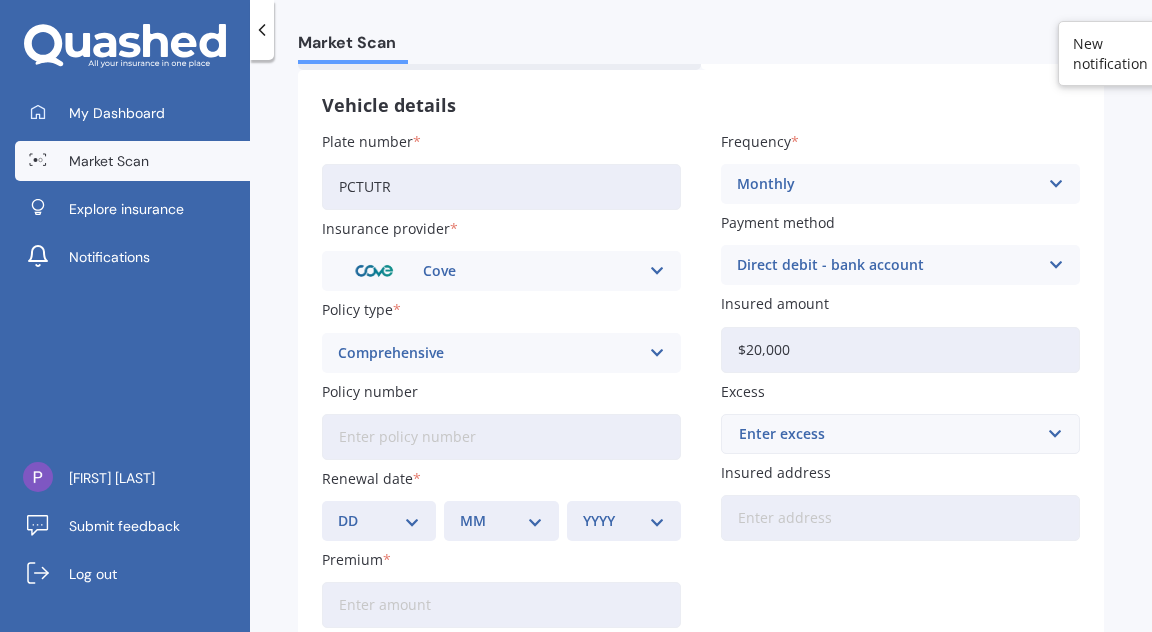 click on "Policy number" at bounding box center (501, 437) 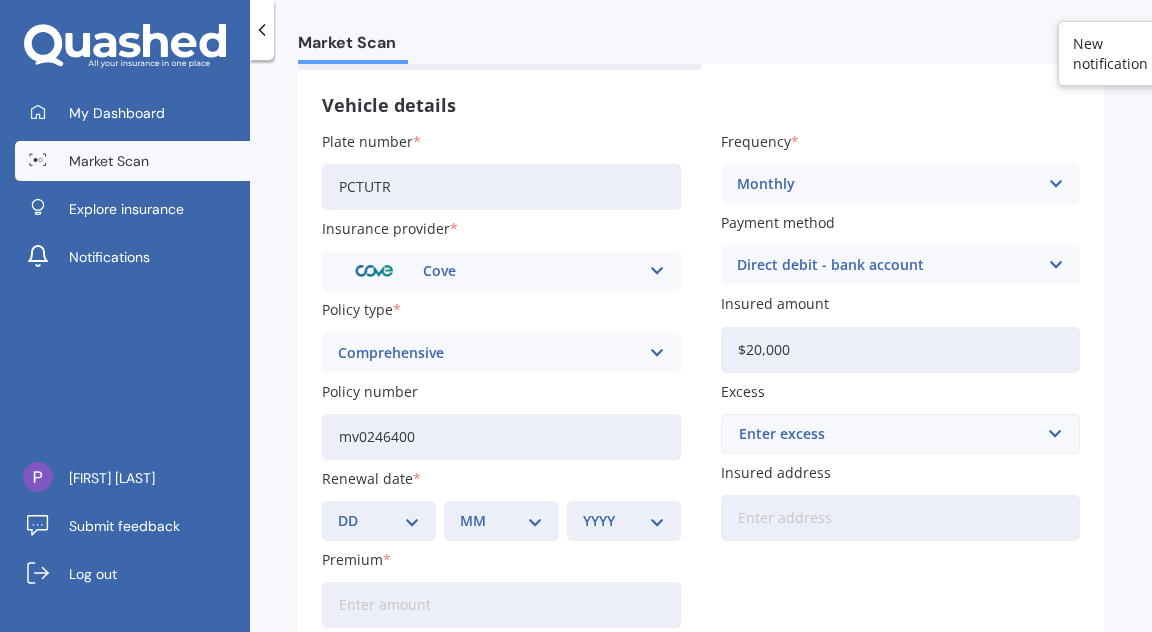 type on "mv0246400" 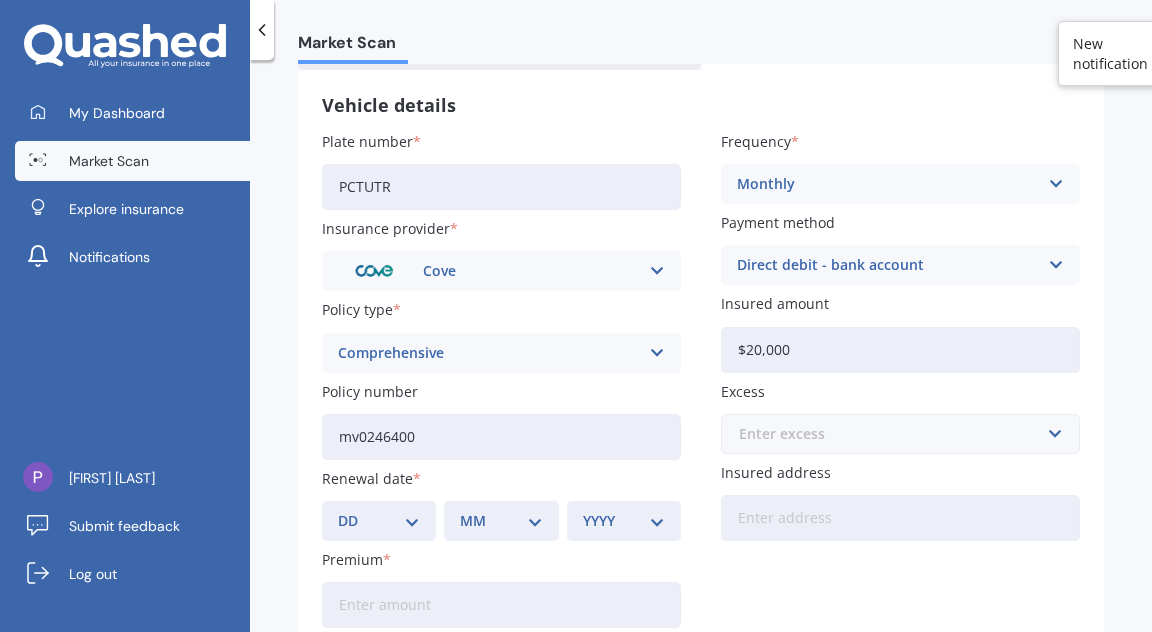 click at bounding box center (893, 434) 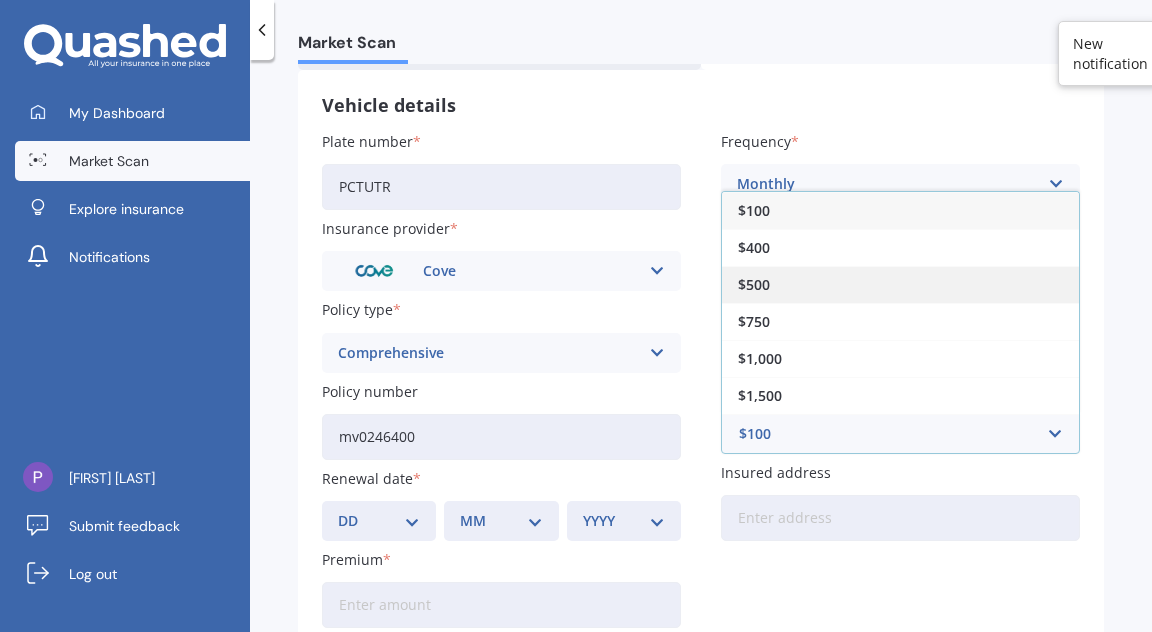 click on "$500" at bounding box center (754, 285) 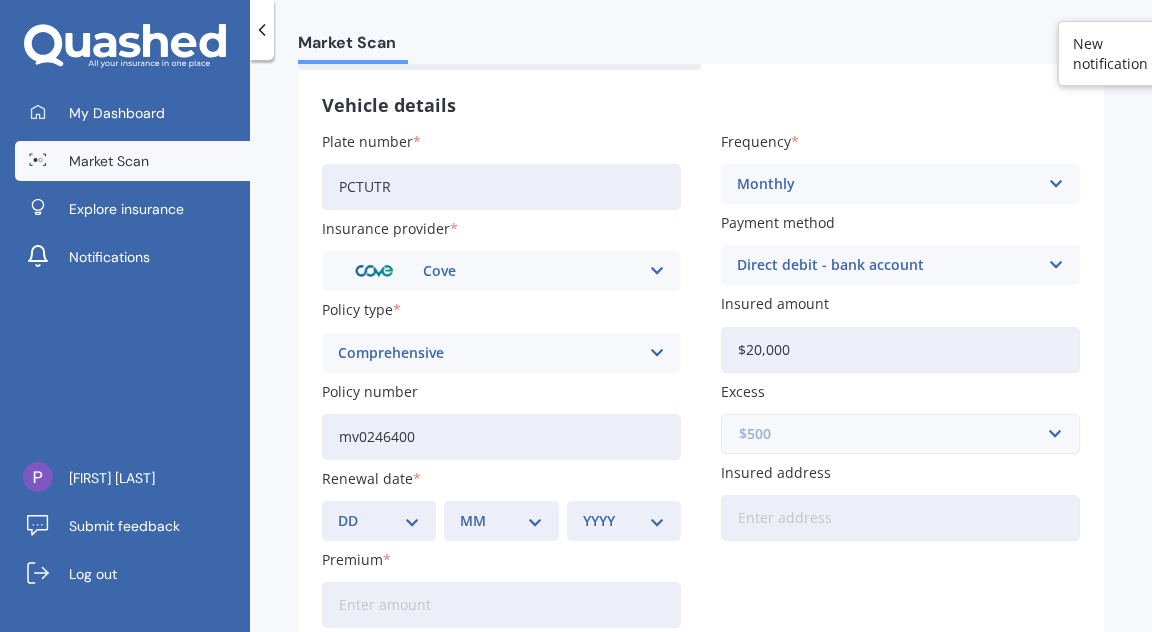 click at bounding box center (893, 434) 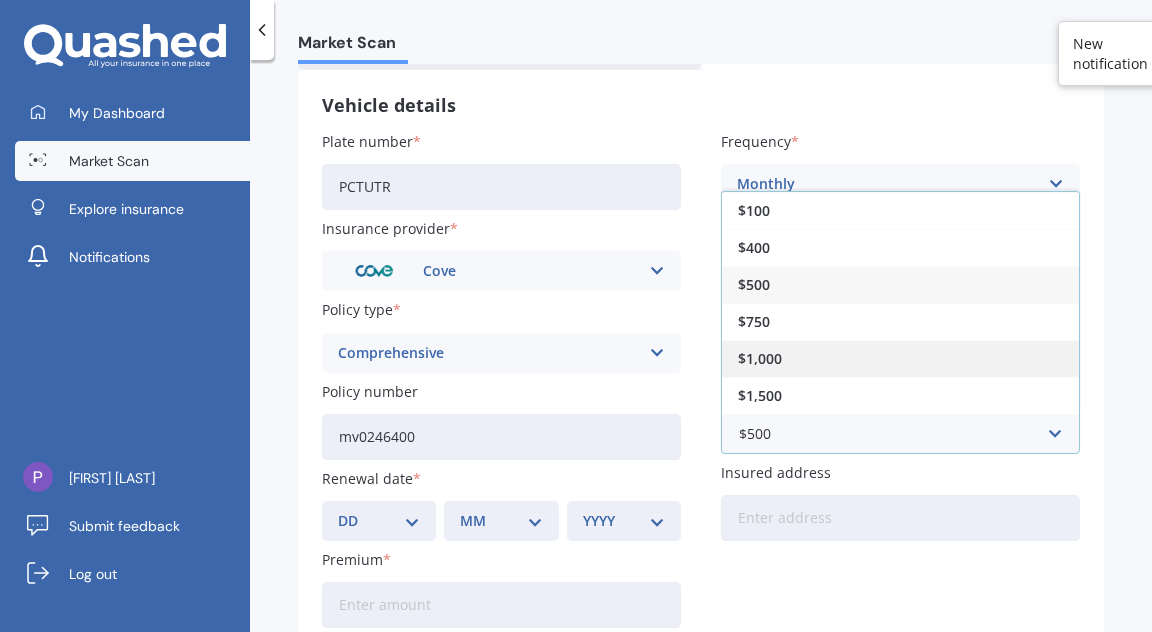 click on "$1,000" at bounding box center [900, 358] 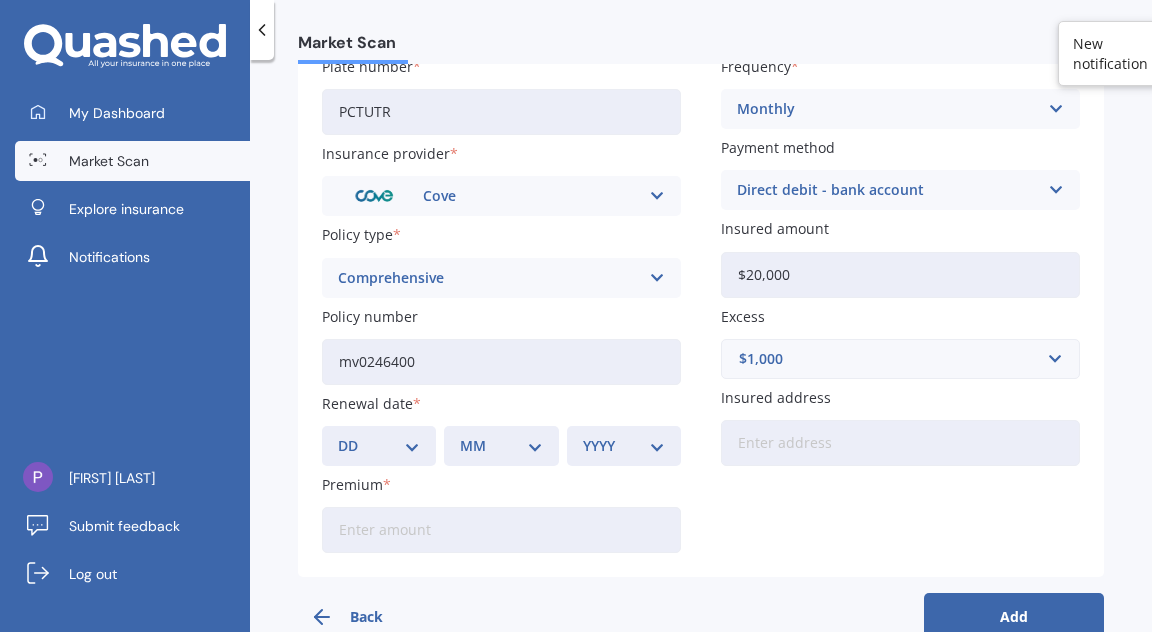 scroll, scrollTop: 220, scrollLeft: 0, axis: vertical 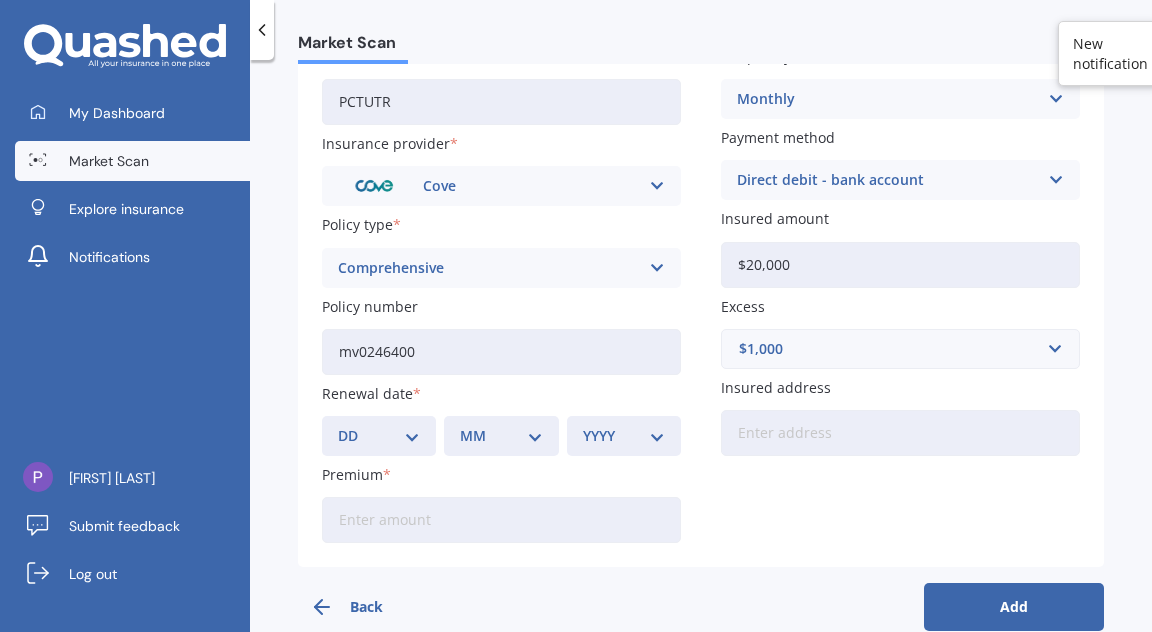 select on "05" 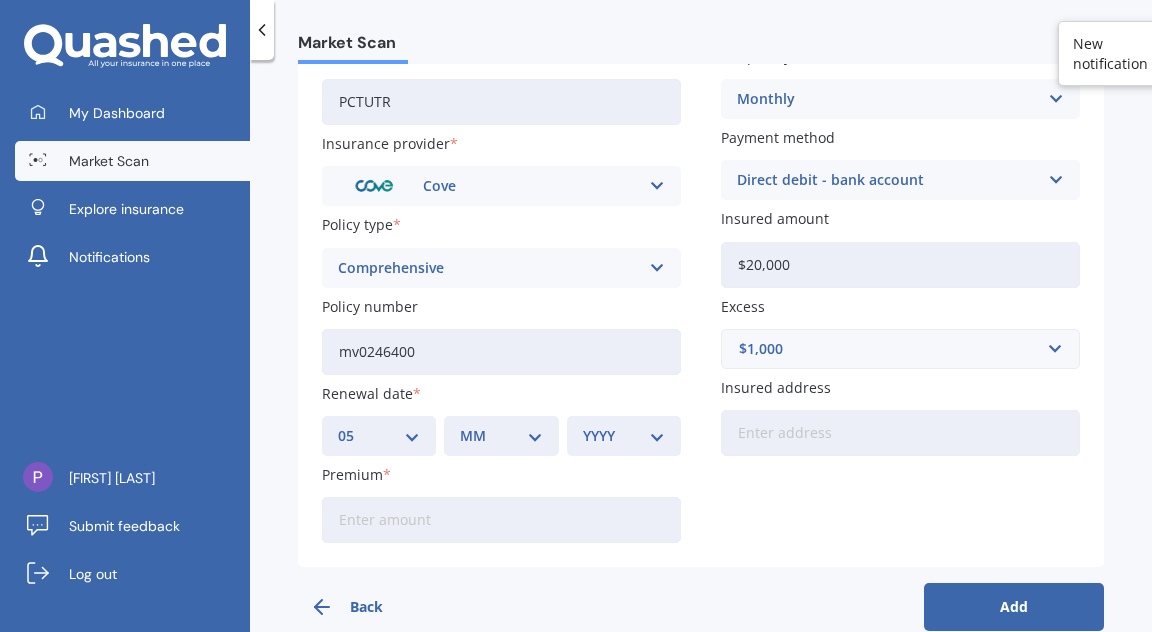 click on "MM 01 02 03 04 05 06 07 08 09 10 11 12" at bounding box center [501, 436] 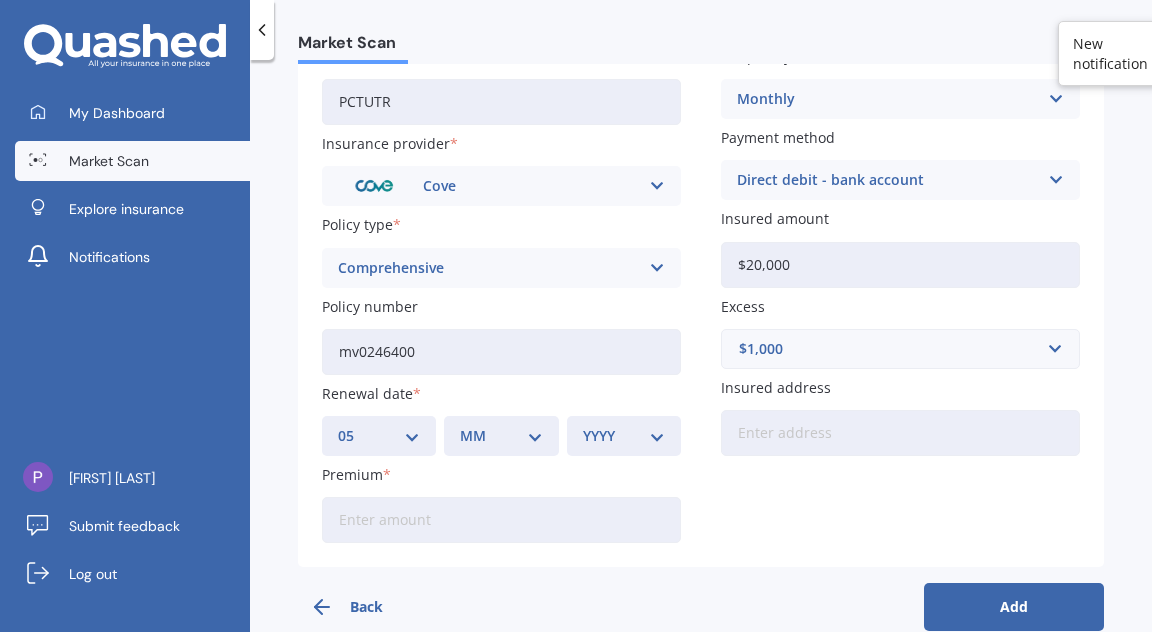 select on "09" 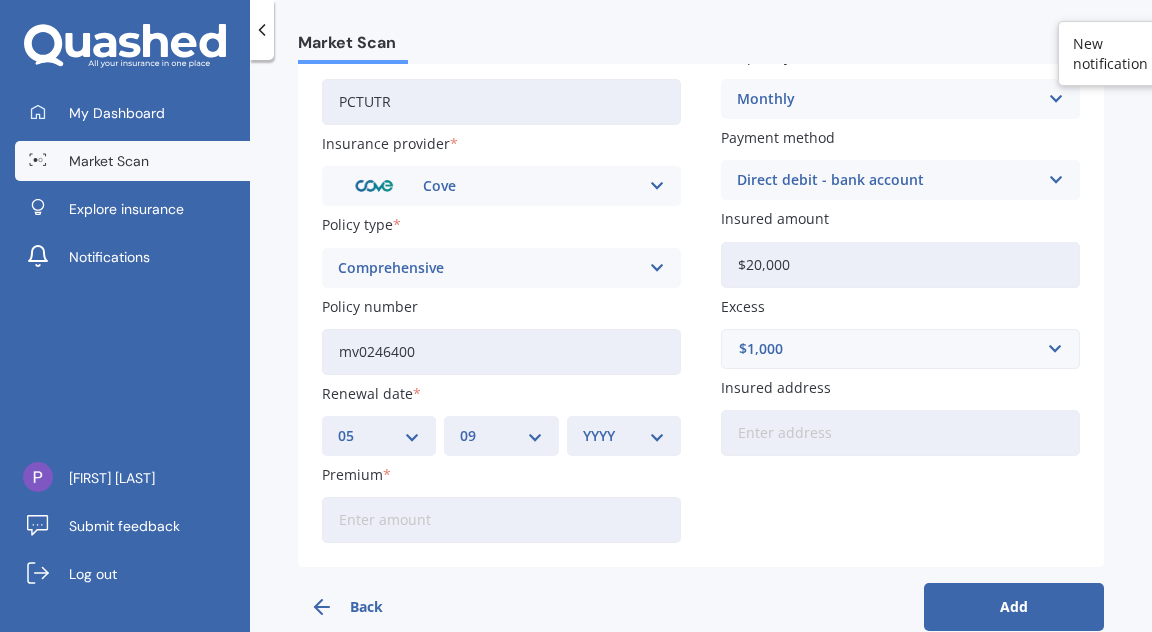 select on "2025" 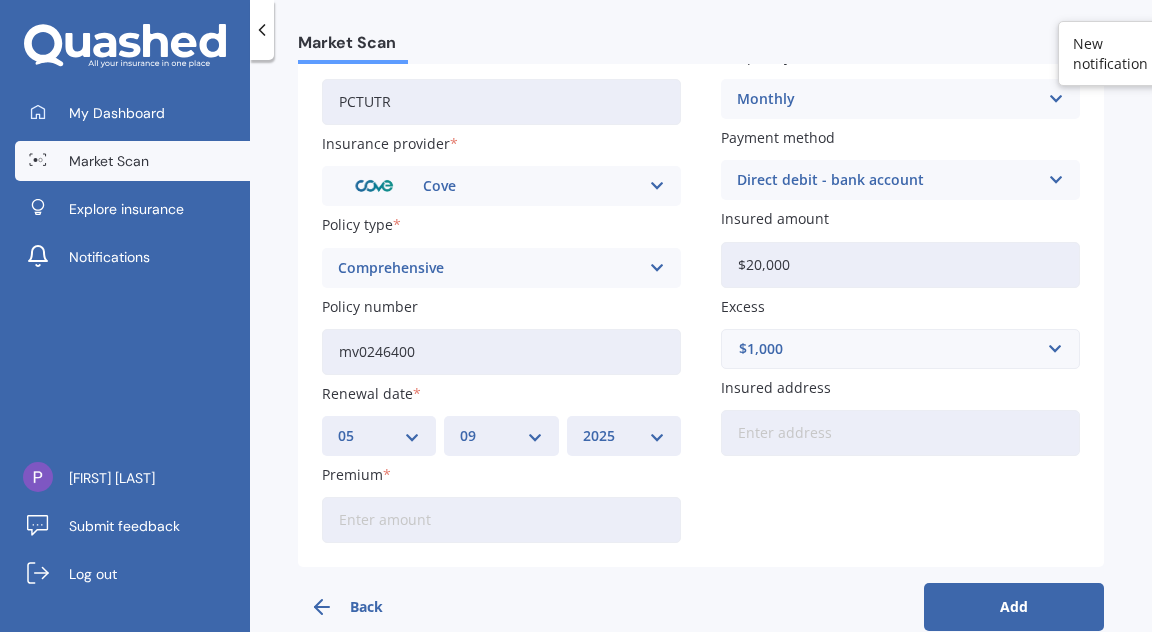 click on "Premium" at bounding box center (501, 520) 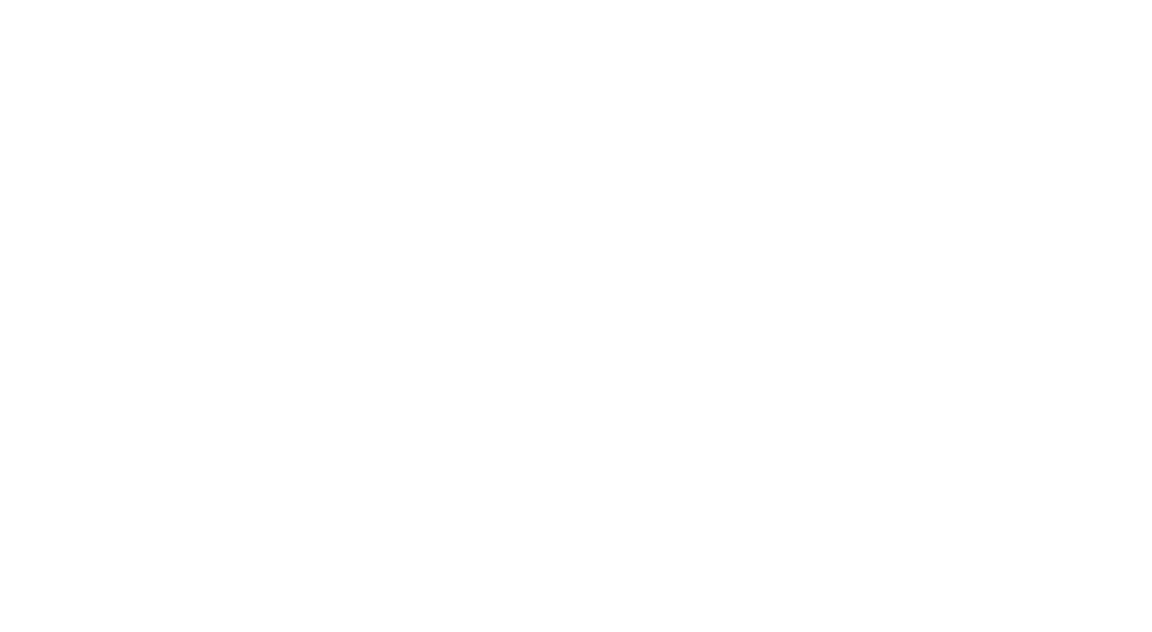 scroll, scrollTop: 0, scrollLeft: 0, axis: both 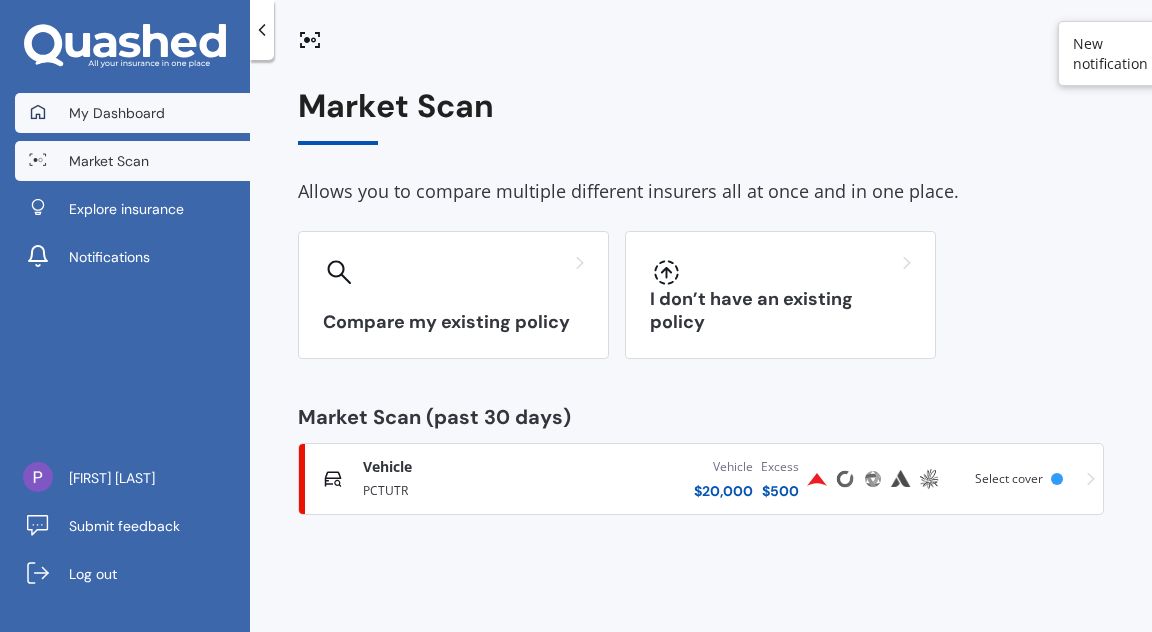 click on "My Dashboard" at bounding box center (117, 113) 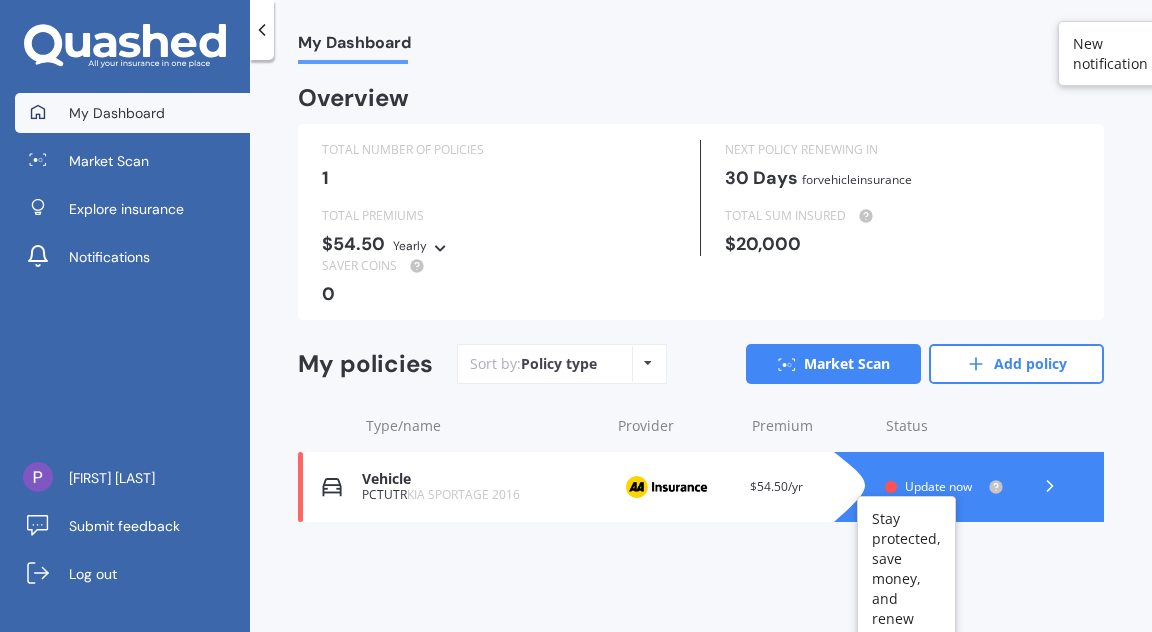 click 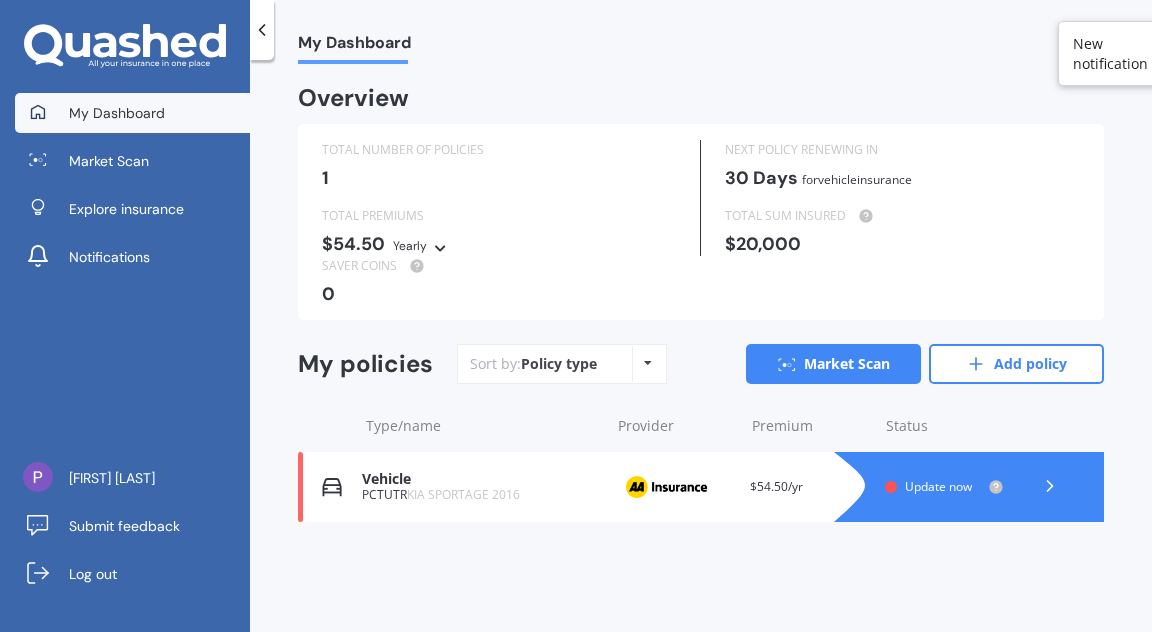 click 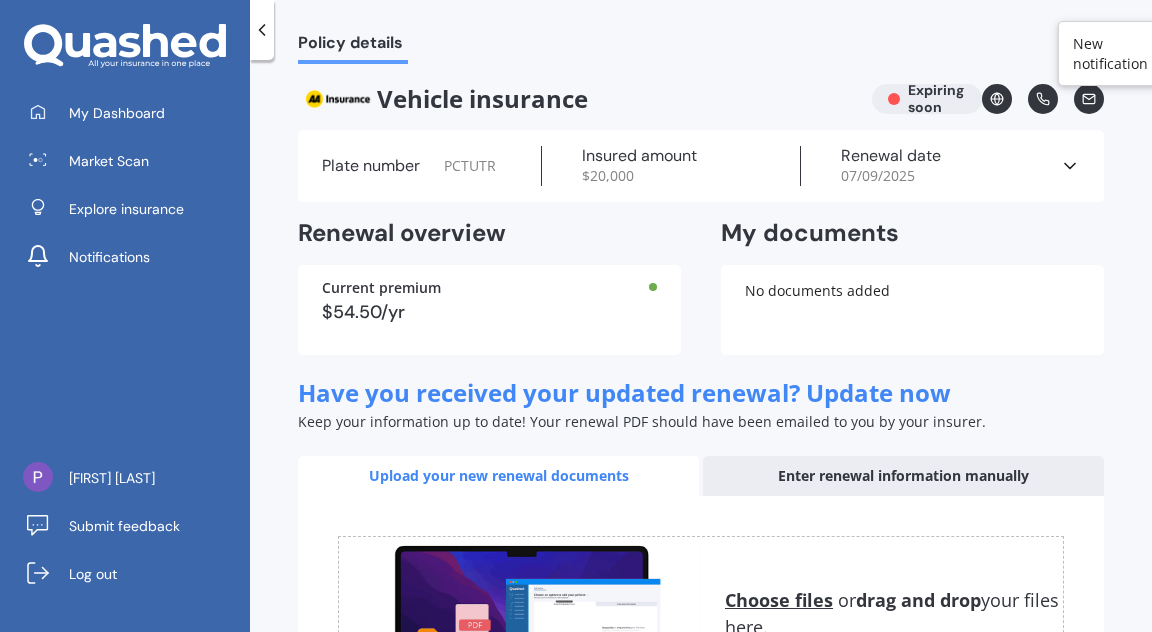 scroll, scrollTop: 0, scrollLeft: 0, axis: both 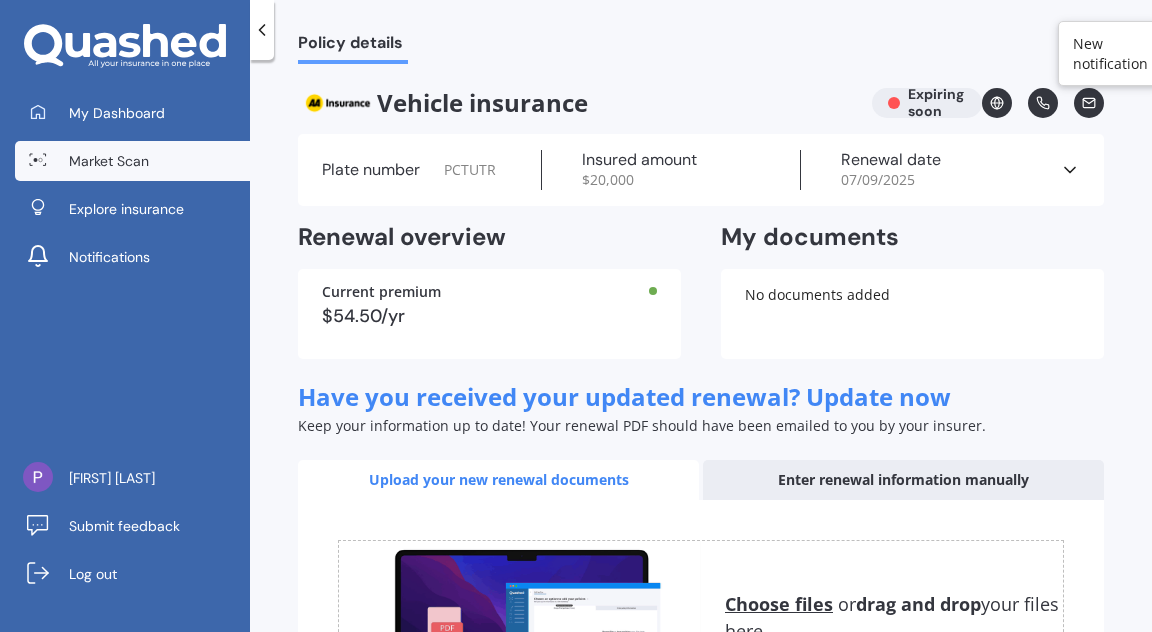 click on "Market Scan" at bounding box center [109, 161] 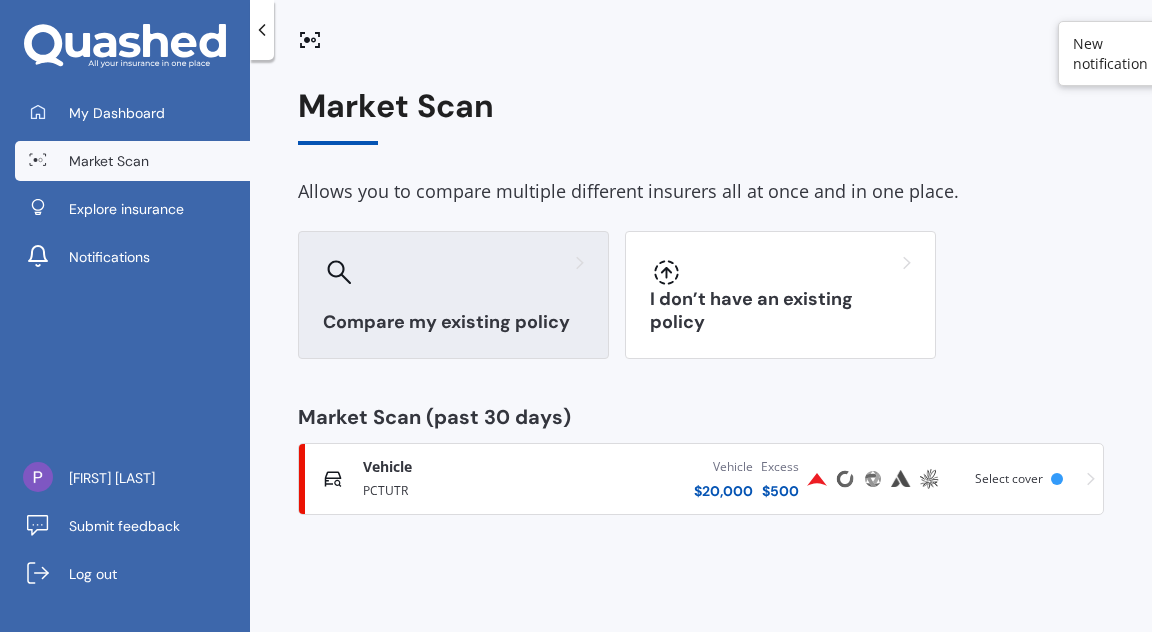 click on "Compare my existing policy" at bounding box center [453, 322] 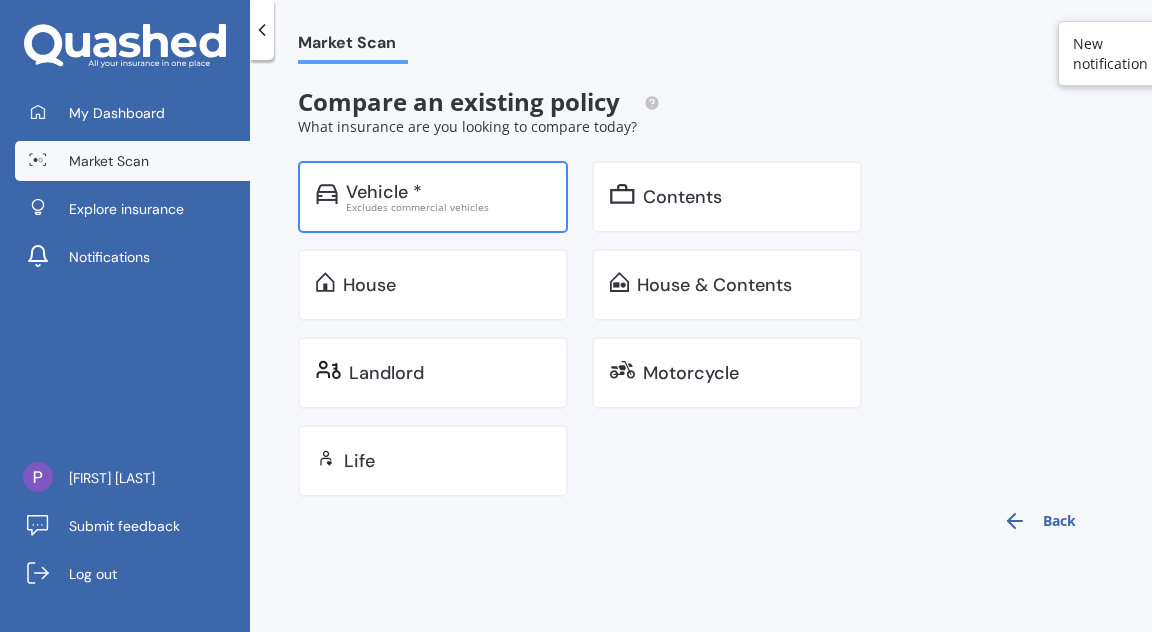 click on "Excludes commercial vehicles" at bounding box center [448, 207] 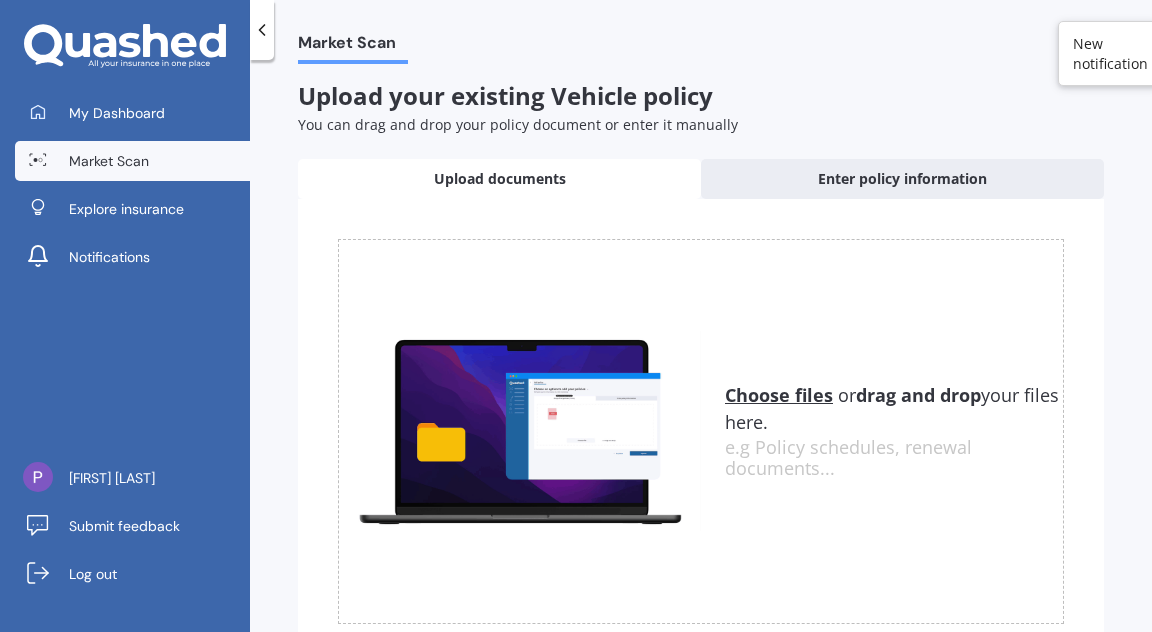 scroll, scrollTop: 0, scrollLeft: 0, axis: both 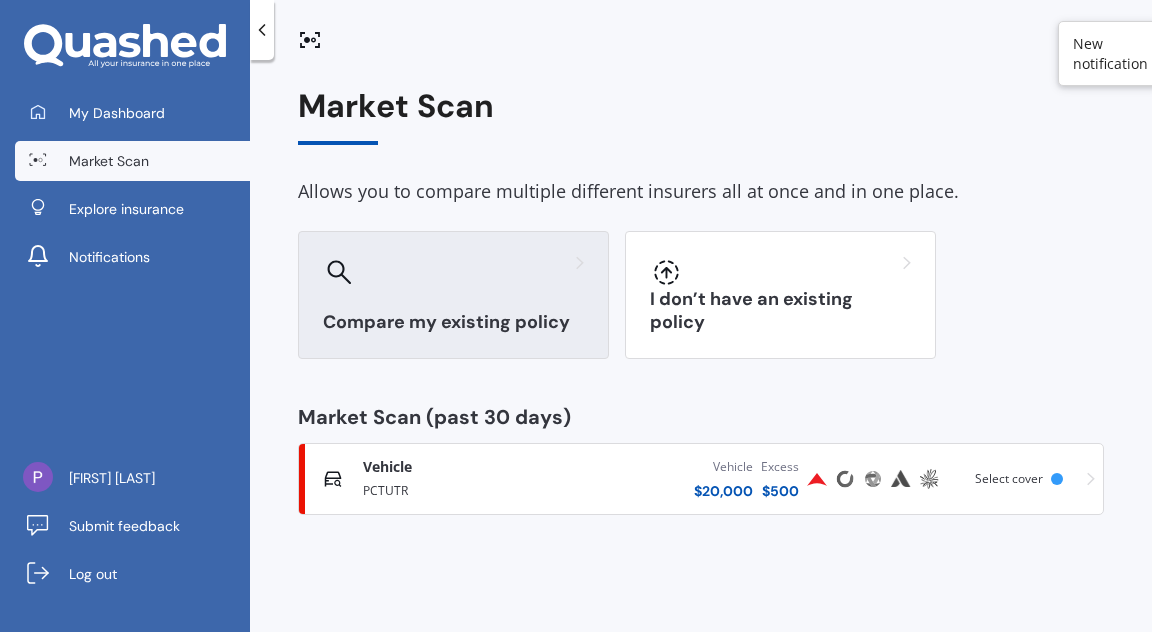 click 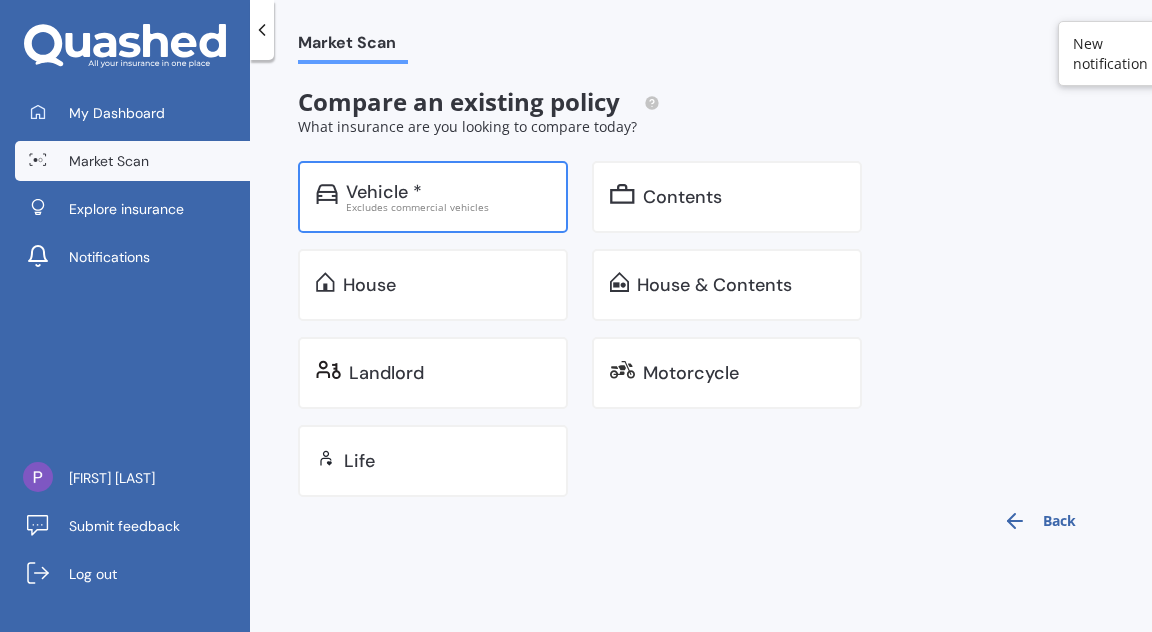 click on "Excludes commercial vehicles" at bounding box center (448, 207) 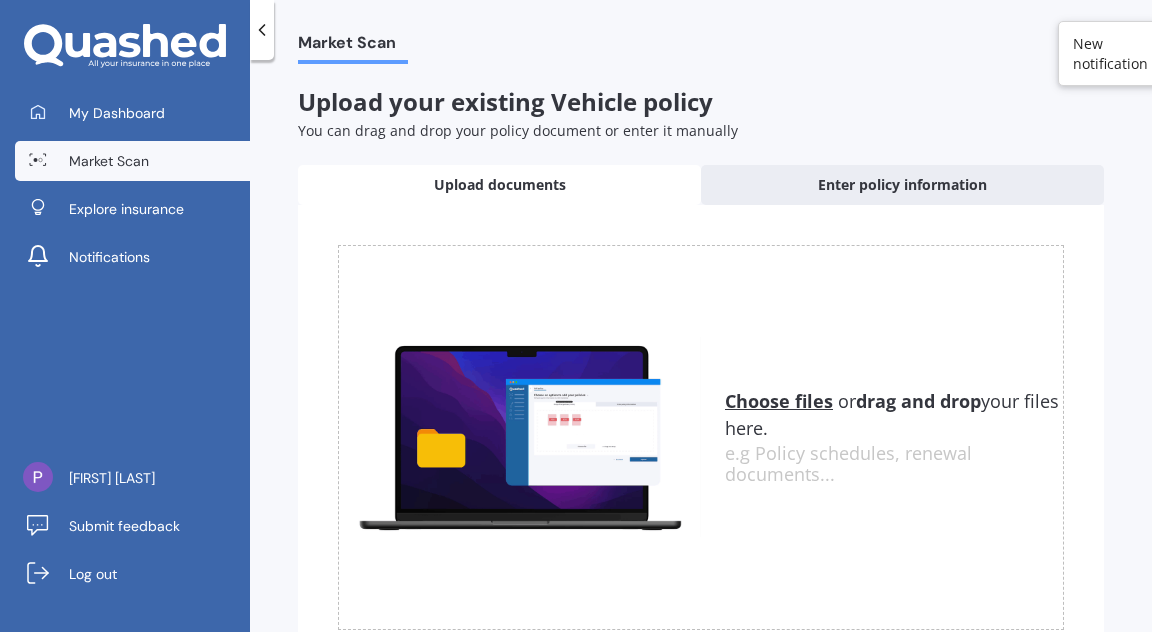 click on "Upload documents" at bounding box center [500, 185] 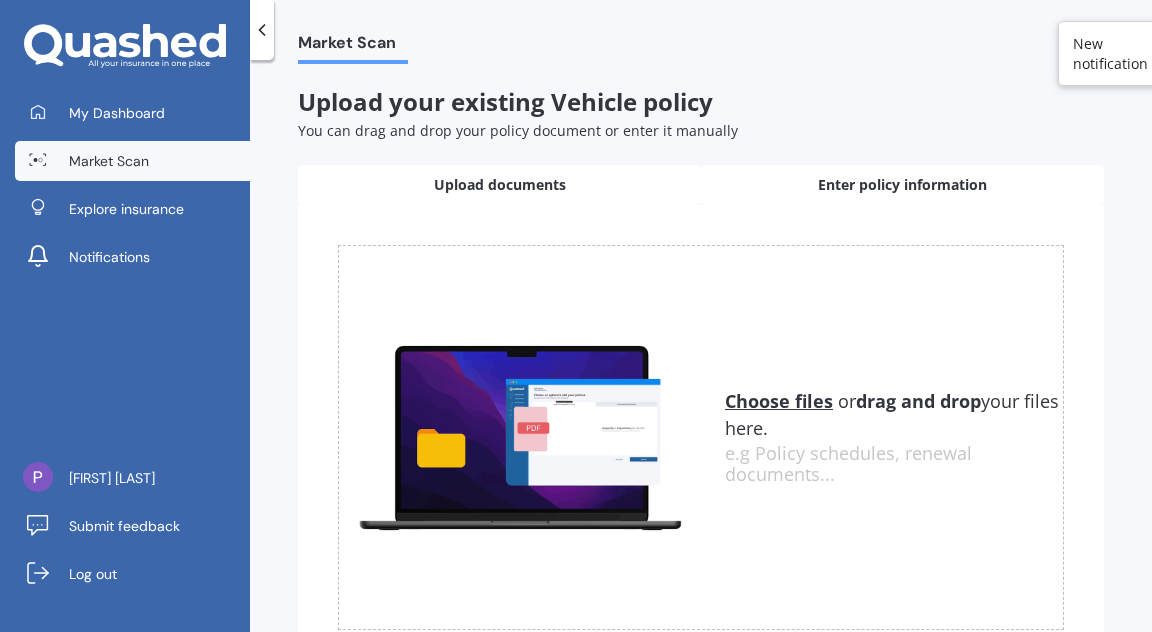 click on "Enter policy information" at bounding box center (902, 185) 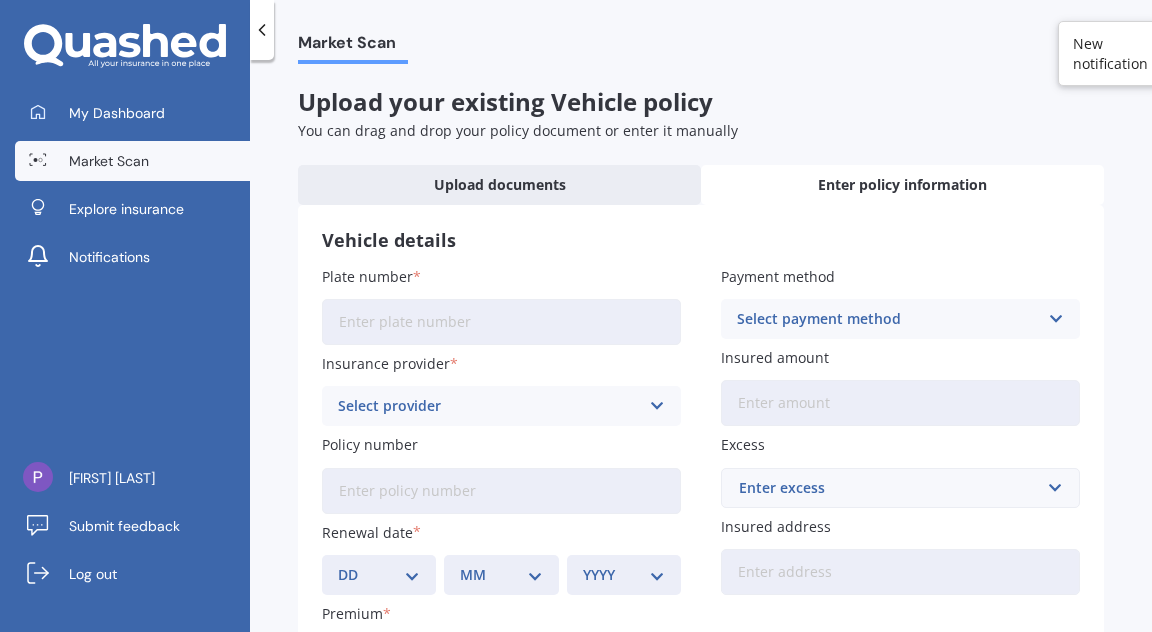 click on "Plate number" at bounding box center [501, 322] 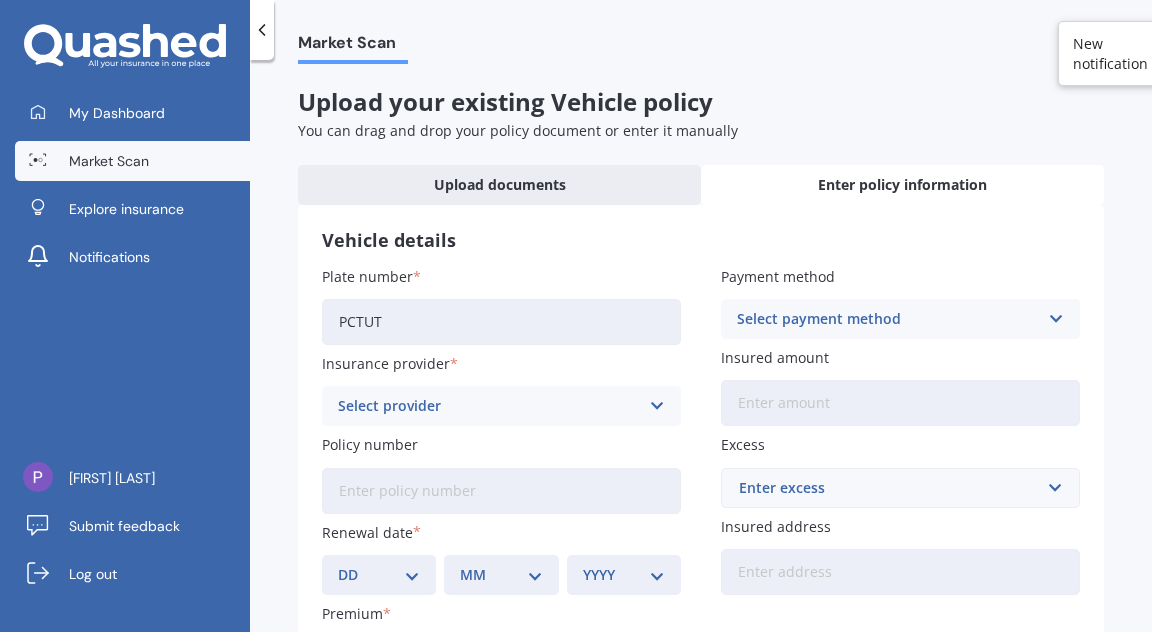 type on "PCTUTR" 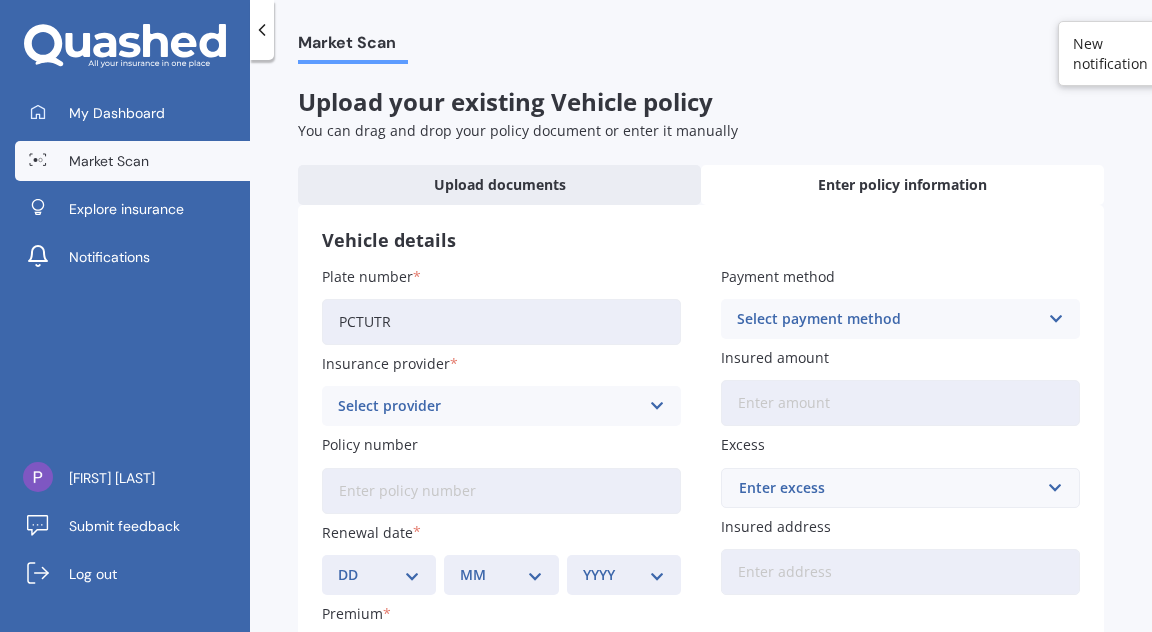 click at bounding box center [656, 406] 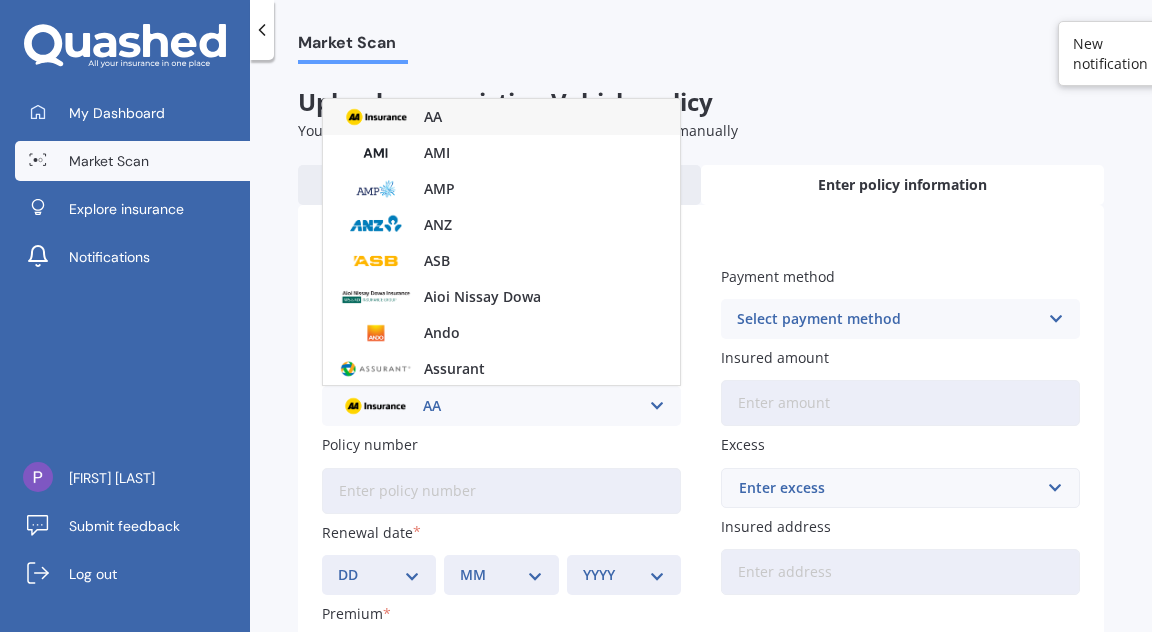 click at bounding box center (656, 406) 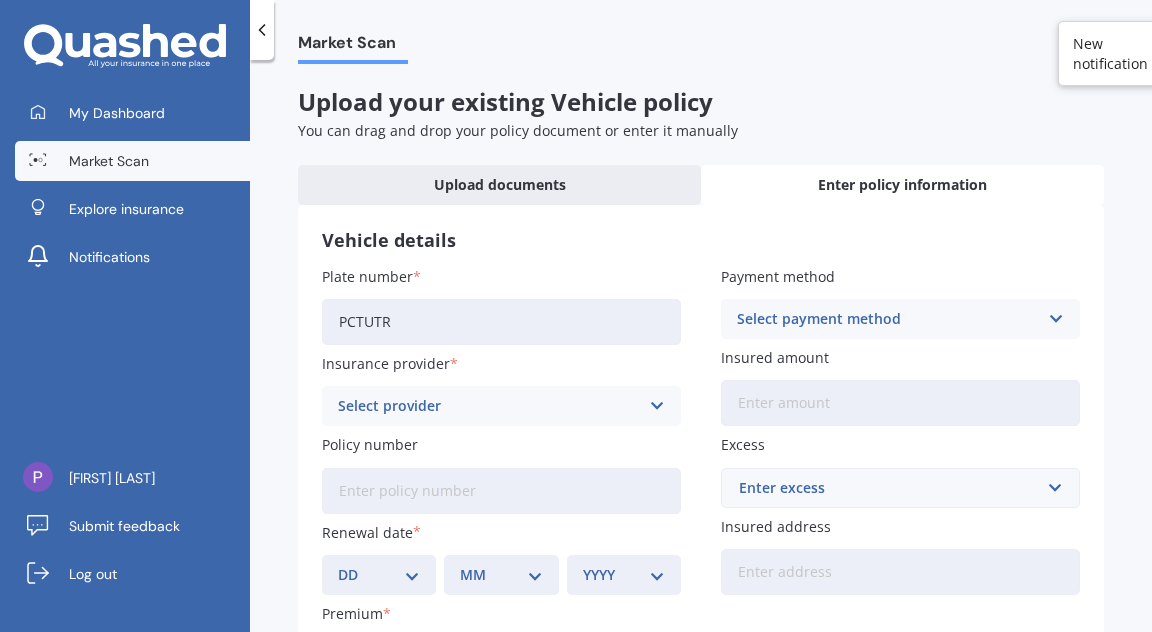 click at bounding box center [656, 406] 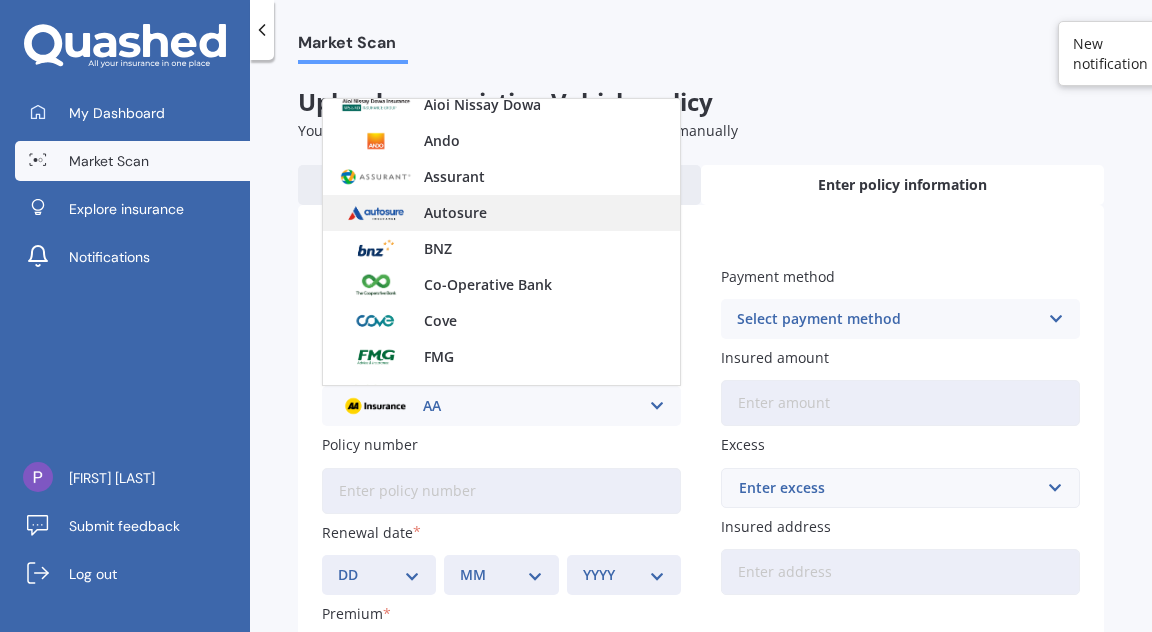 scroll, scrollTop: 189, scrollLeft: 0, axis: vertical 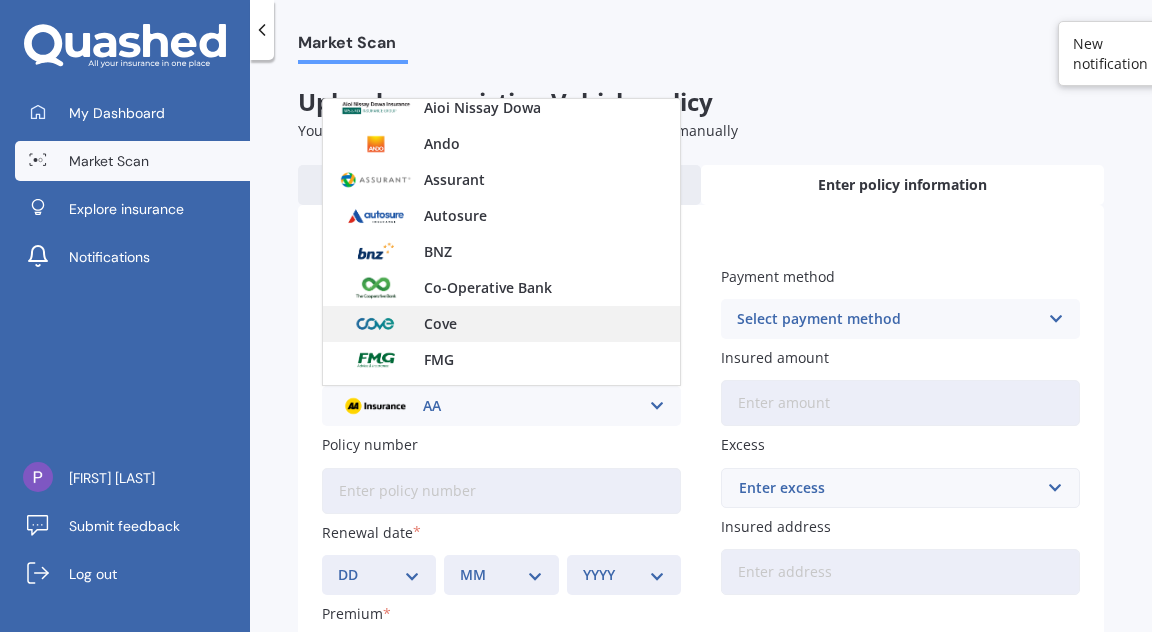 click on "Cove" at bounding box center [440, 324] 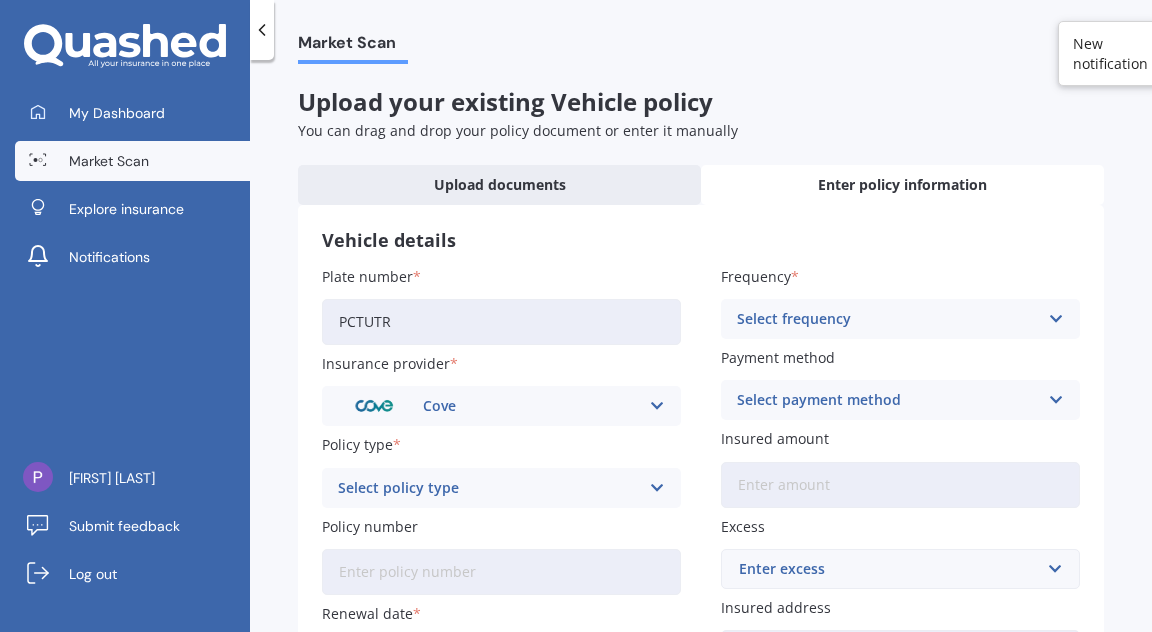 click at bounding box center [656, 488] 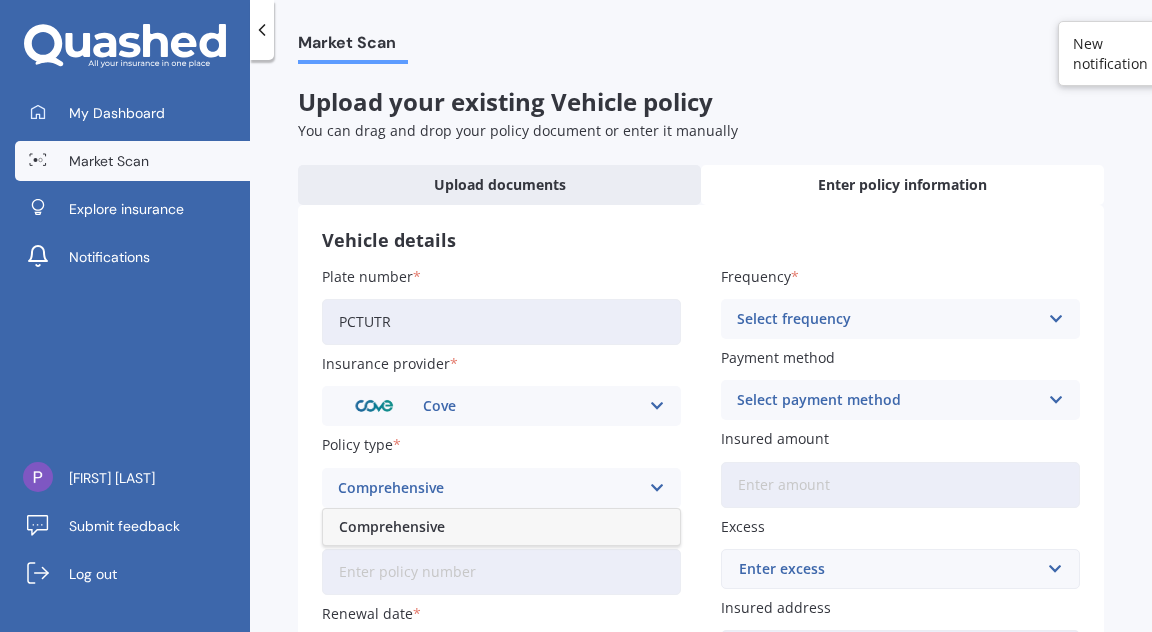click on "Comprehensive" at bounding box center (392, 527) 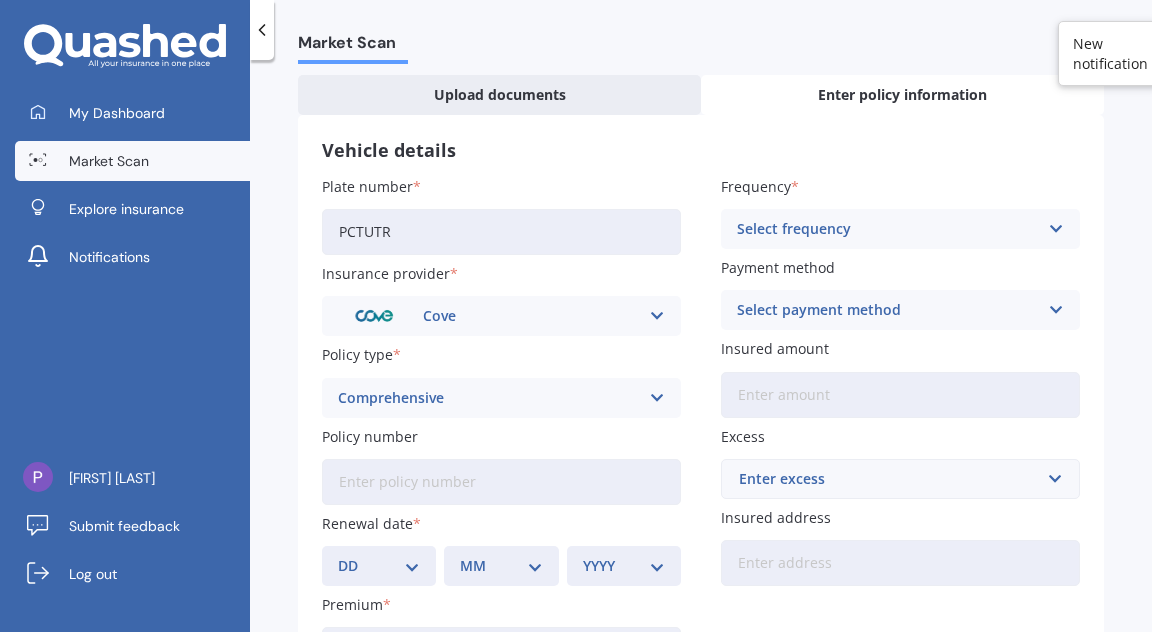 scroll, scrollTop: 84, scrollLeft: 0, axis: vertical 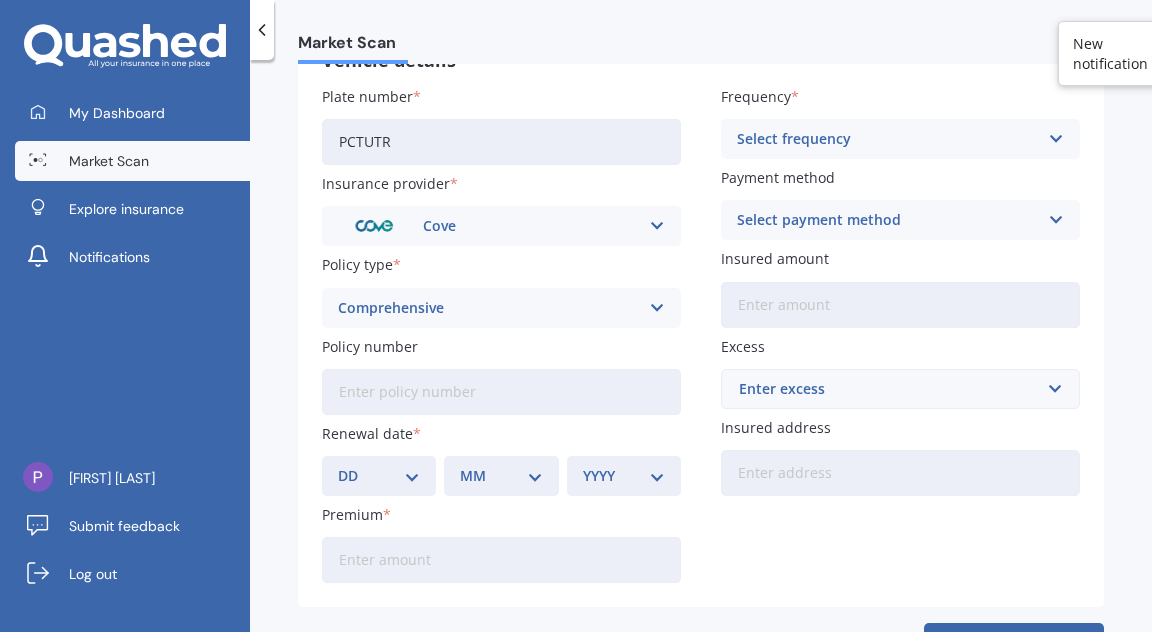 click on "Policy number" at bounding box center [501, 392] 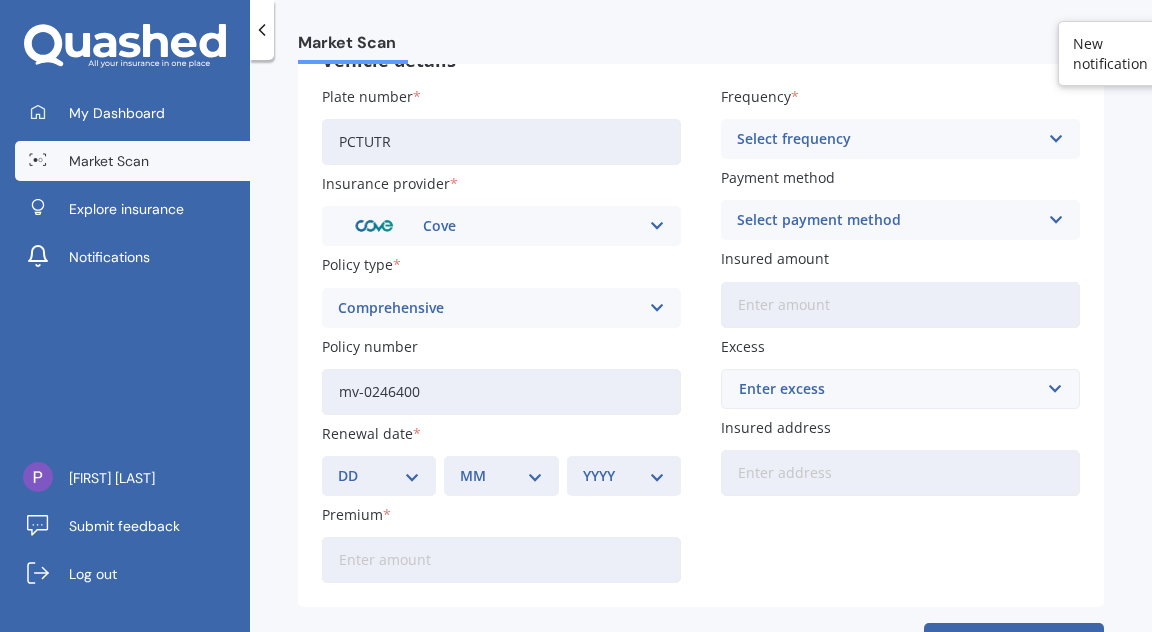 type on "mv-0246400" 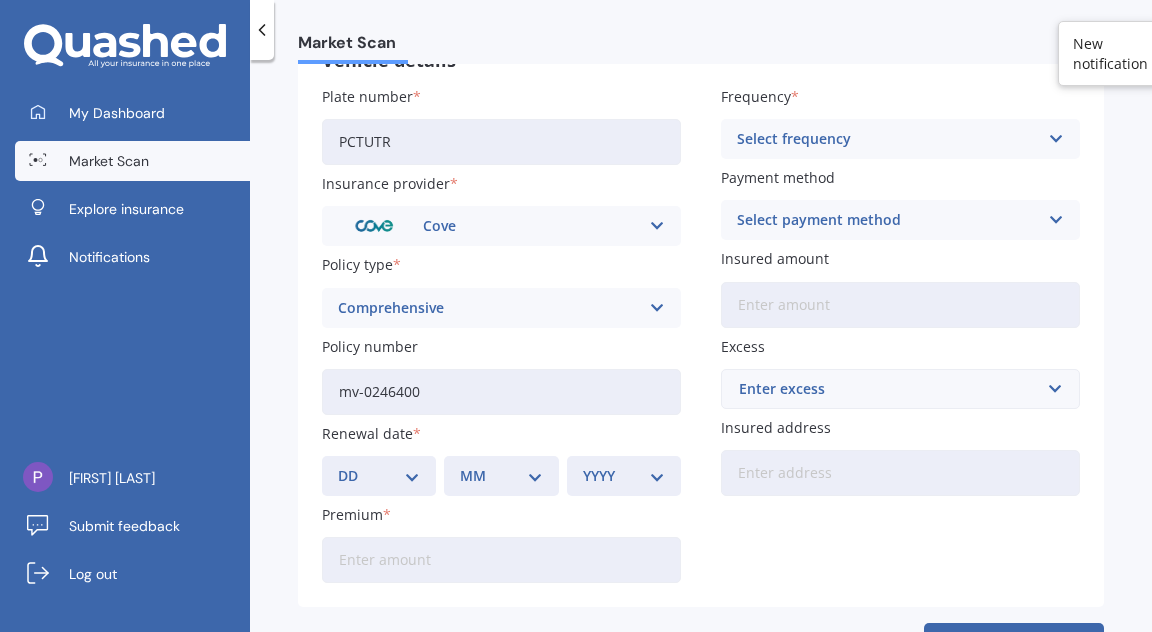 select on "06" 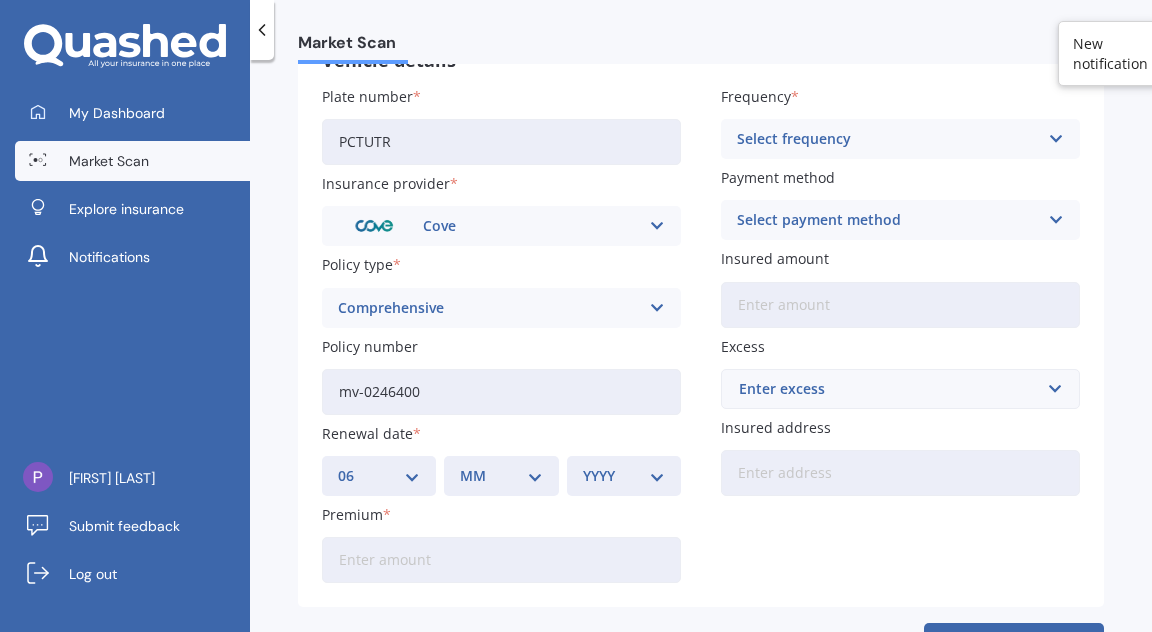 select on "09" 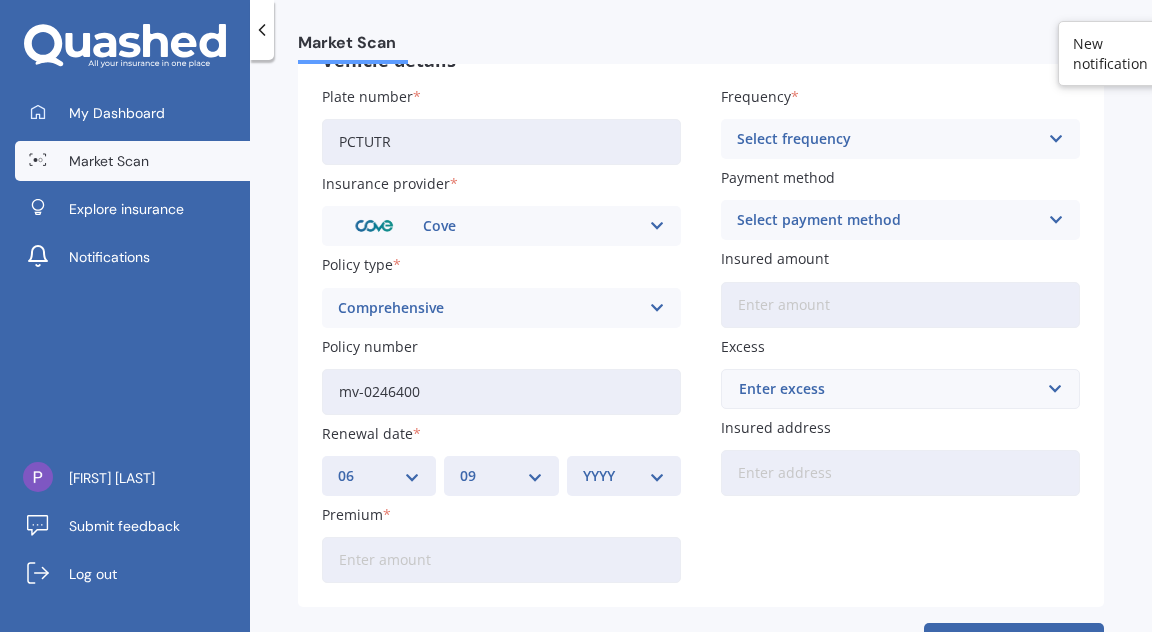 select on "2025" 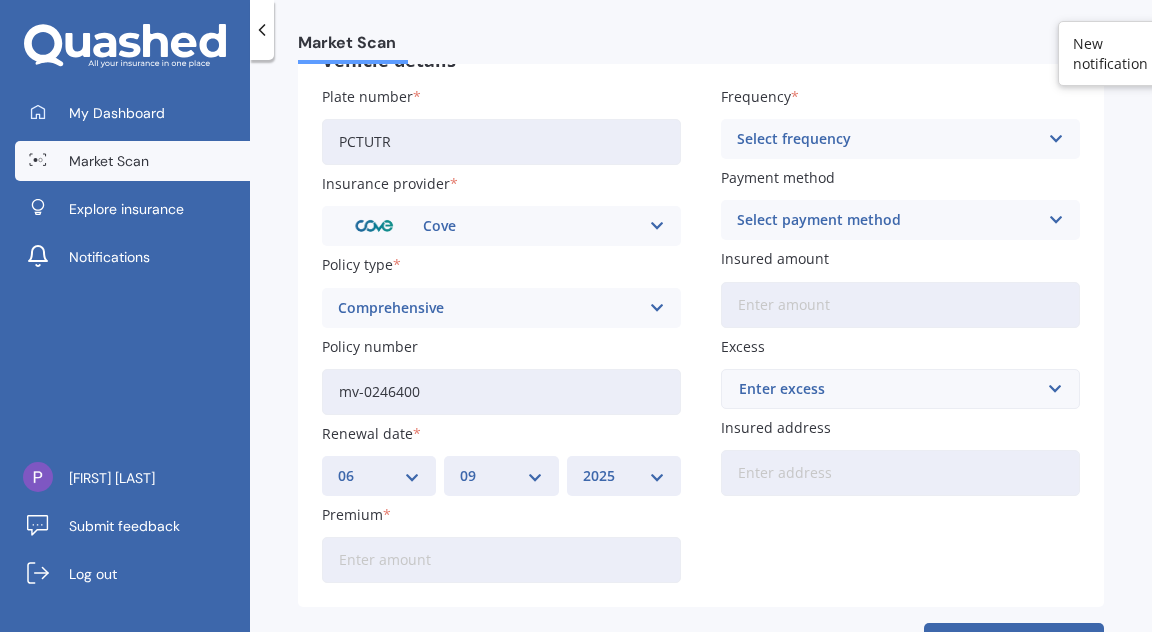 drag, startPoint x: 734, startPoint y: 482, endPoint x: 746, endPoint y: 512, distance: 32.31099 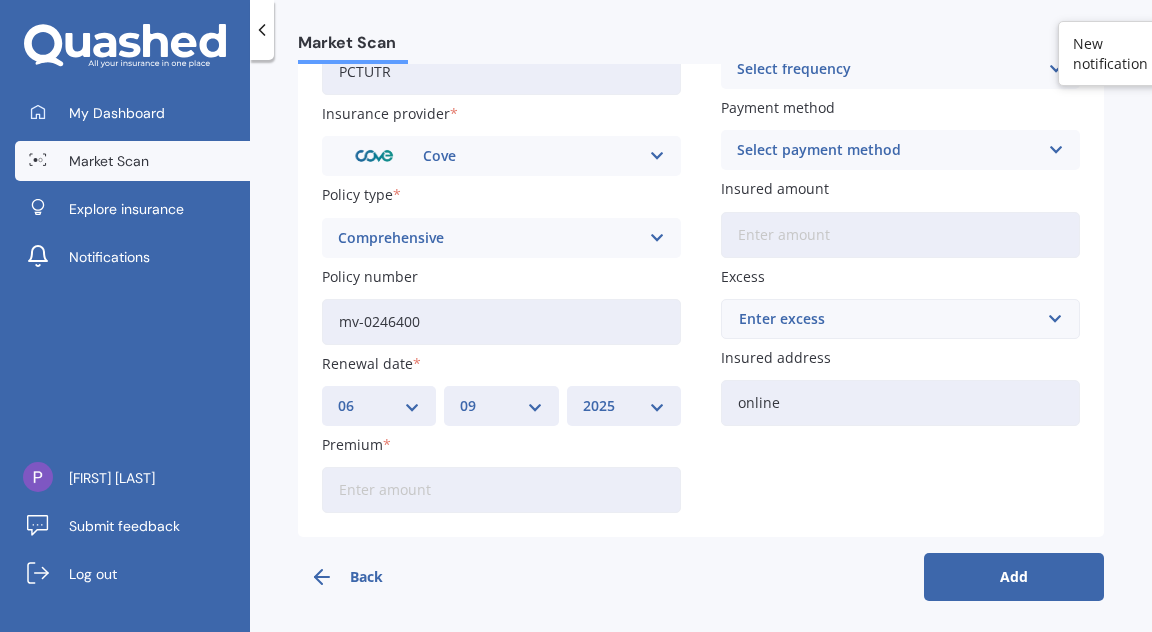 scroll, scrollTop: 252, scrollLeft: 0, axis: vertical 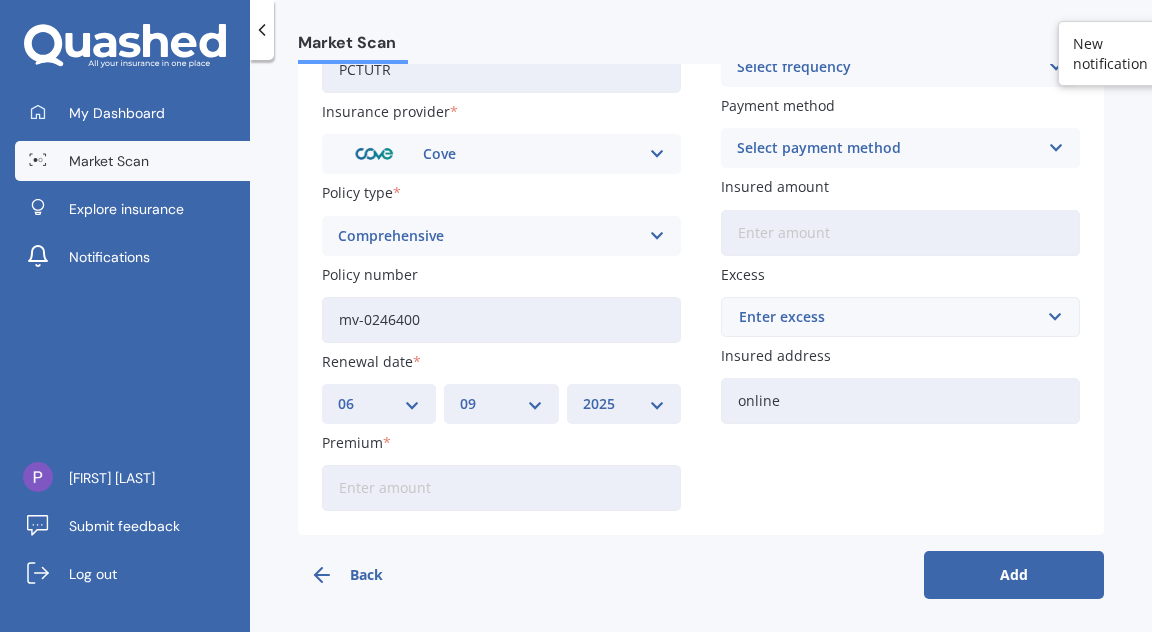 type on "online" 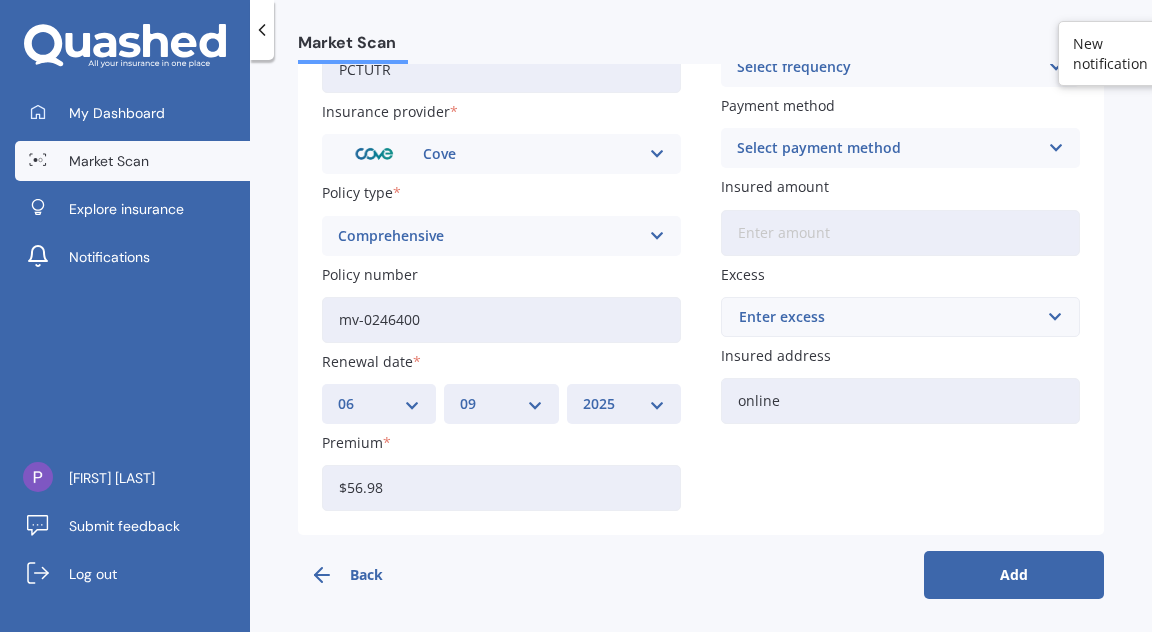 type on "$56.98" 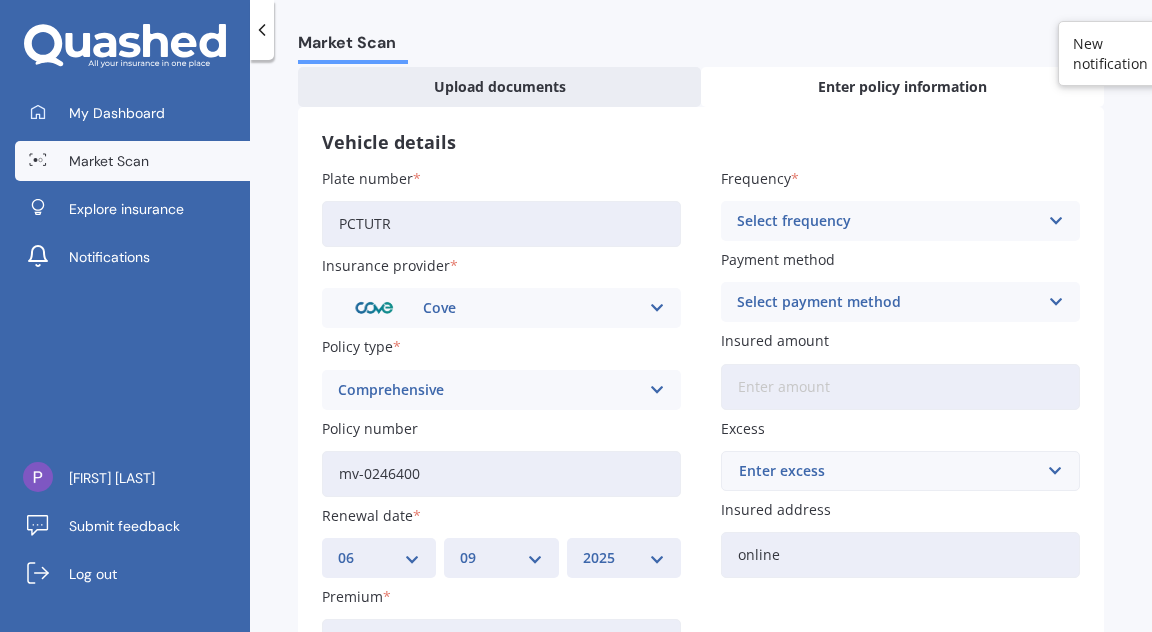 scroll, scrollTop: 96, scrollLeft: 0, axis: vertical 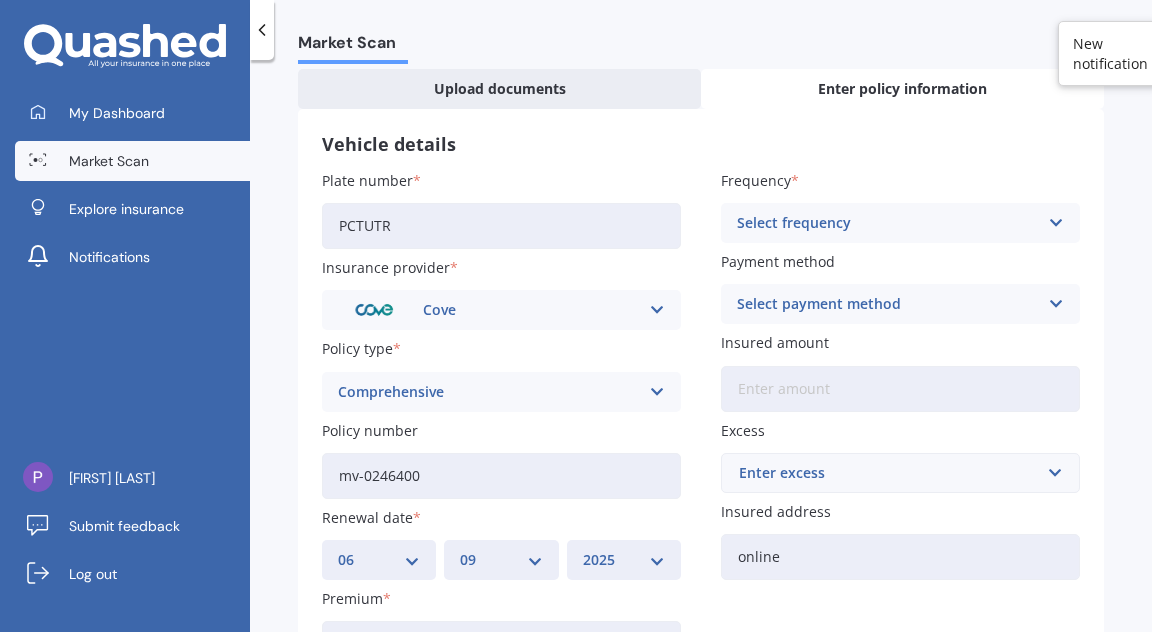 click at bounding box center [1055, 223] 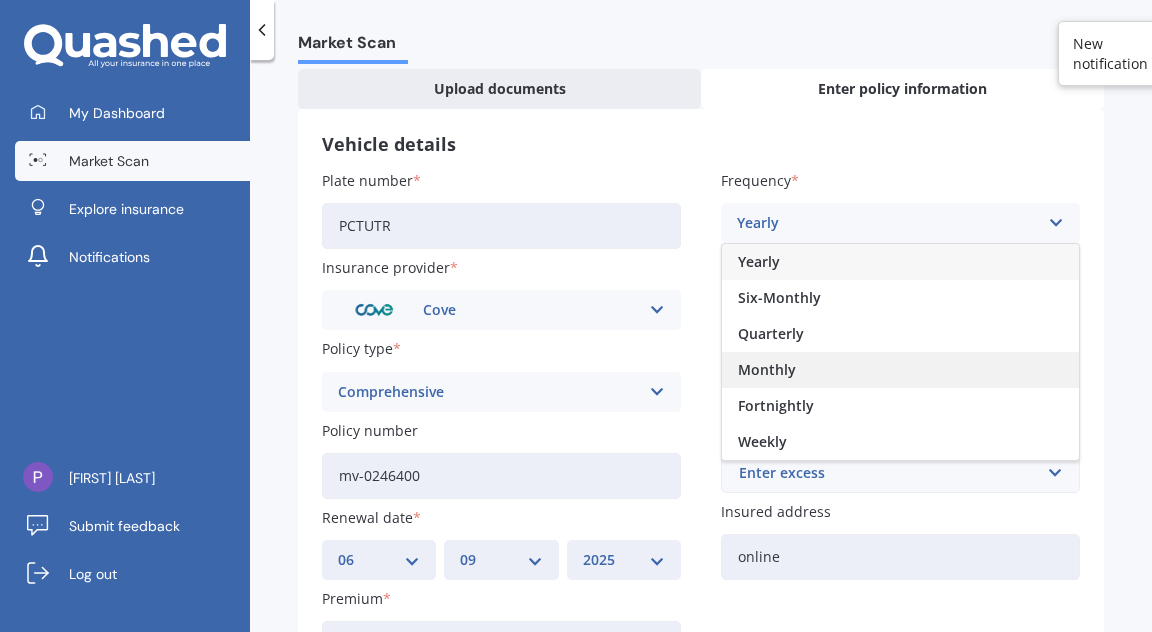 click on "Monthly" at bounding box center (900, 370) 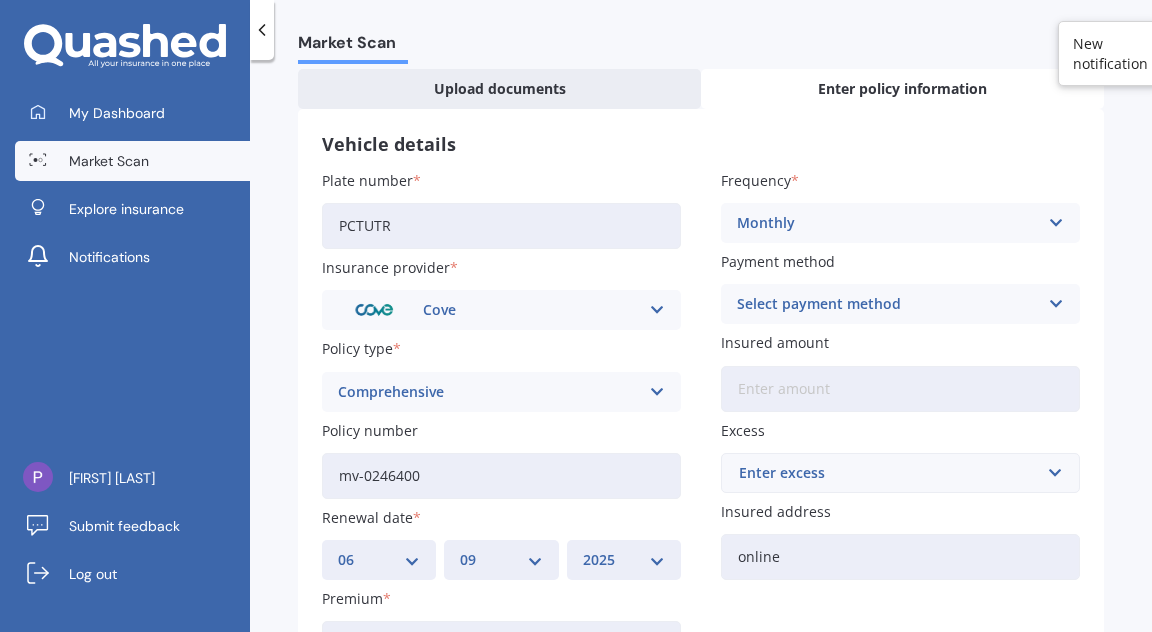 click at bounding box center [1055, 304] 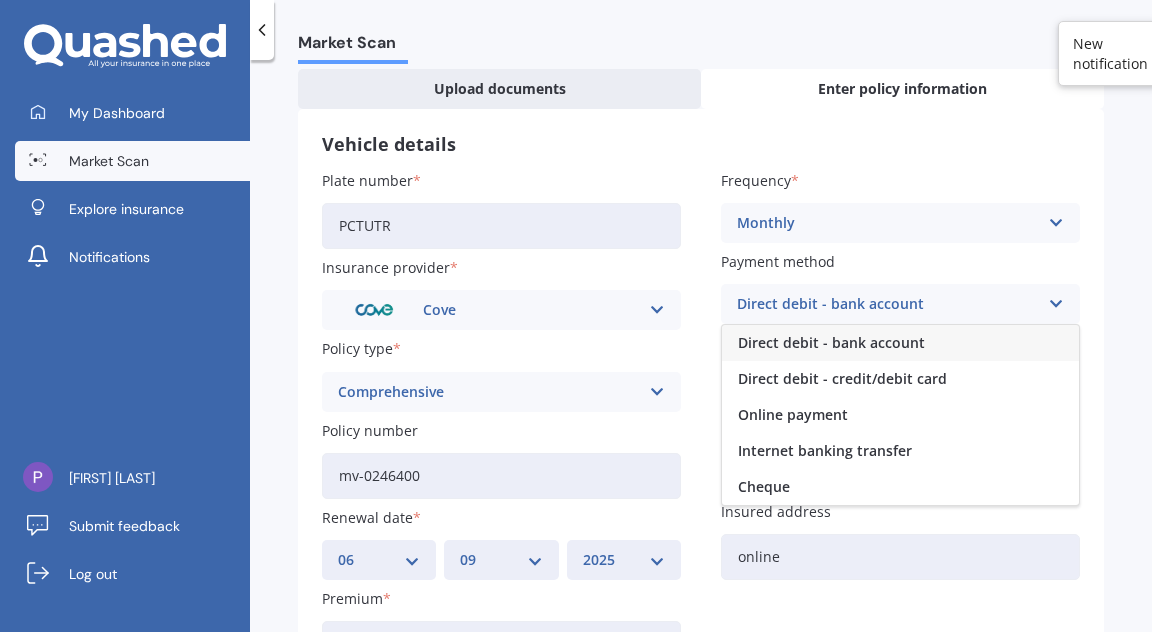 click on "Direct debit - bank account" at bounding box center (831, 343) 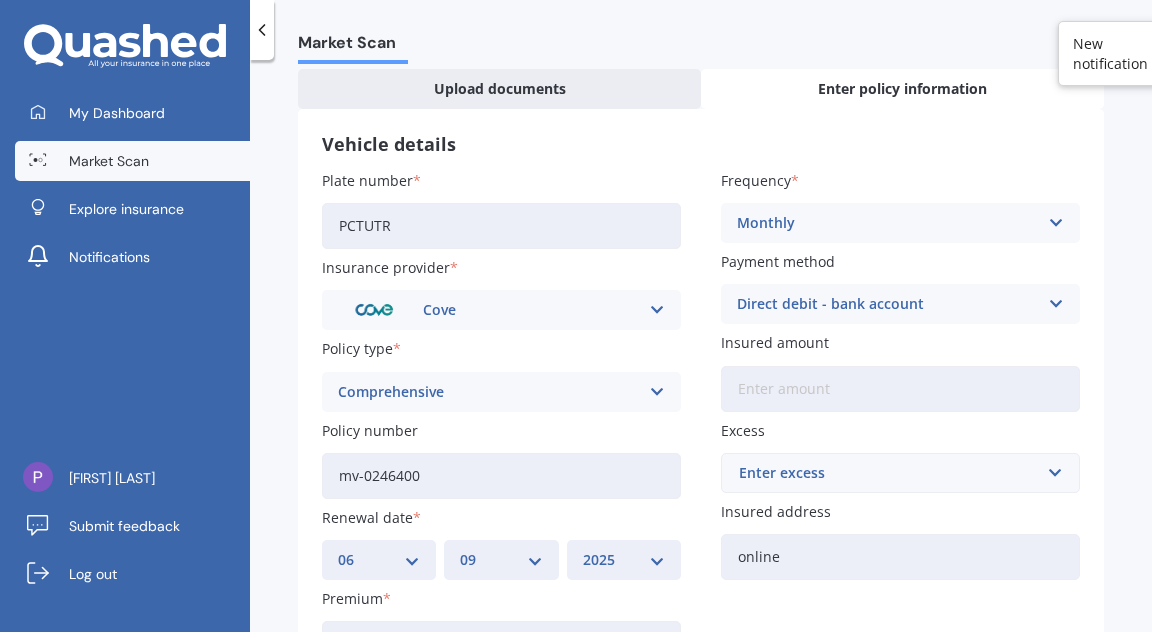 click on "Insured amount" at bounding box center (900, 389) 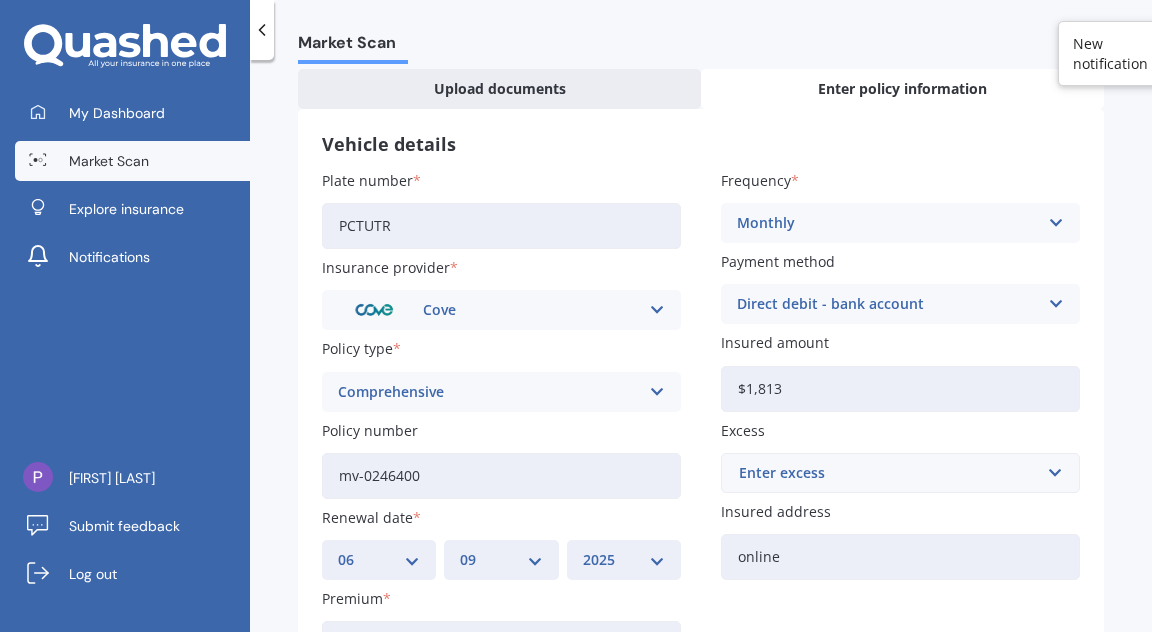 type on "$18,135" 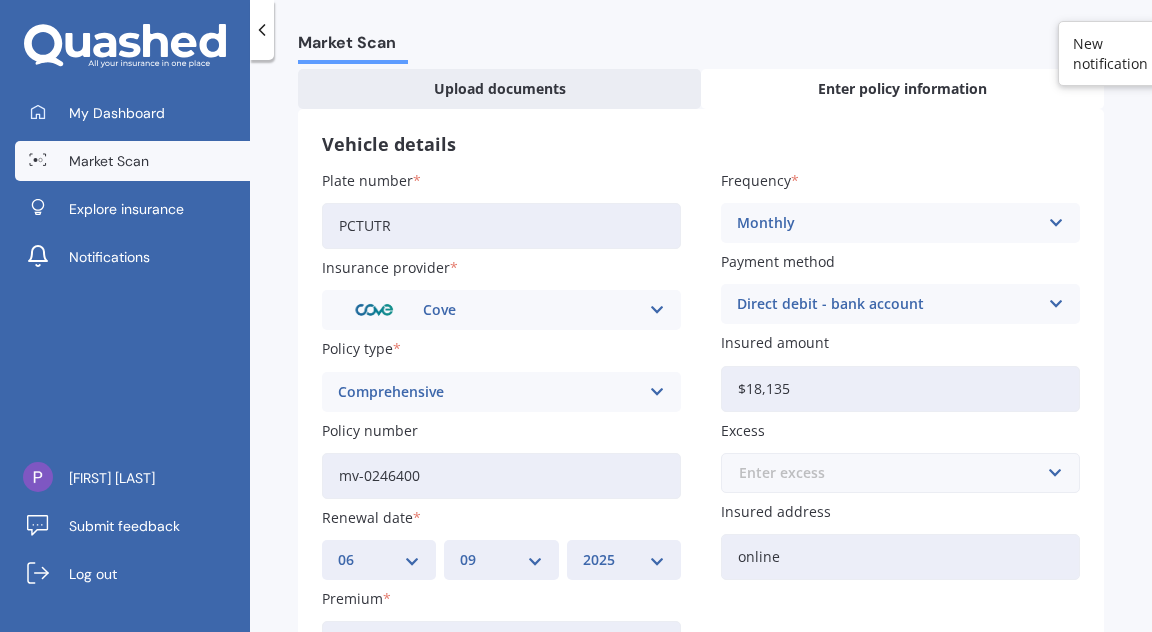 click at bounding box center [893, 473] 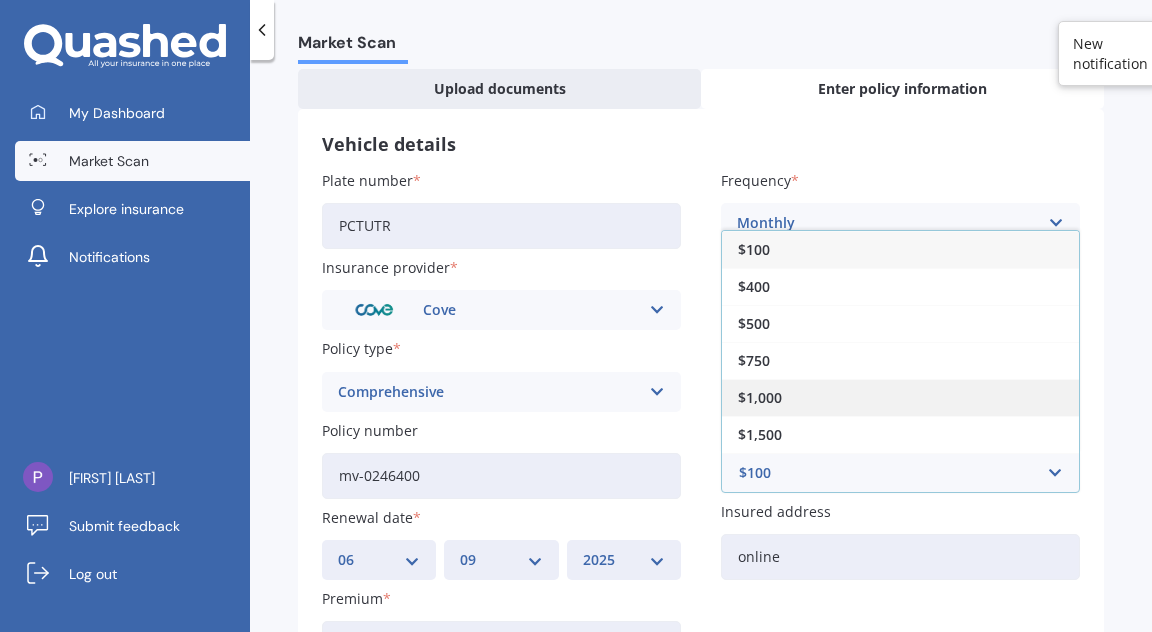 click on "$1,000" at bounding box center [760, 398] 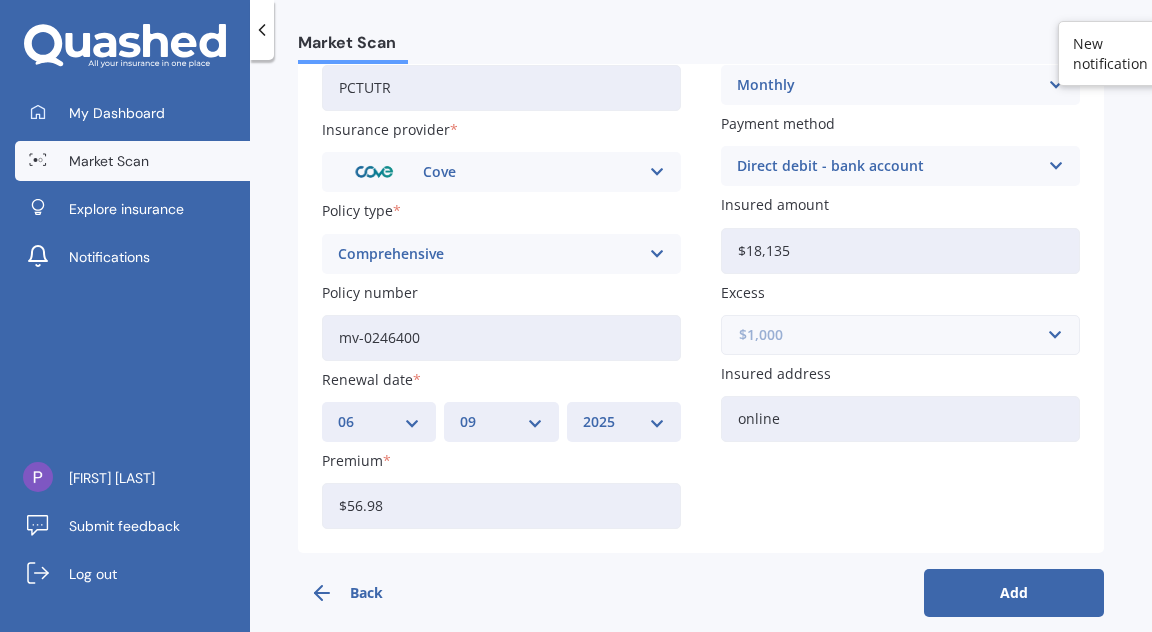 scroll, scrollTop: 252, scrollLeft: 0, axis: vertical 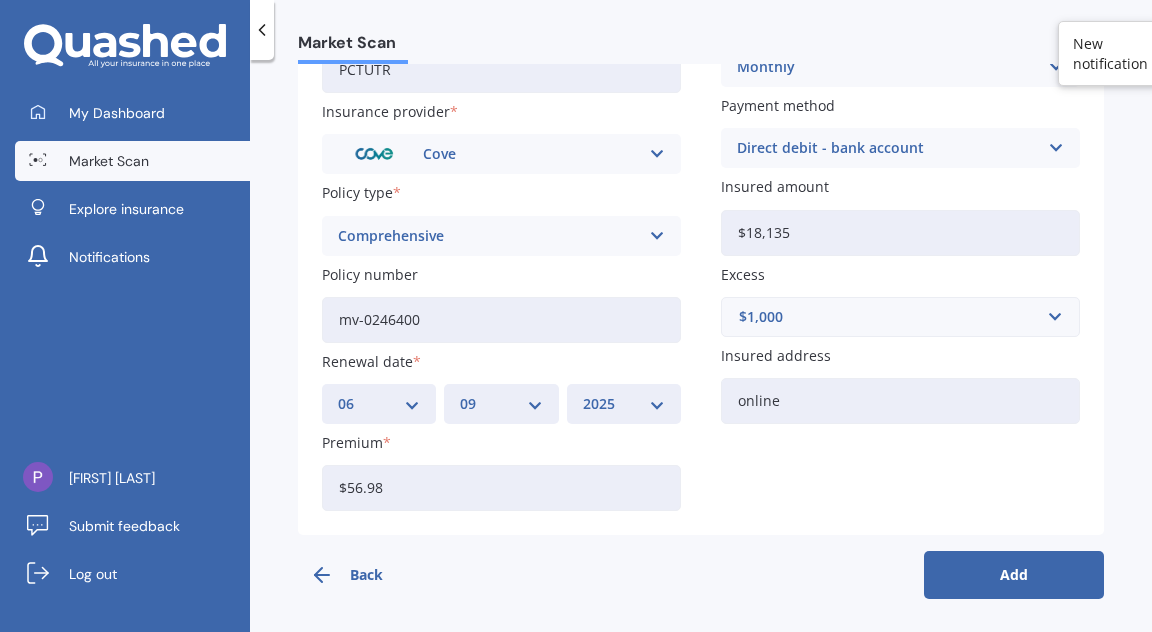 click on "Add" at bounding box center [1014, 575] 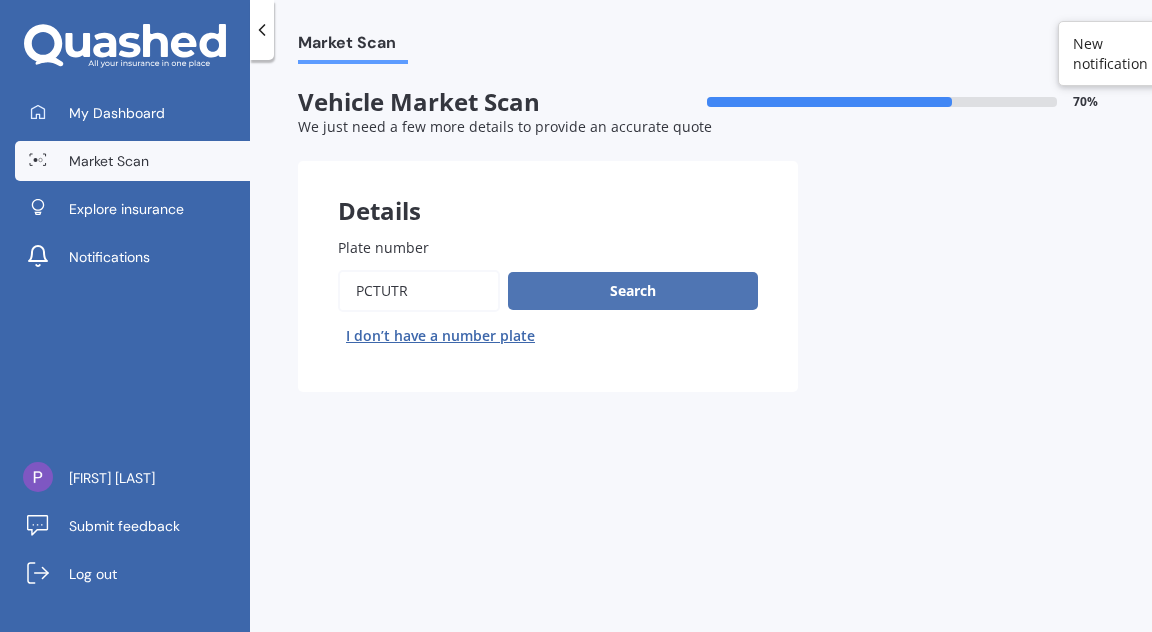 click on "Search" at bounding box center [633, 291] 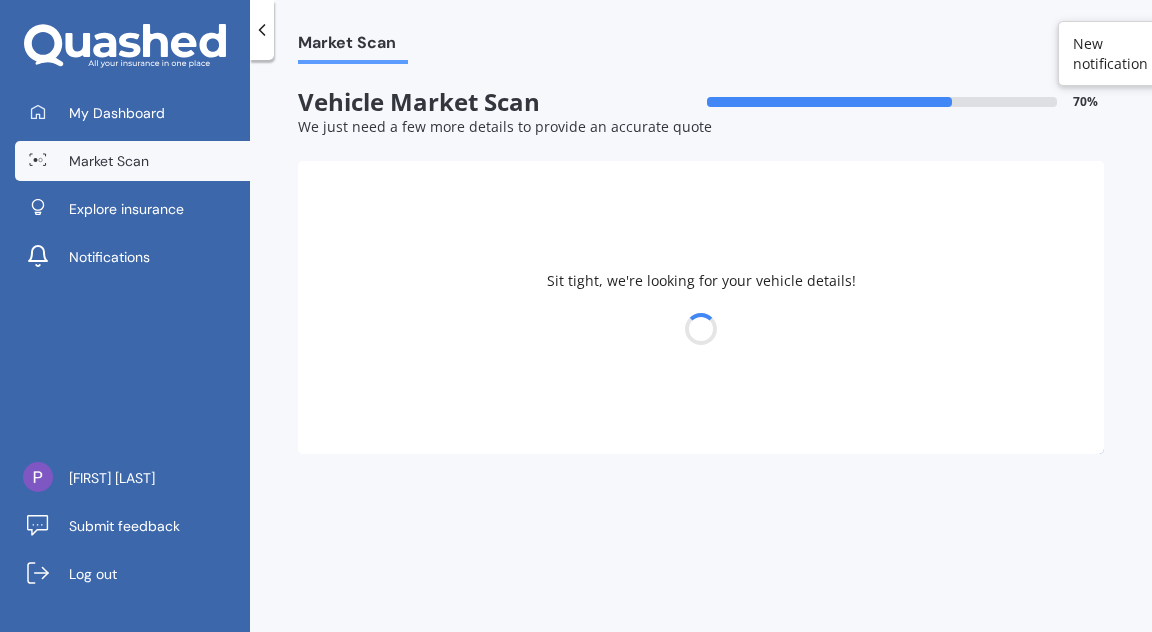 select on "KIA" 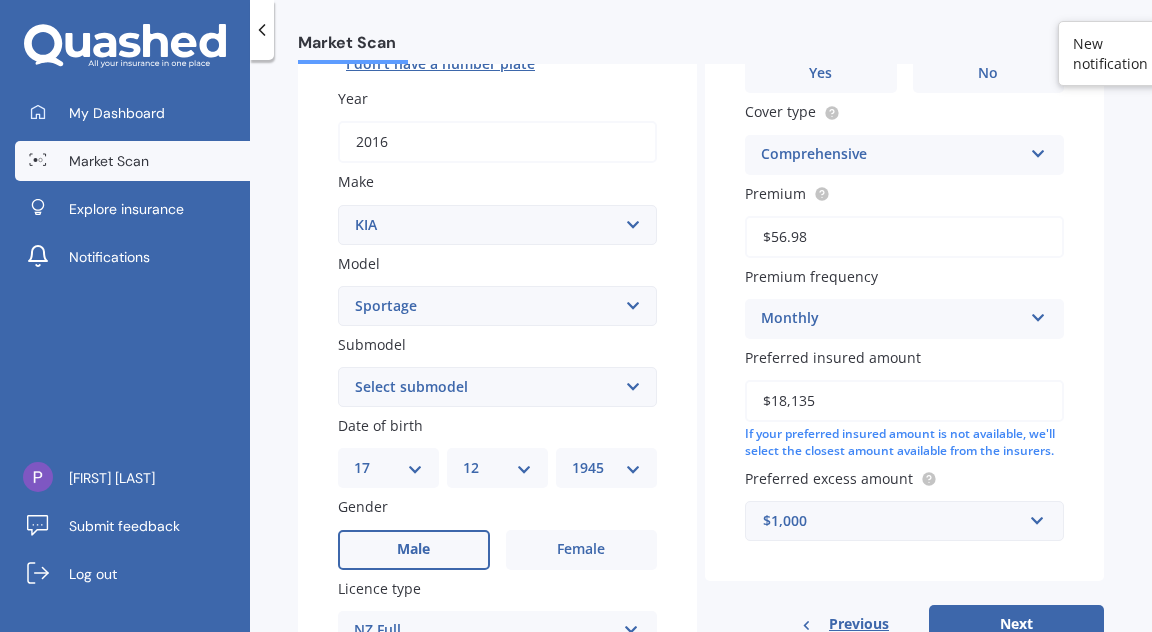 scroll, scrollTop: 319, scrollLeft: 0, axis: vertical 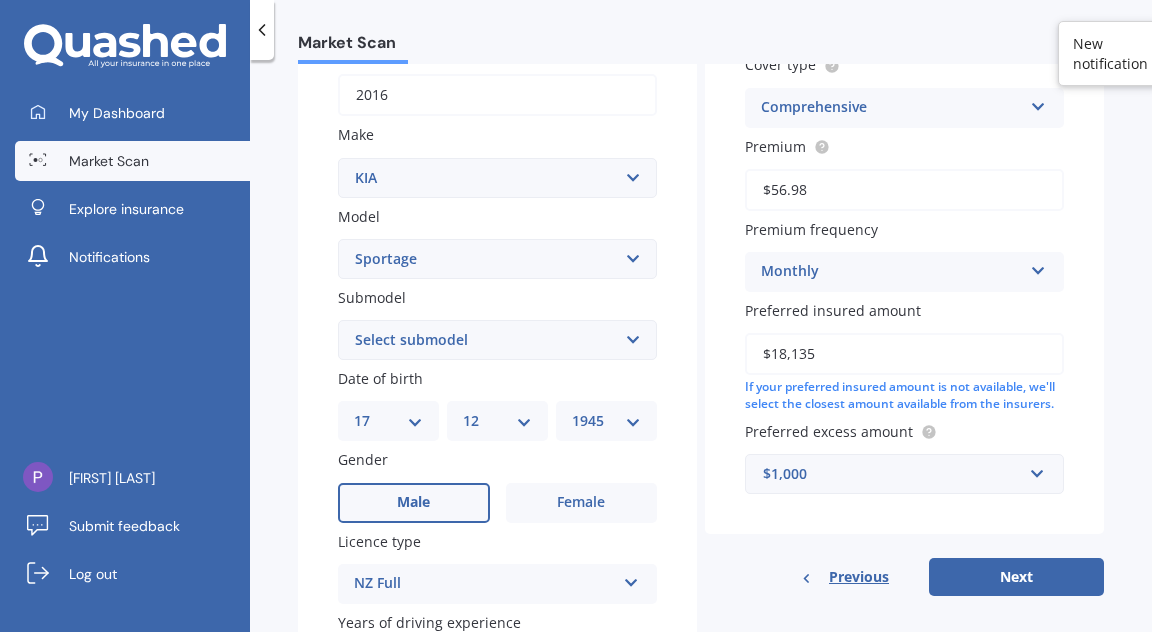 select on "LTD URBAN 2WD" 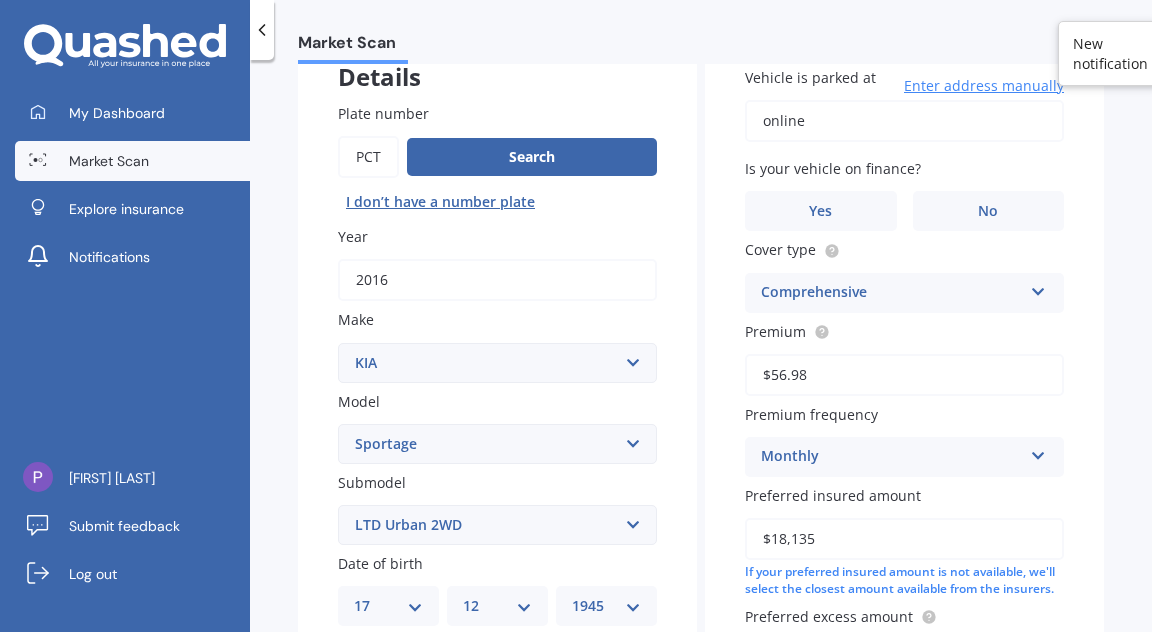 scroll, scrollTop: 100, scrollLeft: 0, axis: vertical 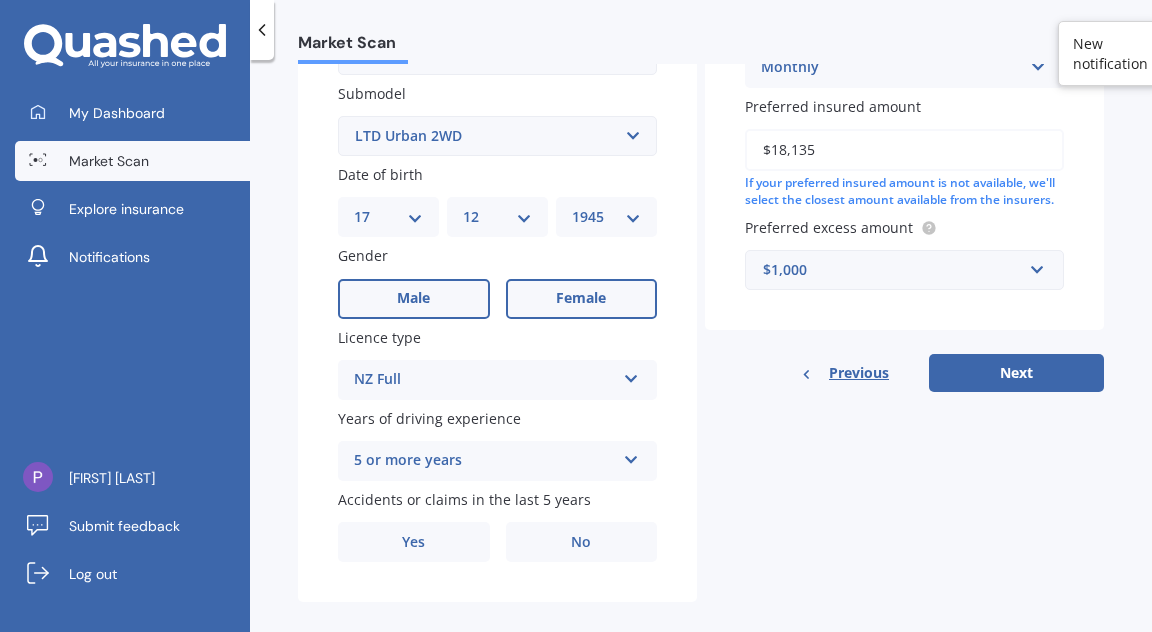 click on "Female" at bounding box center [581, 298] 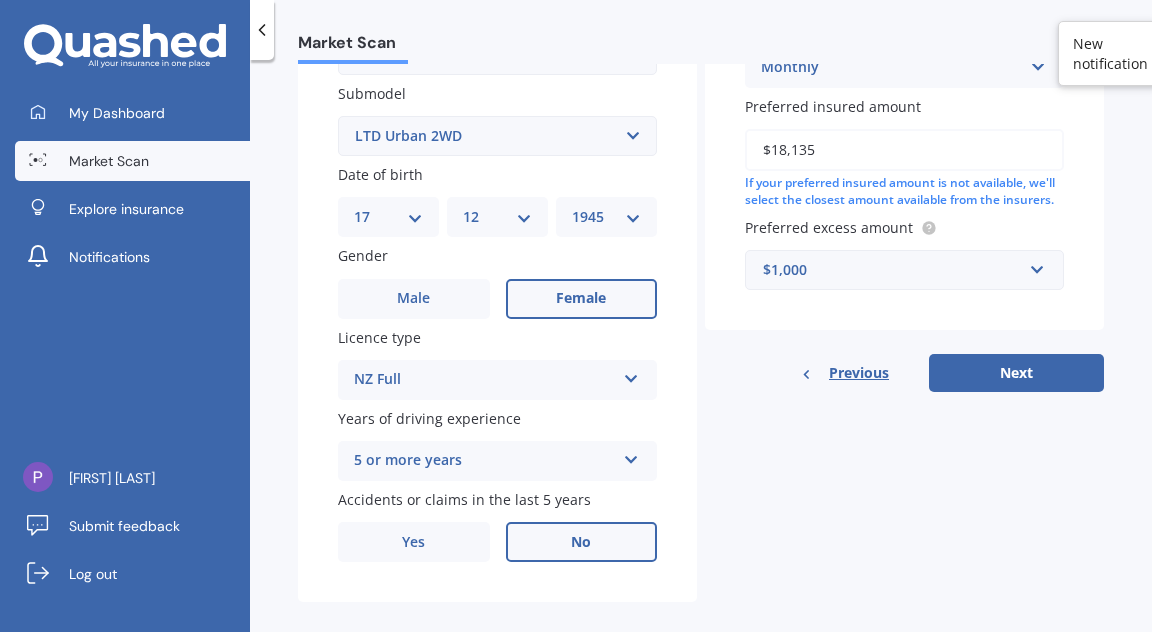 click on "No" at bounding box center [581, 542] 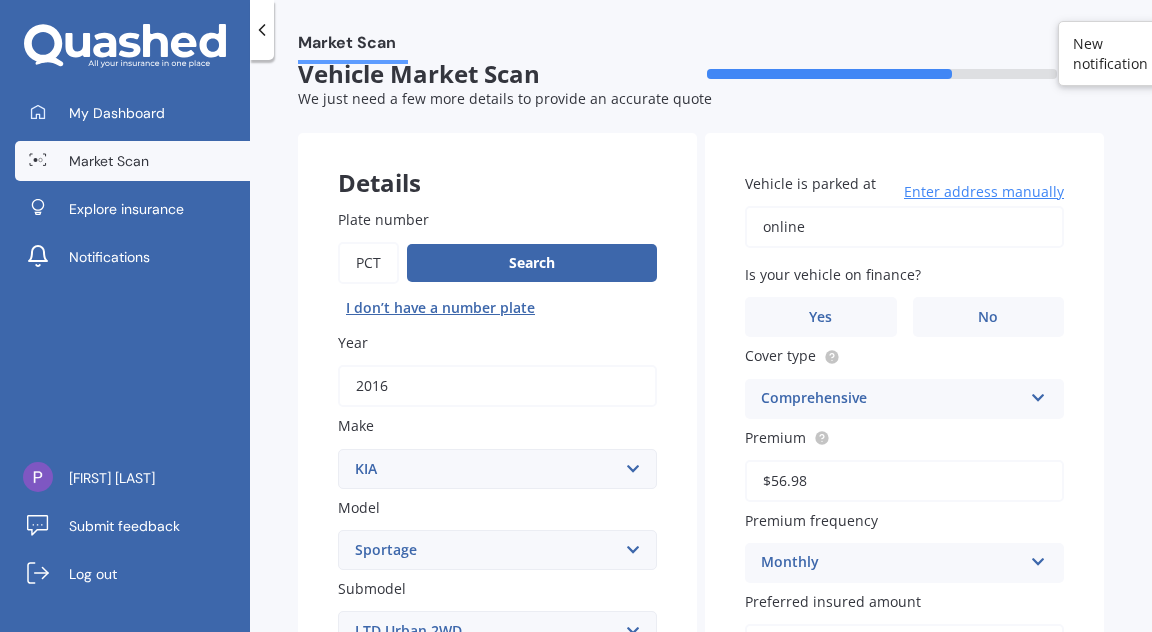 scroll, scrollTop: 17, scrollLeft: 0, axis: vertical 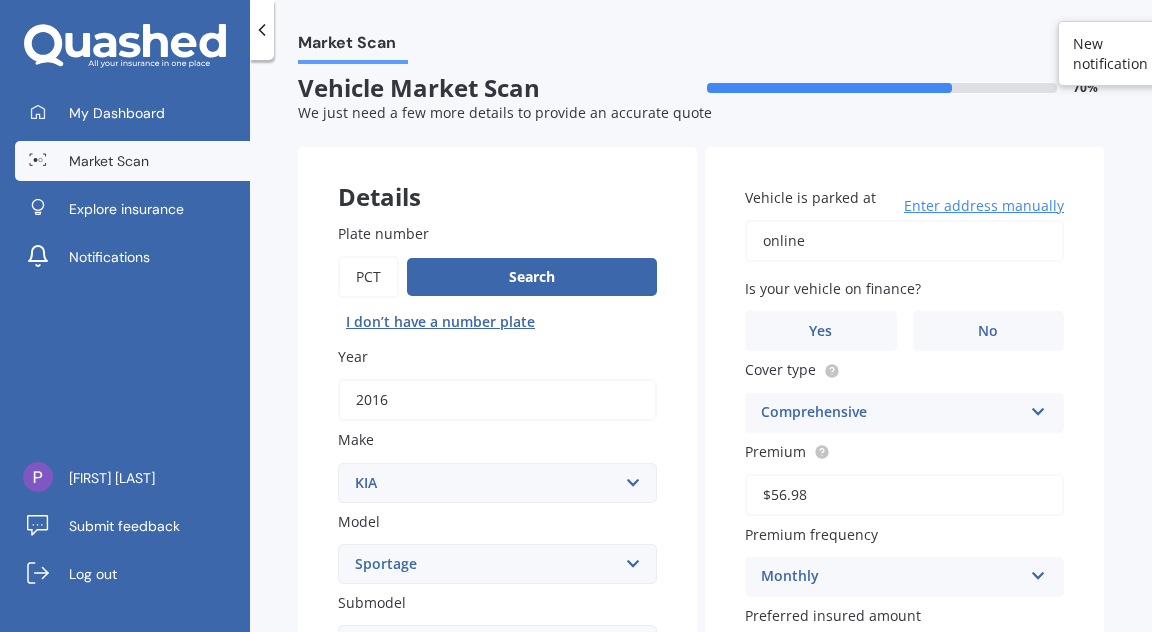 click on "Enter address manually" at bounding box center (984, 206) 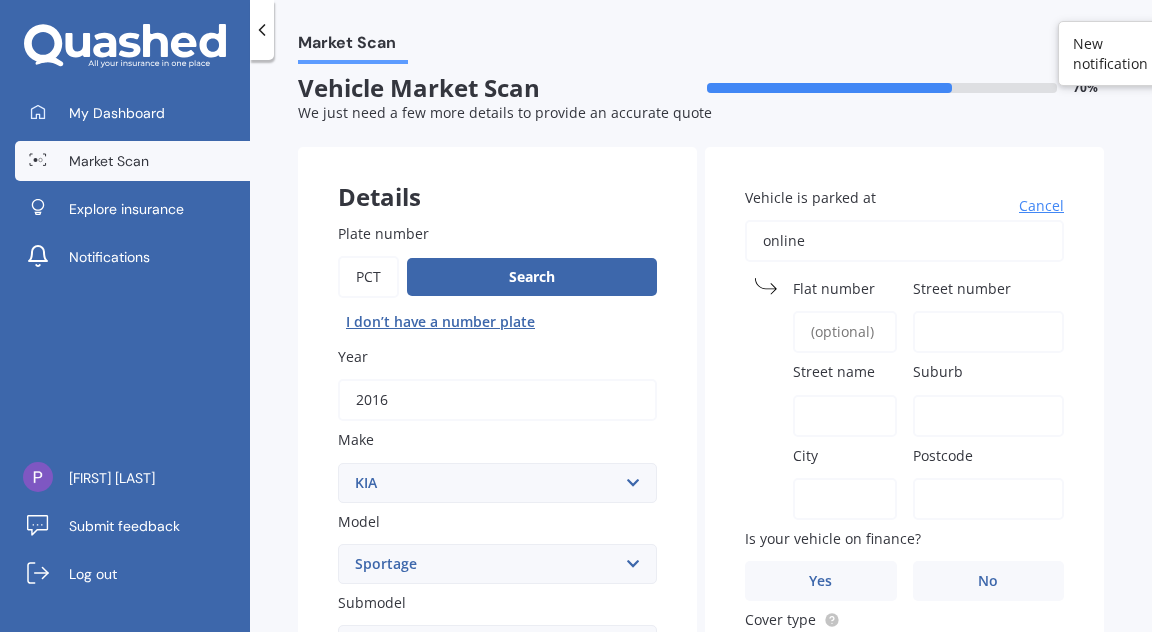 click on "online" at bounding box center (904, 241) 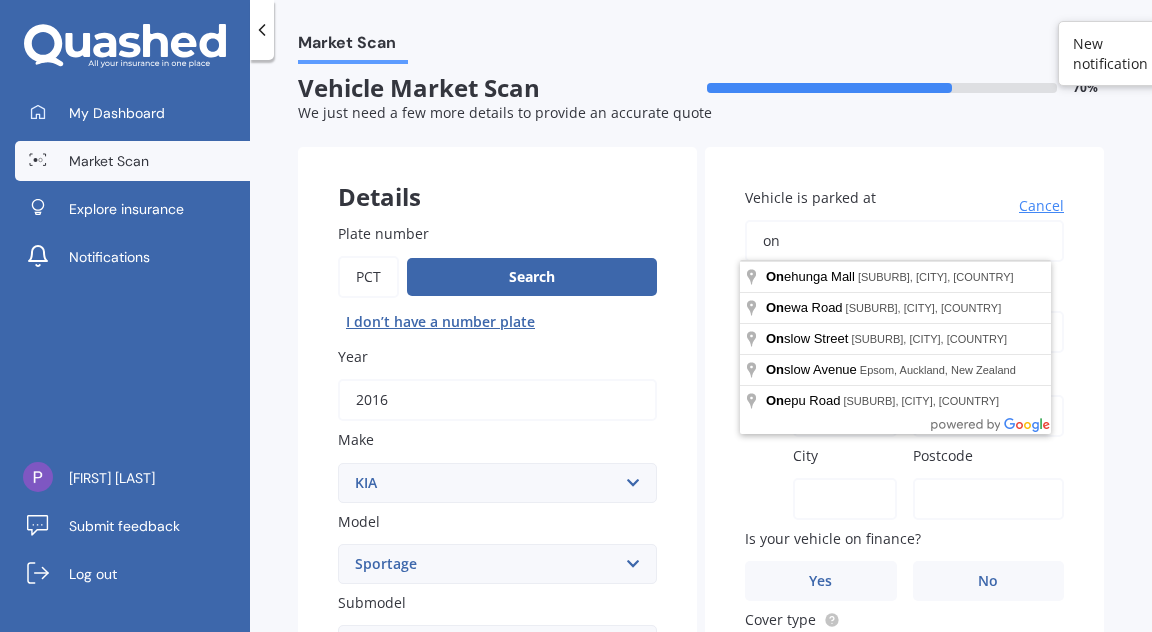 type on "o" 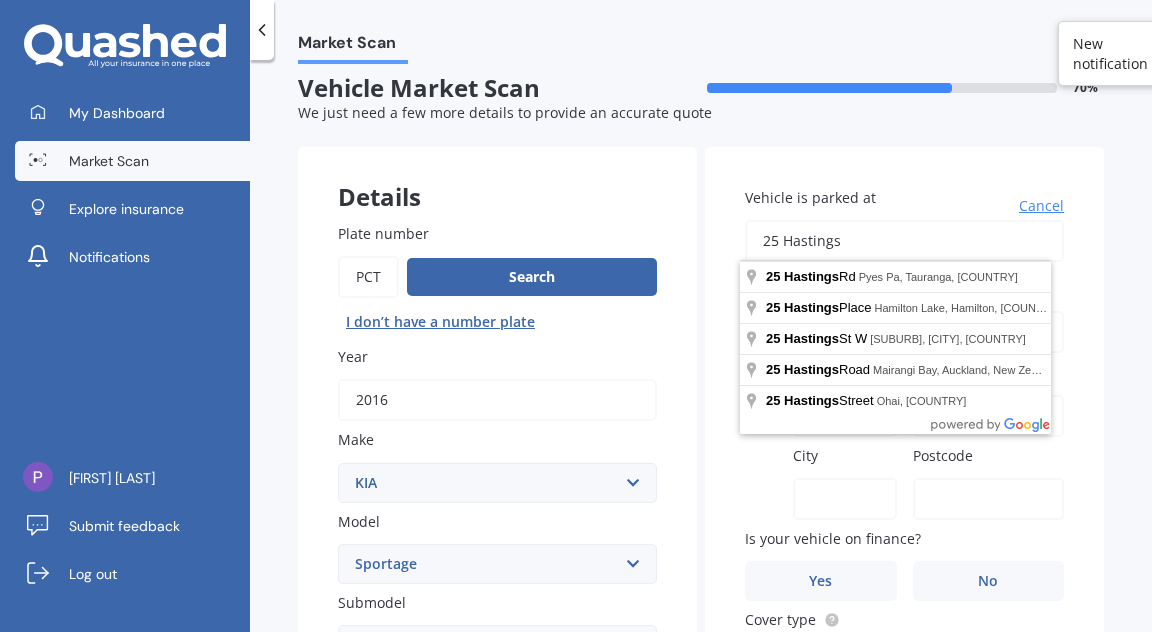drag, startPoint x: 875, startPoint y: 187, endPoint x: 891, endPoint y: 276, distance: 90.426765 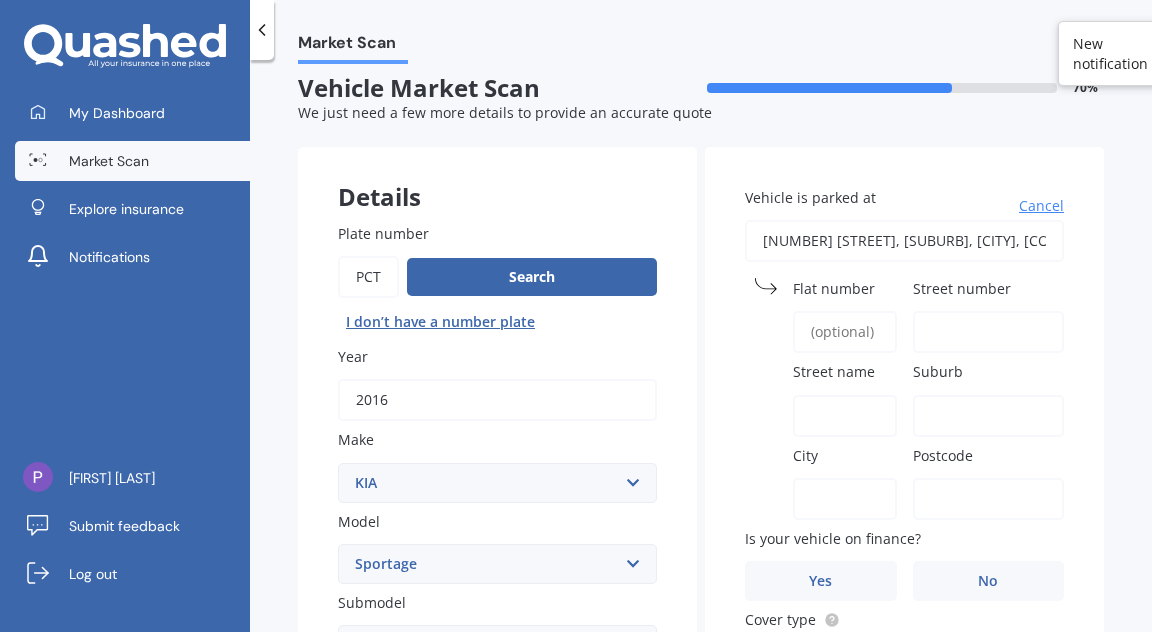 type on "[NUMBER] [STREET], [SUBURB], [CITY] [POSTAL_CODE]" 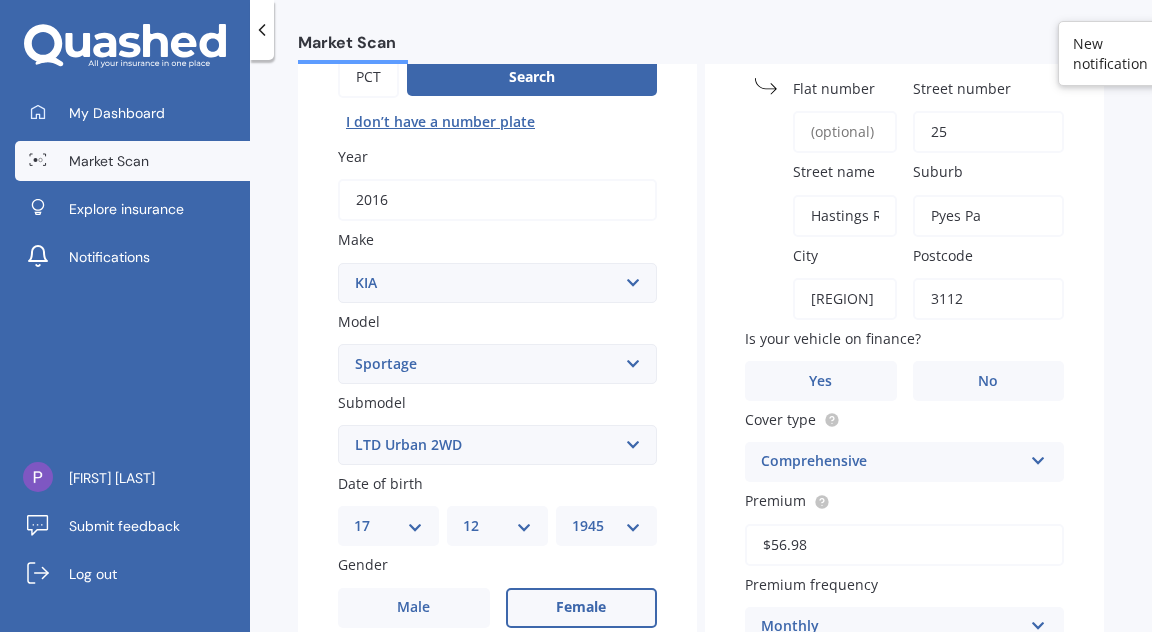 scroll, scrollTop: 212, scrollLeft: 0, axis: vertical 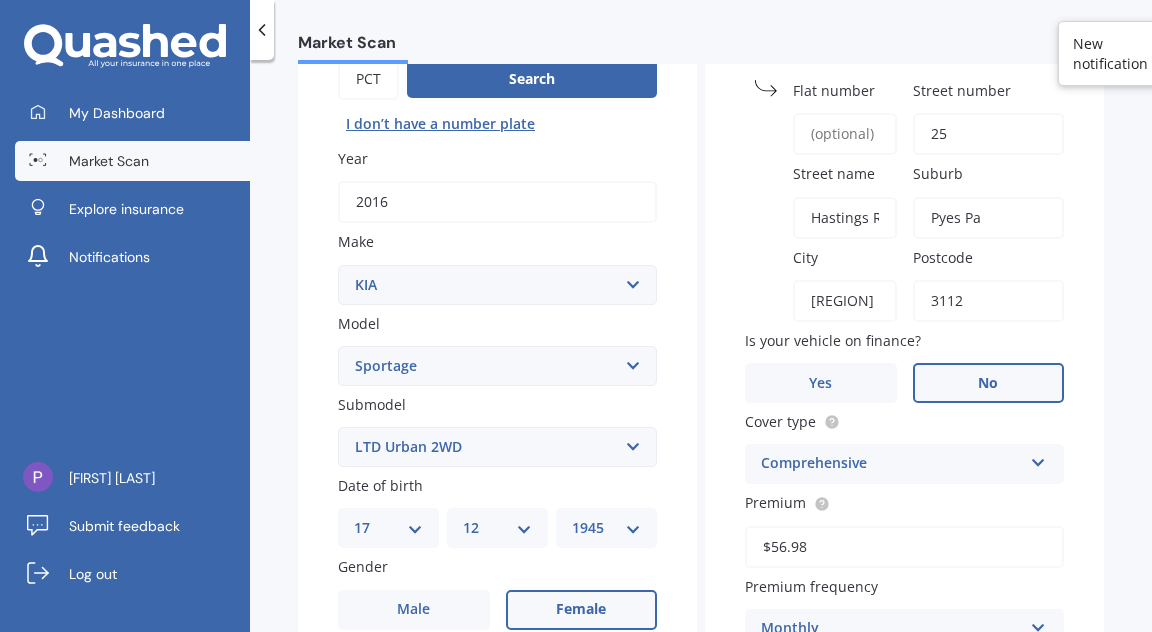 click on "No" at bounding box center [988, 383] 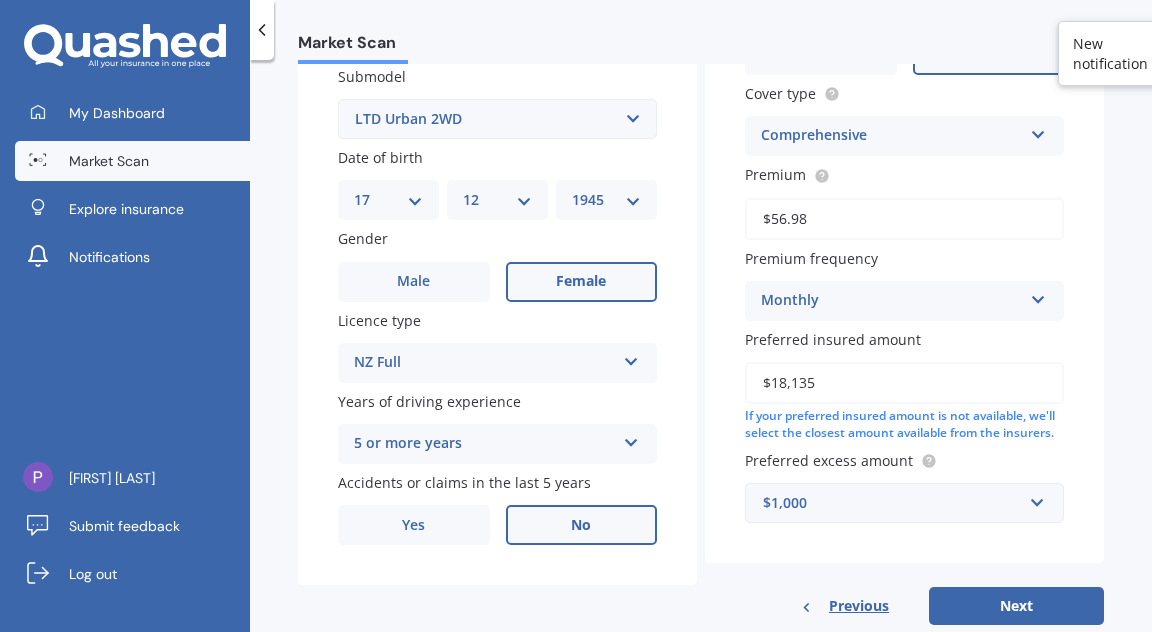 scroll, scrollTop: 577, scrollLeft: 0, axis: vertical 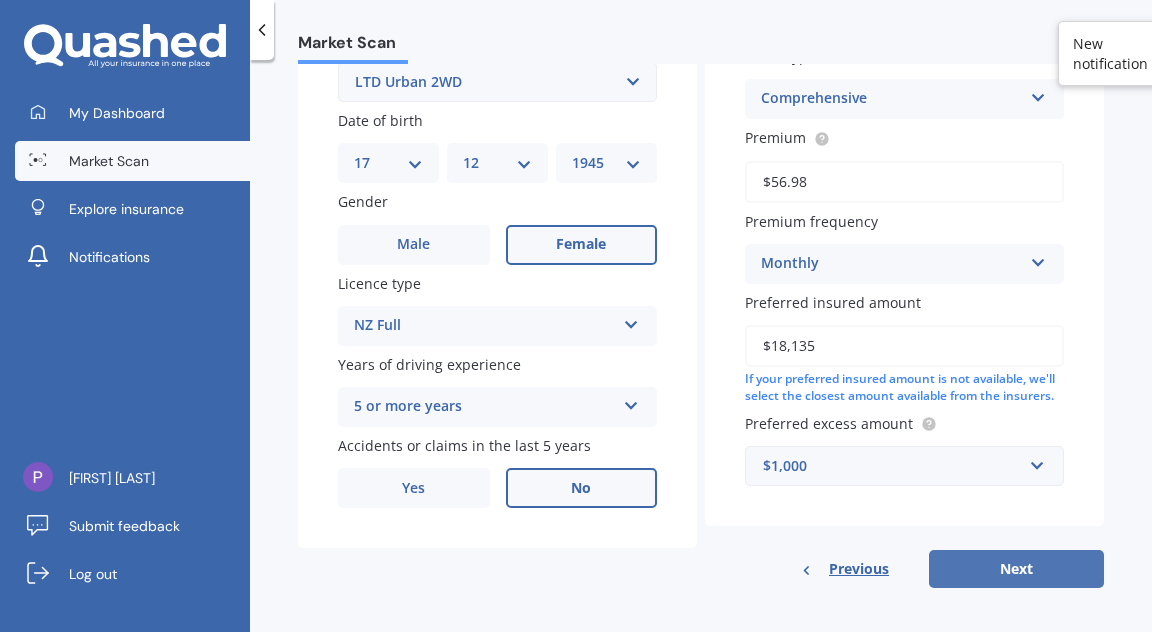 click on "Next" at bounding box center [1016, 569] 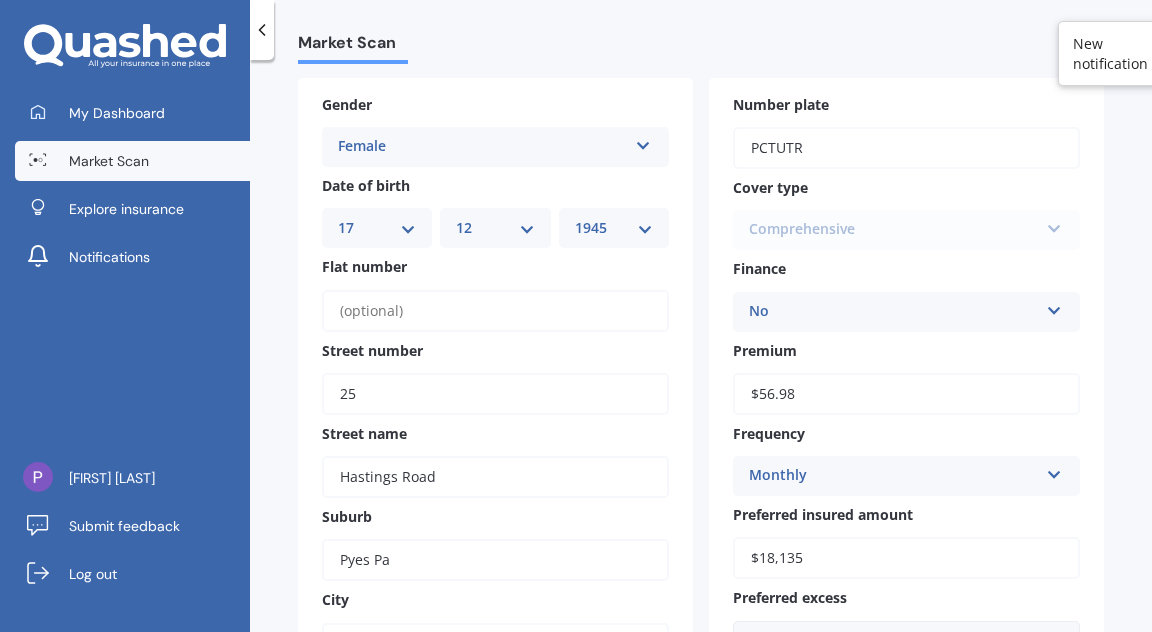 scroll, scrollTop: 0, scrollLeft: 0, axis: both 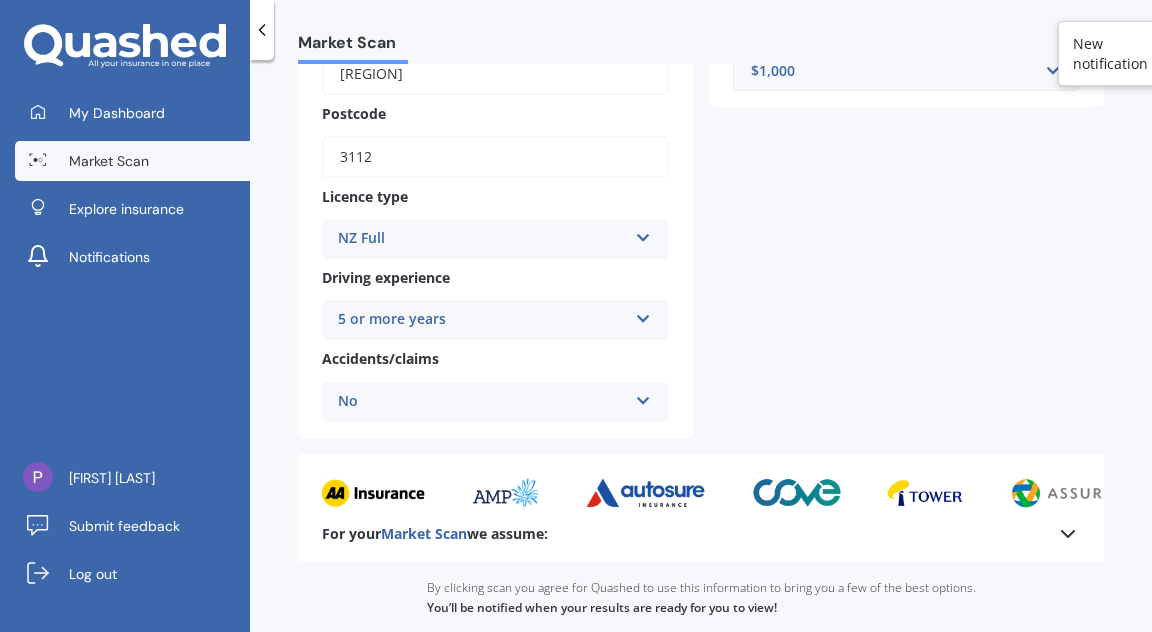click on "Market Scan" at bounding box center (424, 533) 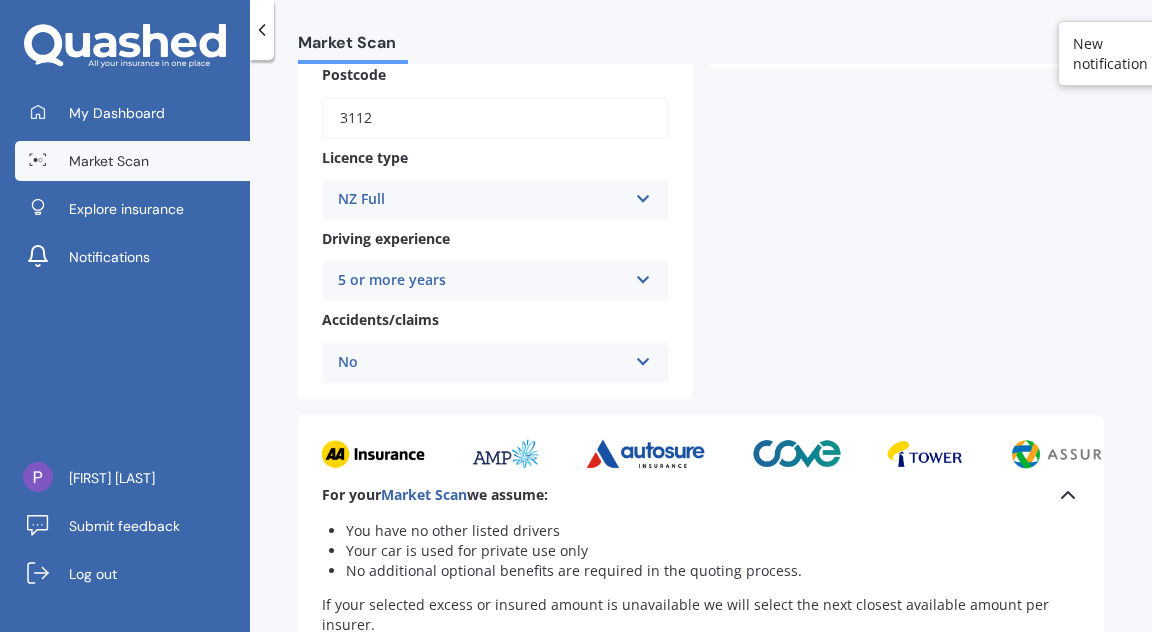 scroll, scrollTop: 717, scrollLeft: 0, axis: vertical 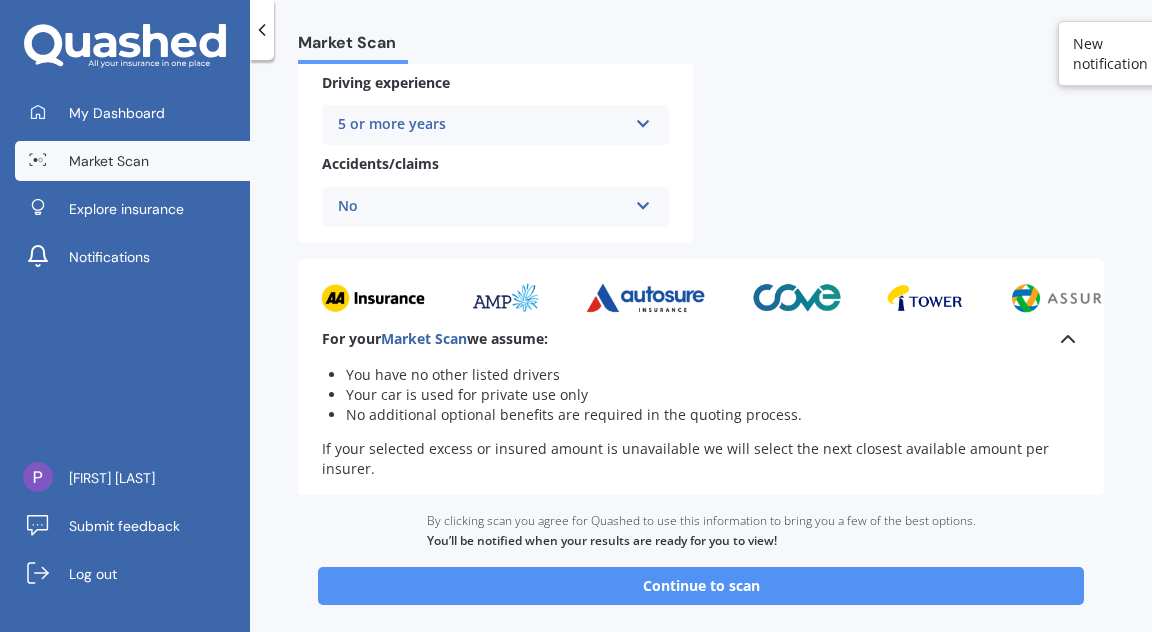 click on "Continue to scan" at bounding box center [701, 586] 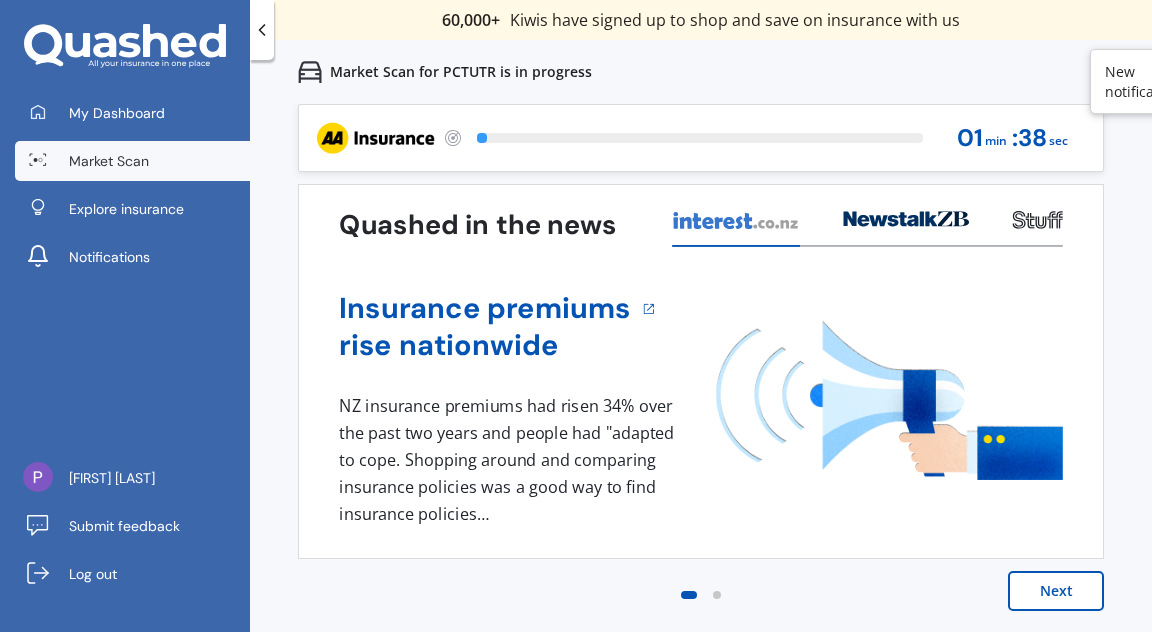scroll, scrollTop: 0, scrollLeft: 0, axis: both 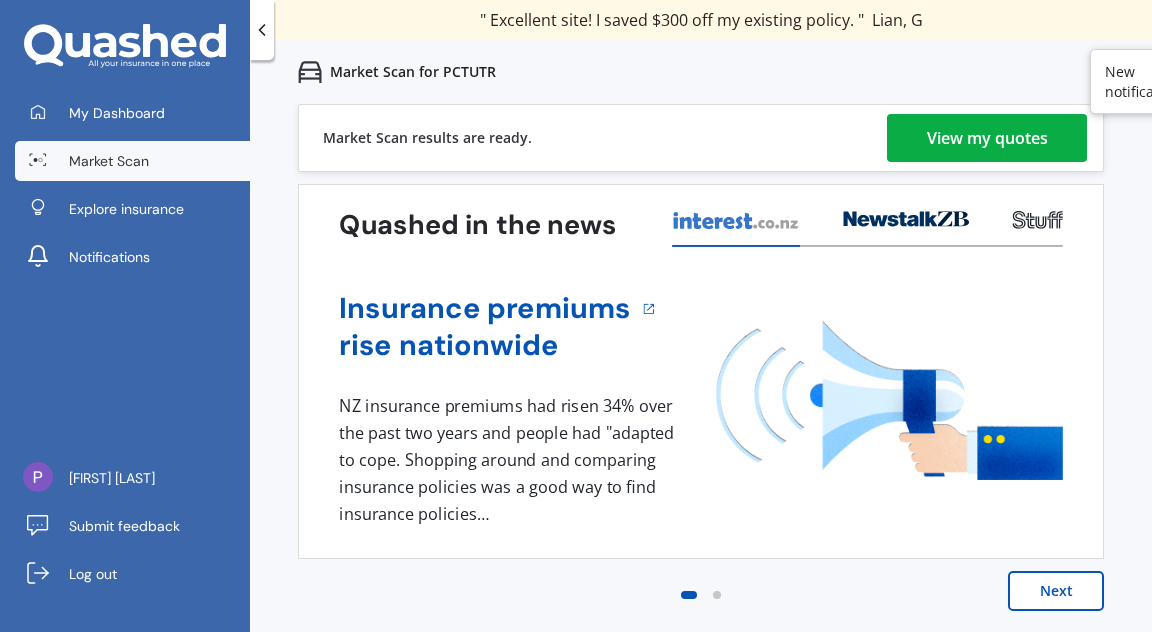 click on "View my quotes" at bounding box center [987, 138] 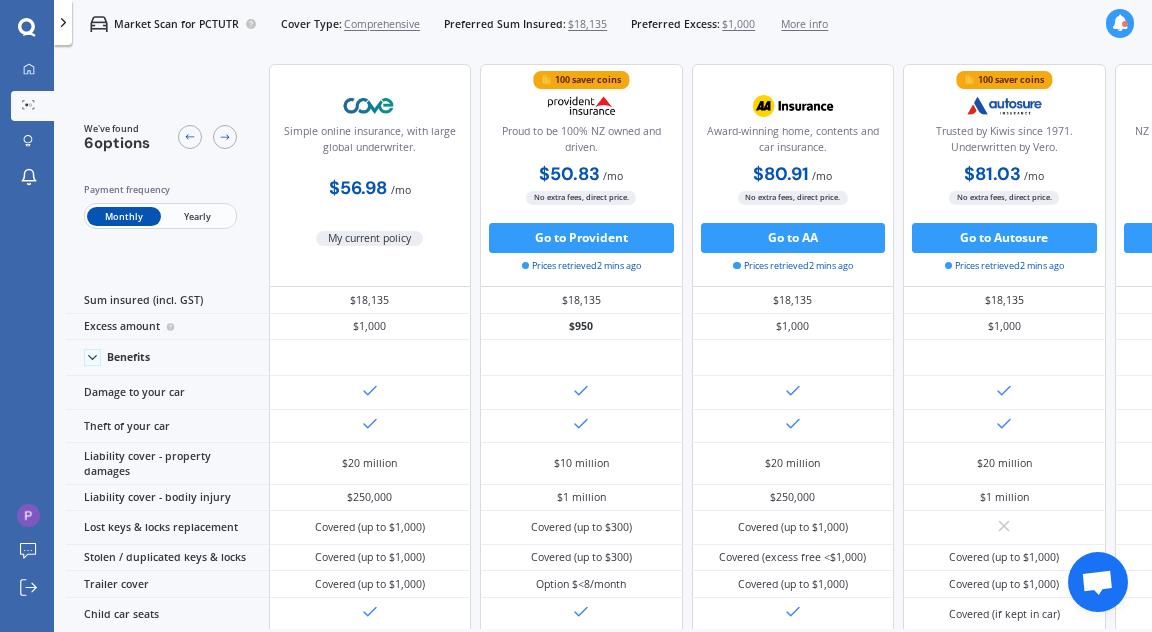 scroll, scrollTop: 0, scrollLeft: 0, axis: both 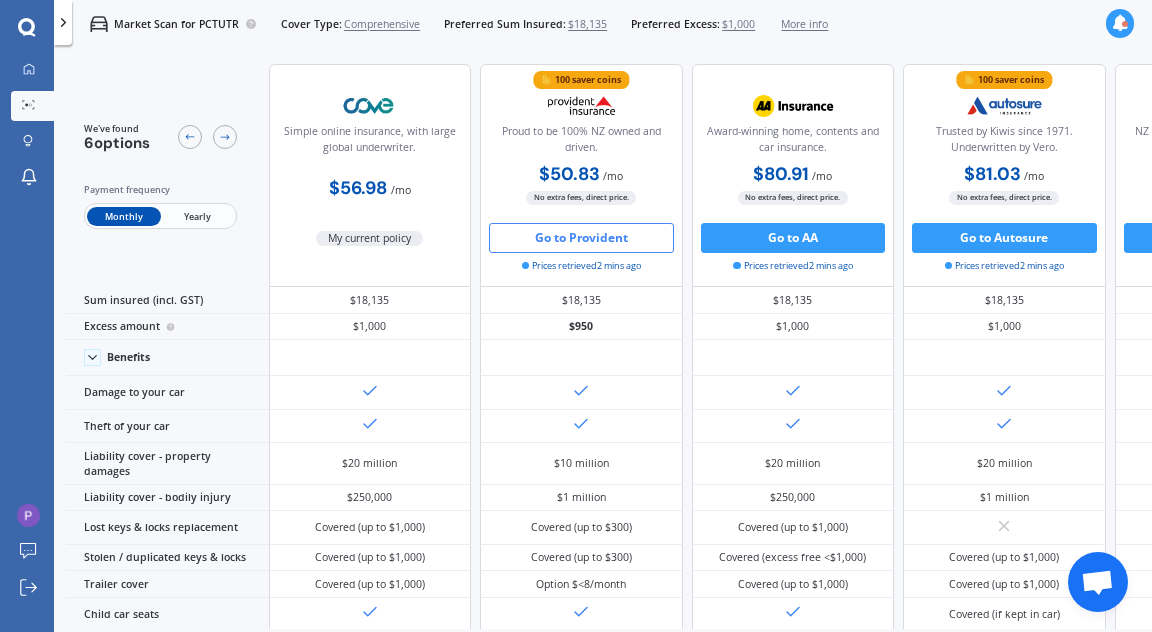 click on "Go to Provident" at bounding box center [581, 238] 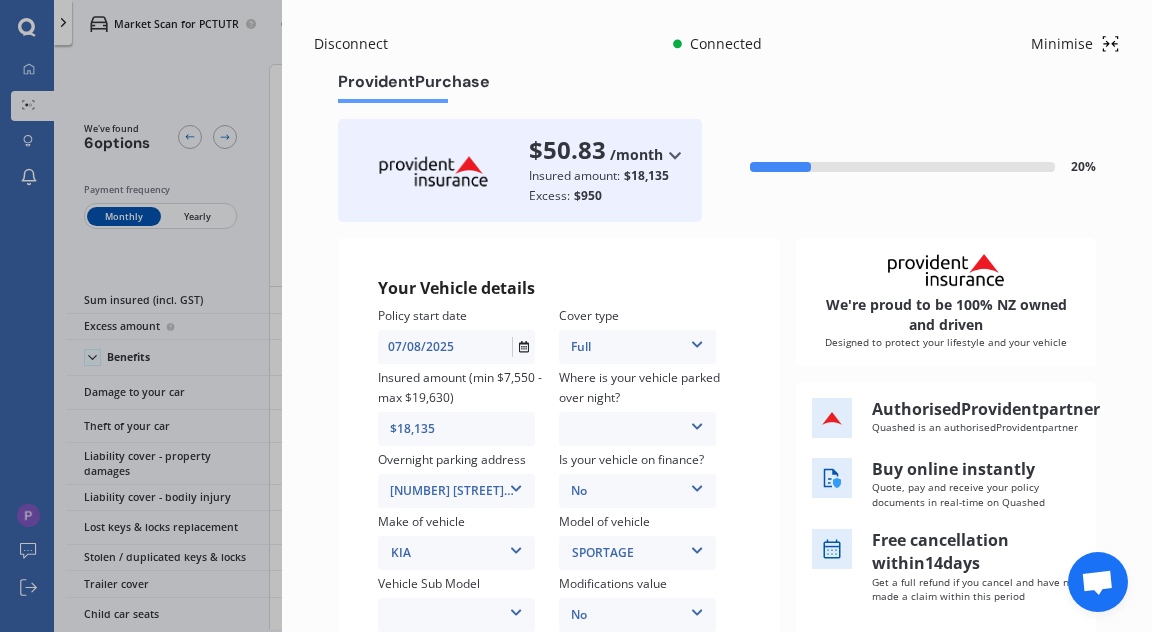 click on "Any non-standard modification or features" at bounding box center [468, 656] 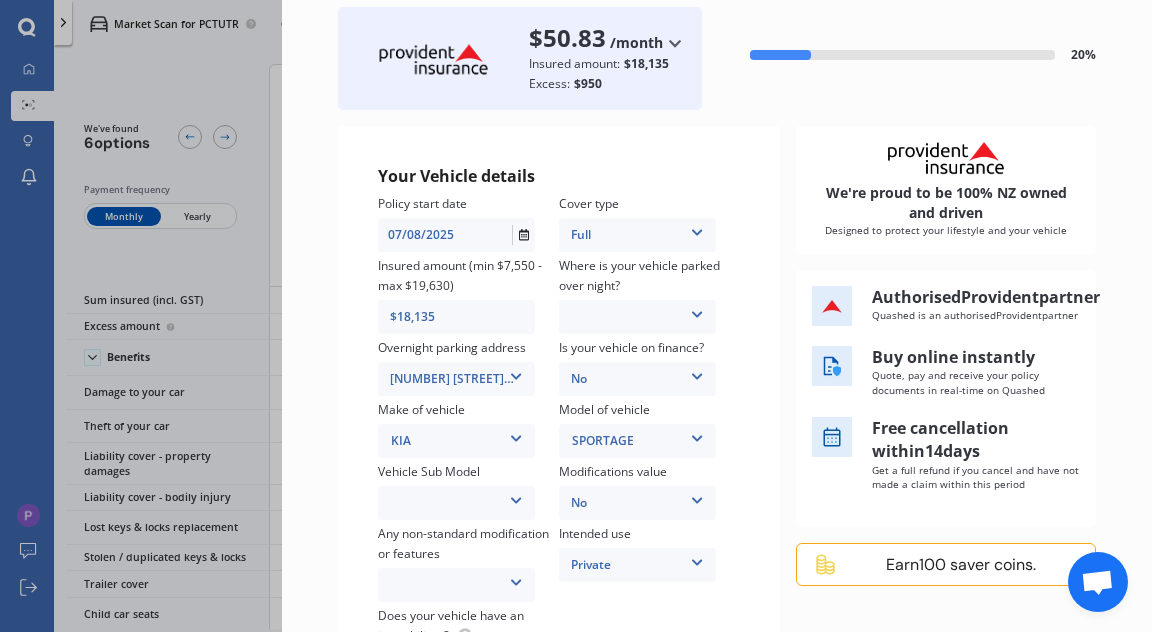 click at bounding box center (516, 497) 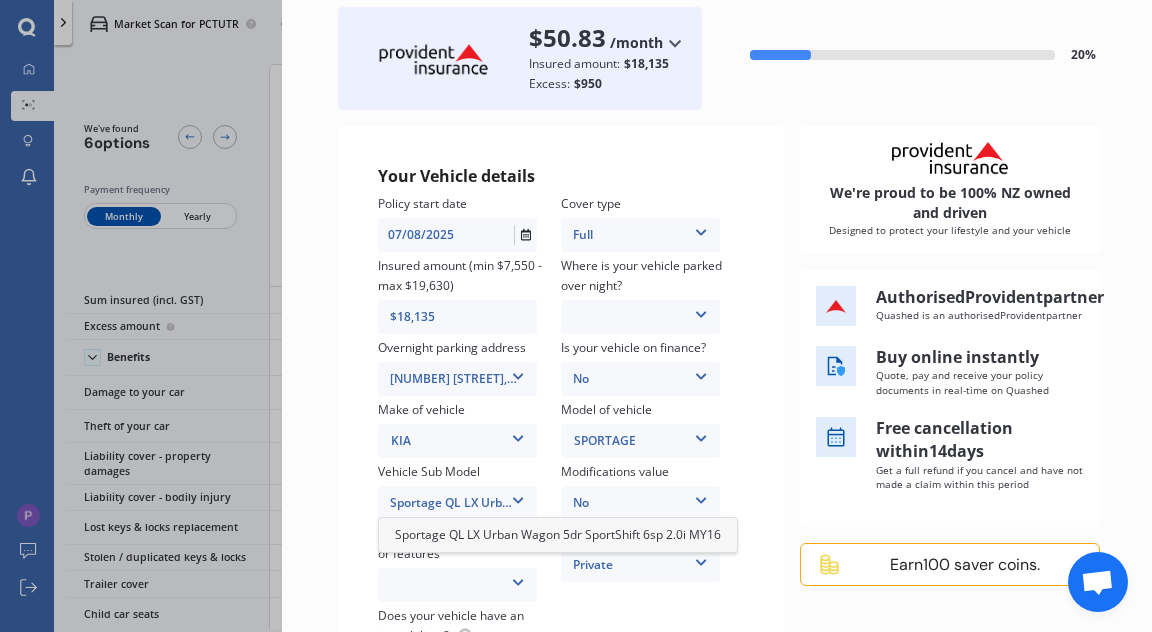 click on "Sportage QL LX Urban Wagon 5dr SportShift 6sp 2.0i MY16" at bounding box center [457, 503] 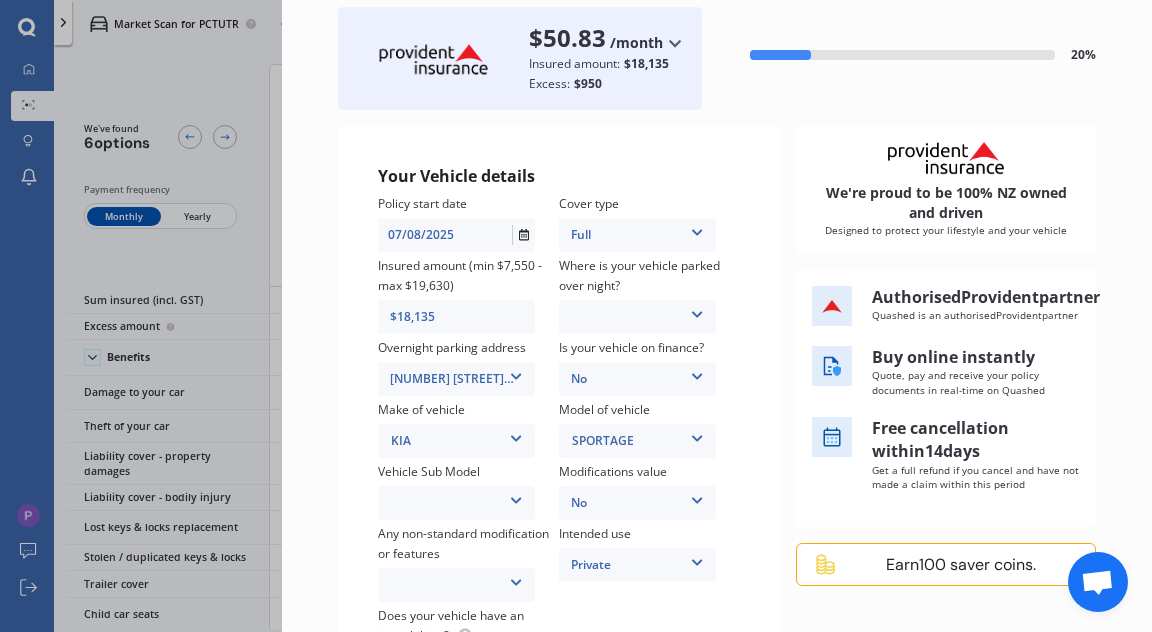 click on "Policy start date 07/08/2025 Cover type Full Full Insured amount (min $7,550 - max $19,630) $18,135 Where is your vehicle parked over night? Garage (fully enclosed) Off Street Parking Other Overnight parking address [NUMBER] [STREET], Pyes Pa, Tauranga 3112 [NUMBER] [STREET], Pyes Pa, Tauranga 3112 Is your vehicle on finance? No Yes Make of vehicle KIA KIA Model of vehicle SPORTAGE SPORTAGE Vehicle Sub Model Sportage QL LX Urban Wagon 5dr SportShift 6sp 2.0i MY16 Modifications value No Up to $4000 Up to $6000 Greater than $6000 Any non-standard modification or features None Nitrous Oxide System(NOS) Roll Cage Full Racing Harness Intended use Private Private & Business Does your vehicle have an immobiliser? Yes No" at bounding box center [559, 441] 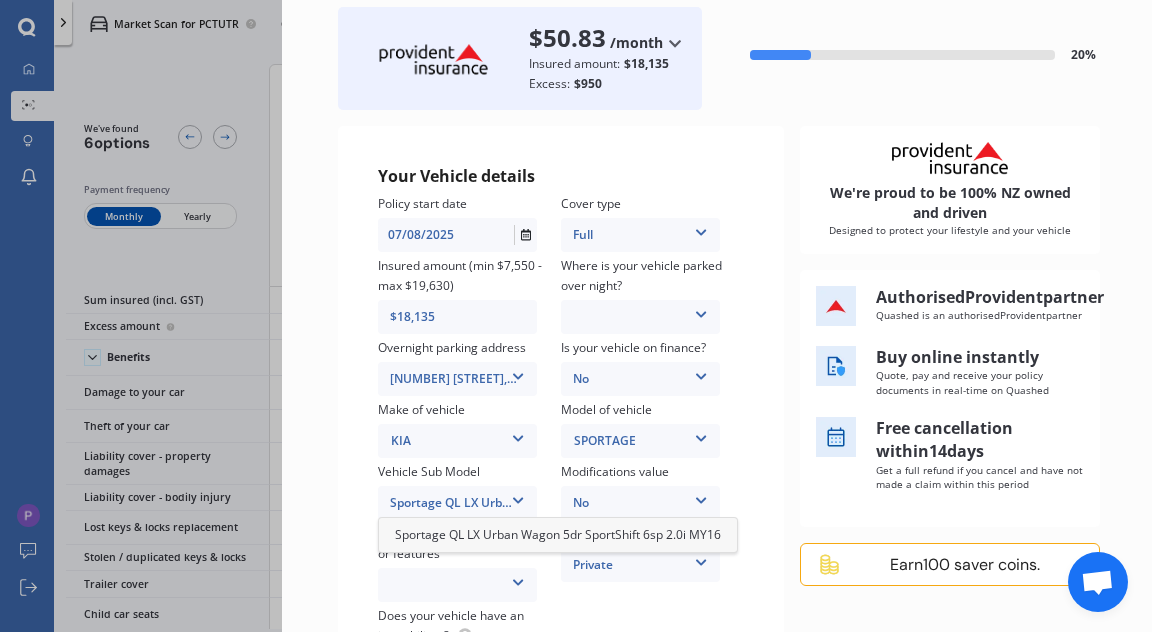 click on "Sportage QL LX Urban Wagon 5dr SportShift 6sp 2.0i MY16" at bounding box center (457, 503) 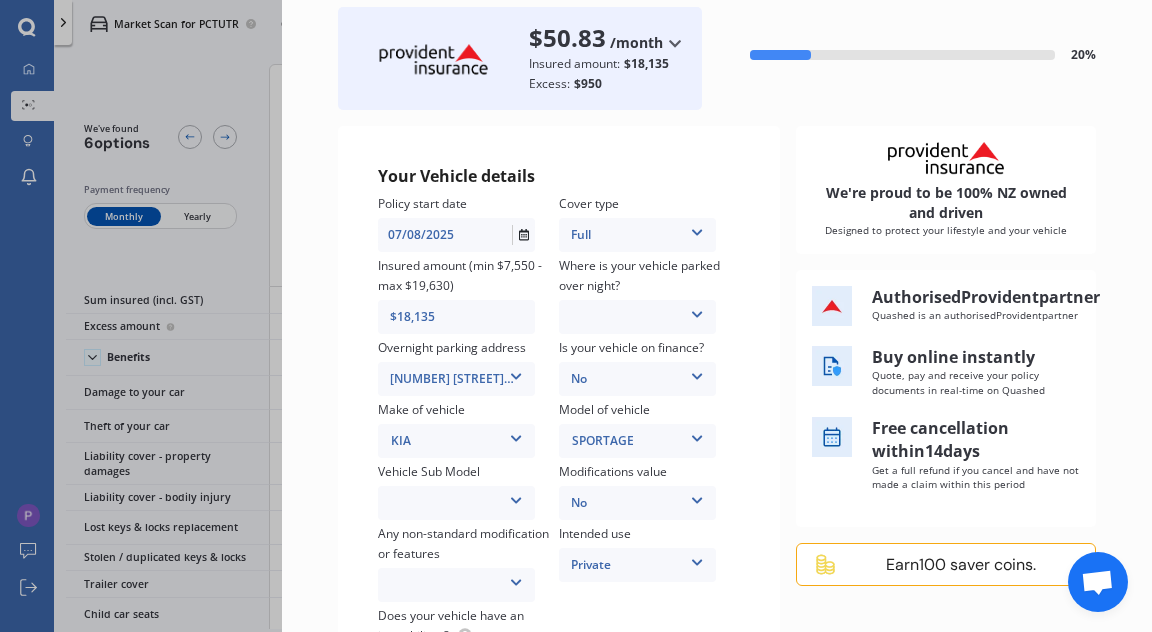 click at bounding box center [516, 497] 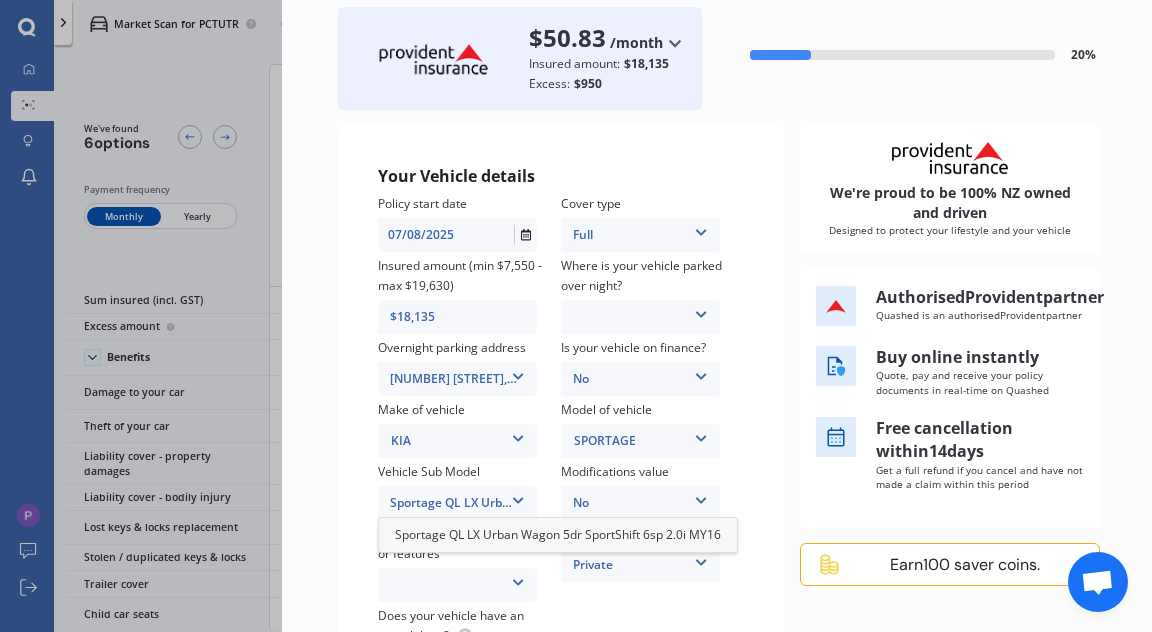 click on "Sportage QL LX Urban Wagon 5dr SportShift 6sp 2.0i MY16" at bounding box center [558, 534] 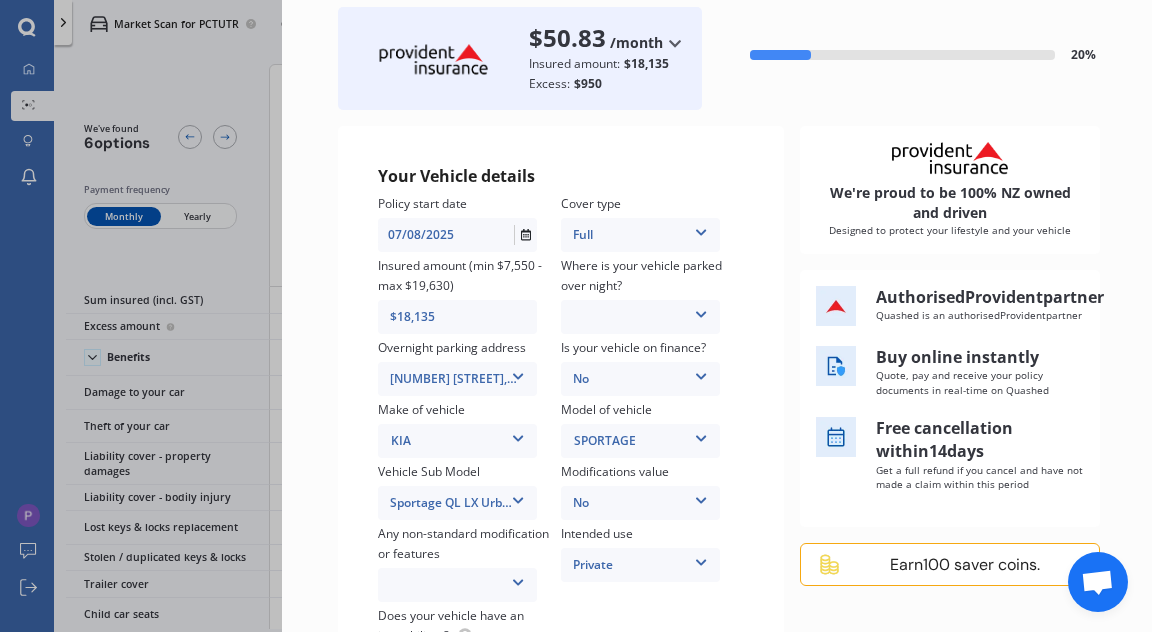 click at bounding box center [701, 311] 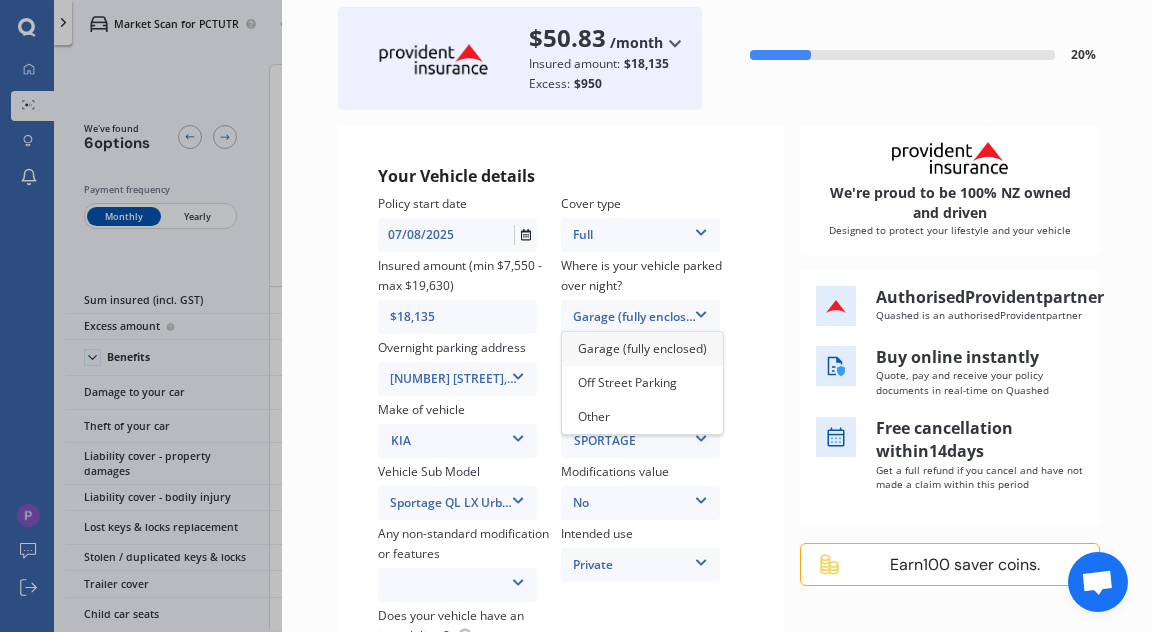click on "Garage (fully enclosed)" at bounding box center [642, 348] 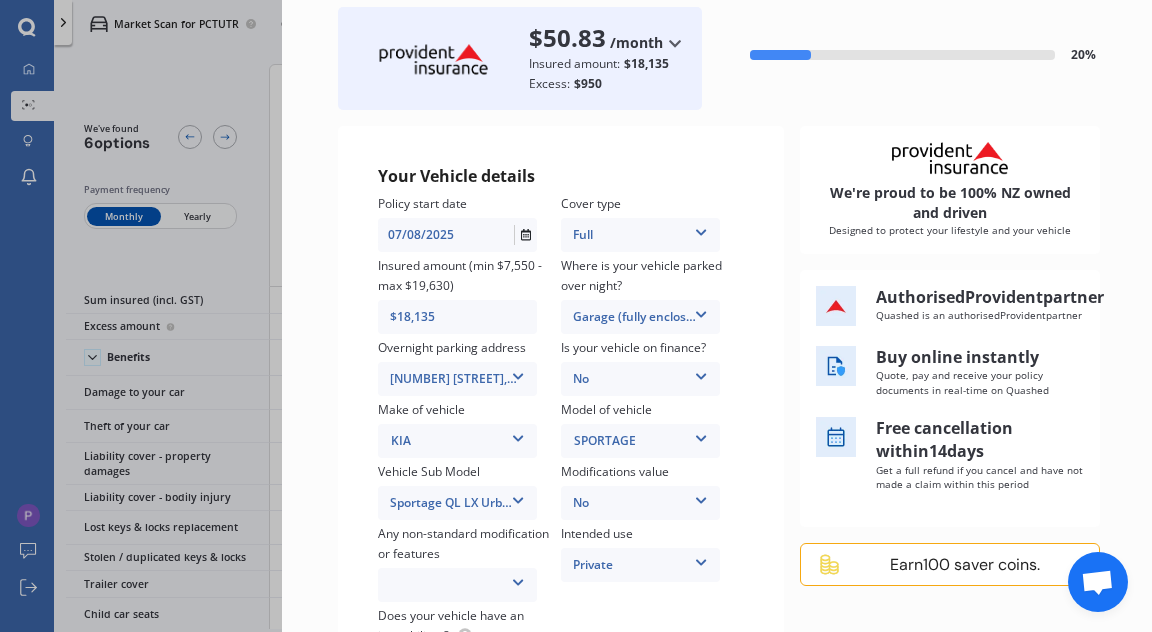scroll, scrollTop: 200, scrollLeft: 0, axis: vertical 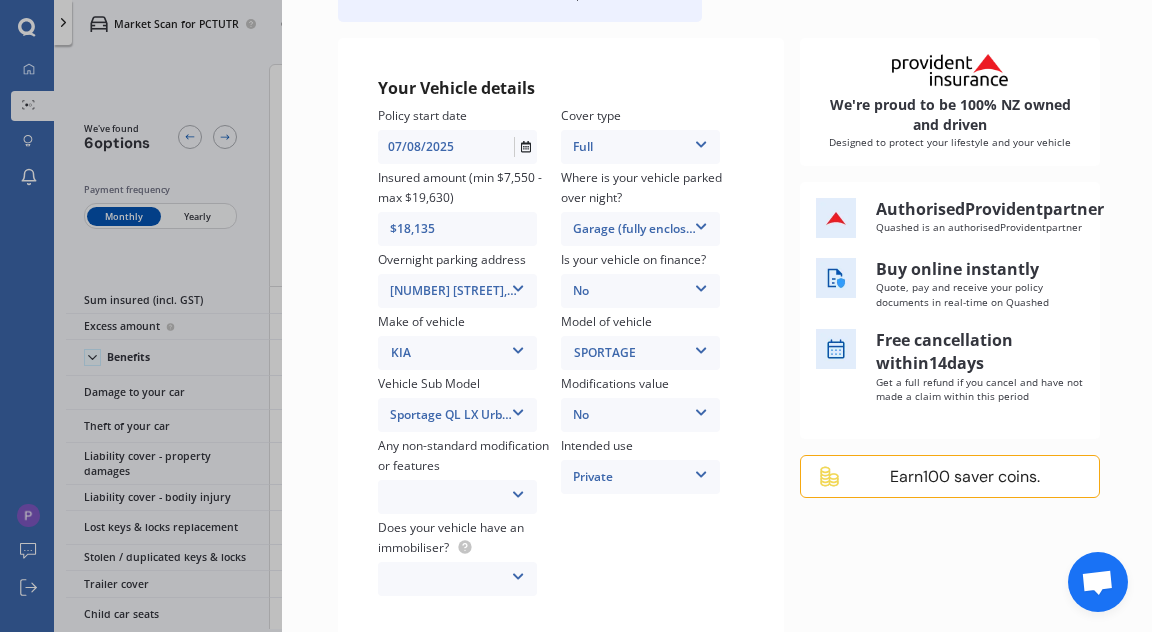 click at bounding box center (518, 491) 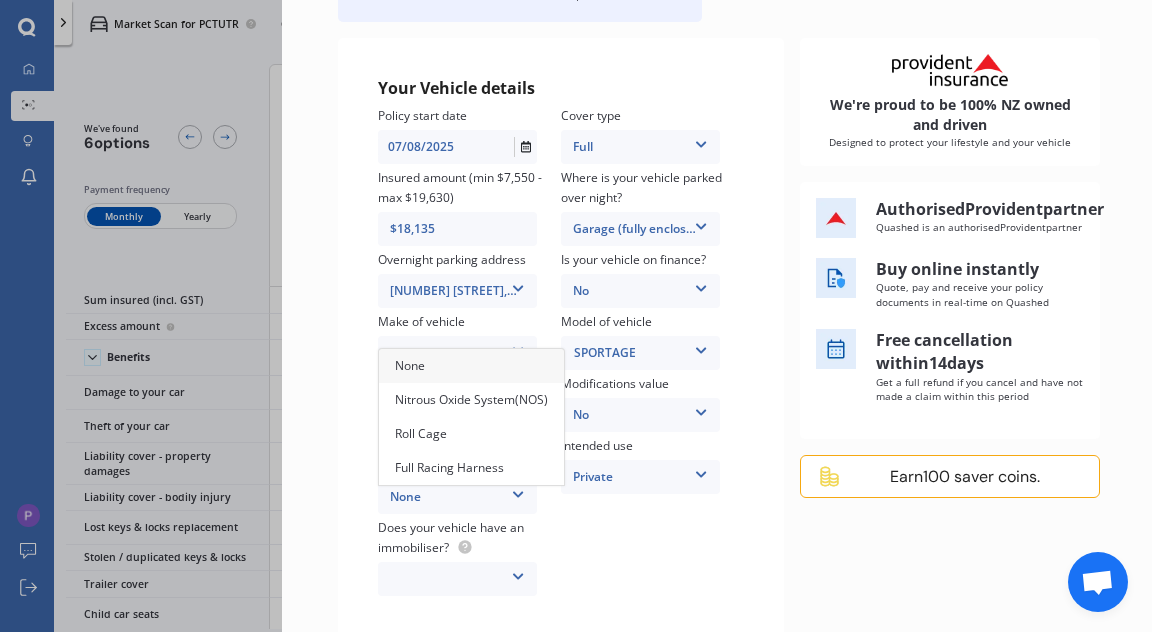 scroll, scrollTop: 200, scrollLeft: 0, axis: vertical 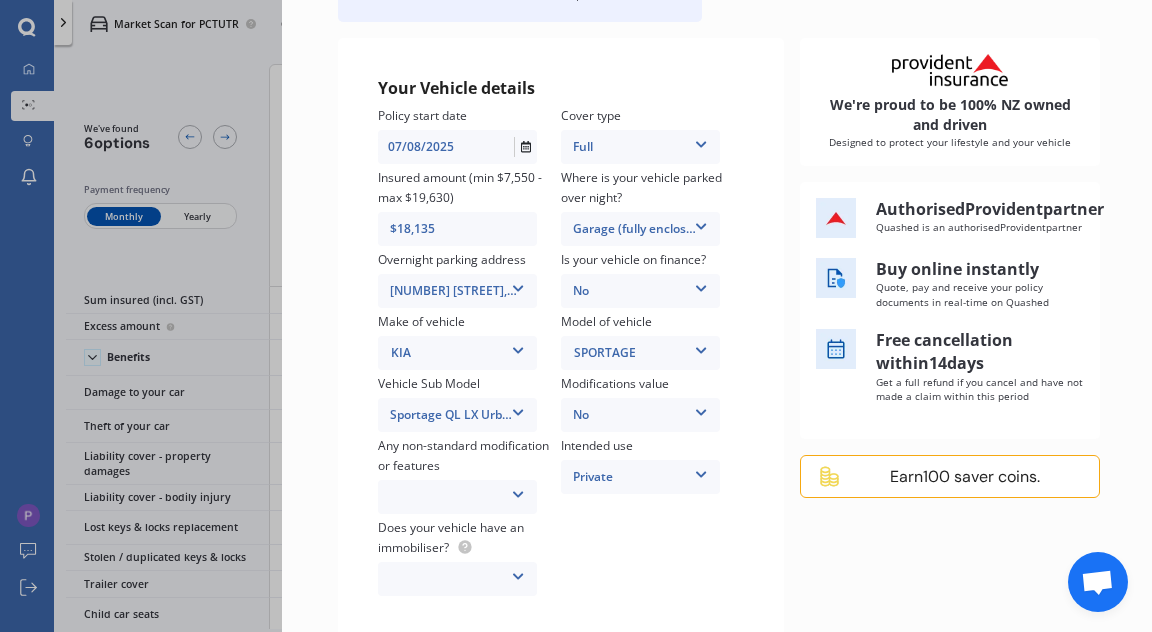 drag, startPoint x: 417, startPoint y: 487, endPoint x: 566, endPoint y: 483, distance: 149.05368 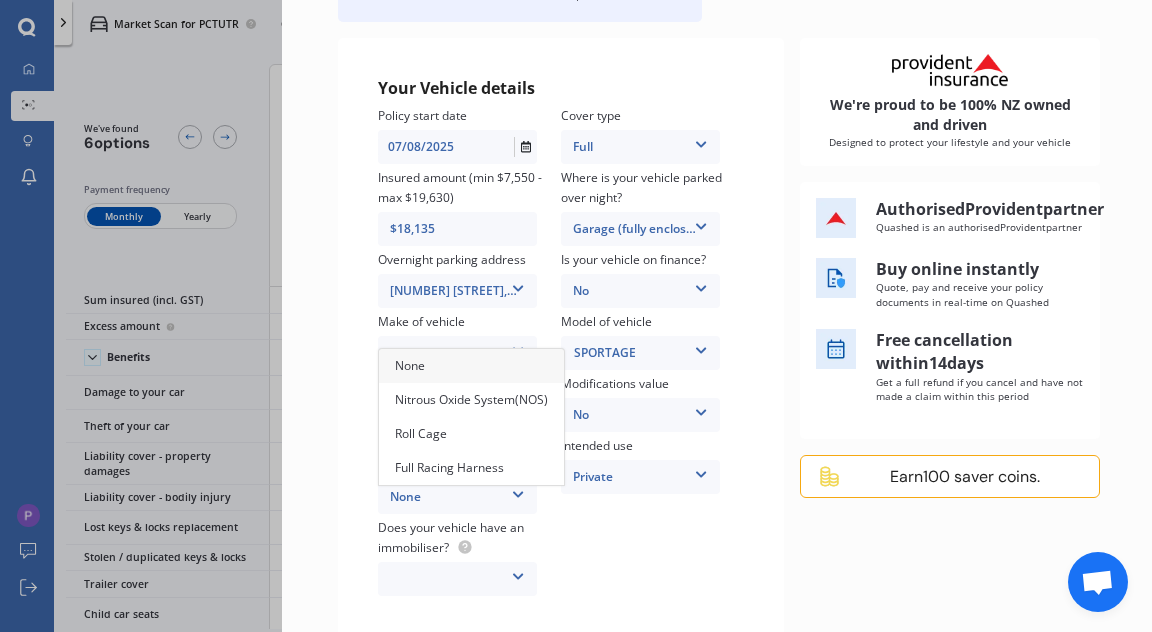 click at bounding box center (518, 491) 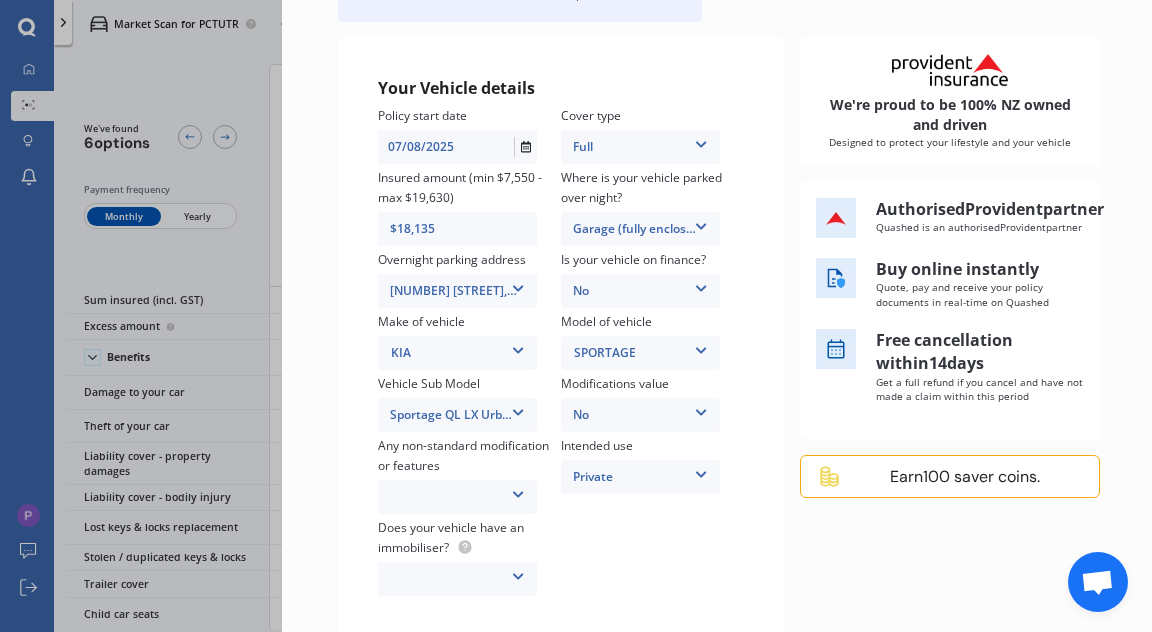 click at bounding box center [518, 491] 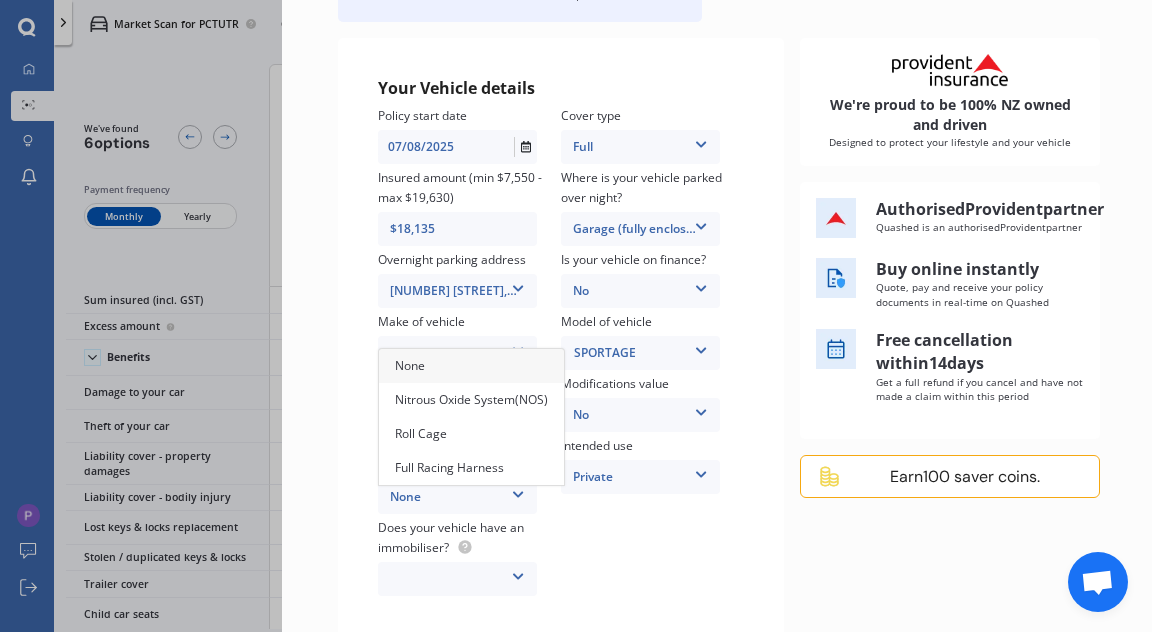 click at bounding box center [518, 573] 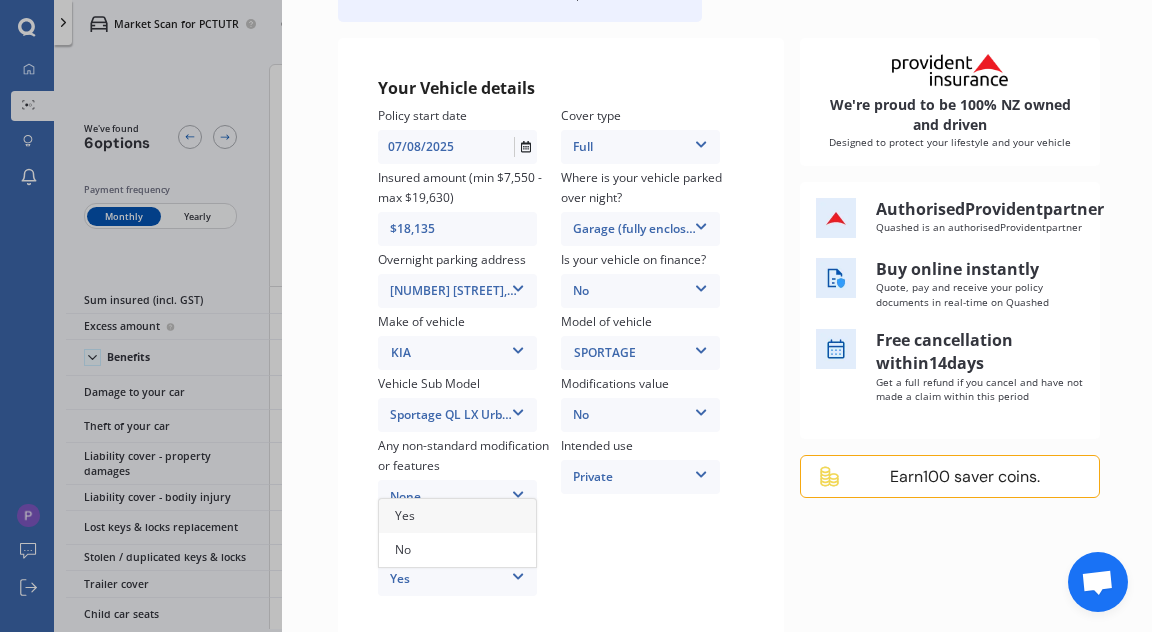 click on "Yes" at bounding box center [405, 515] 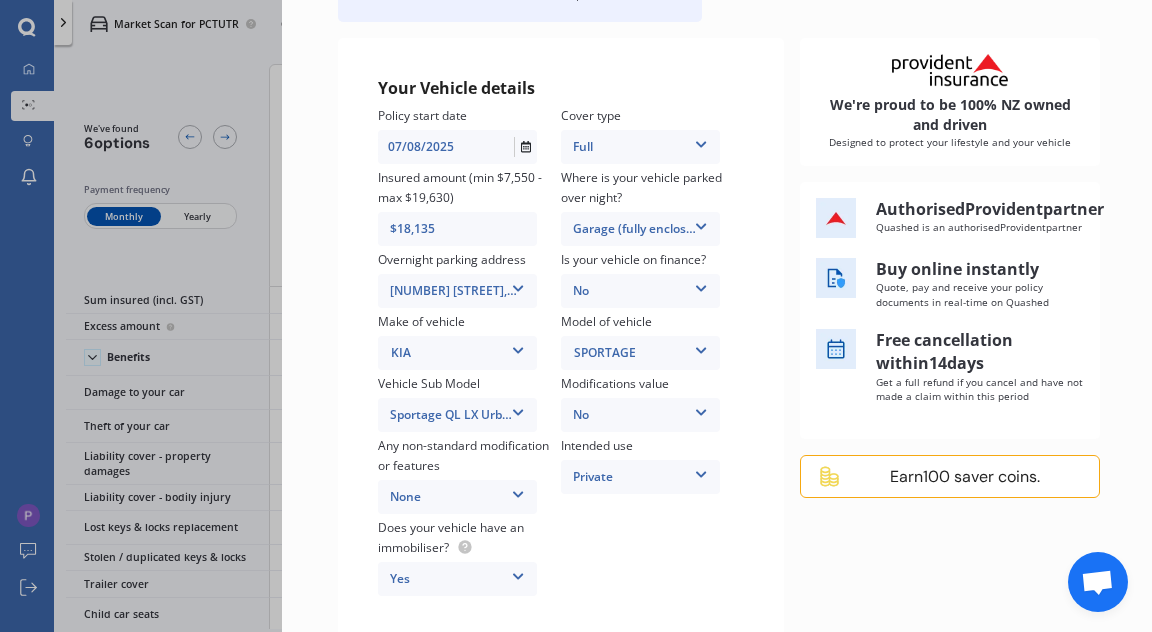 scroll, scrollTop: 204, scrollLeft: 0, axis: vertical 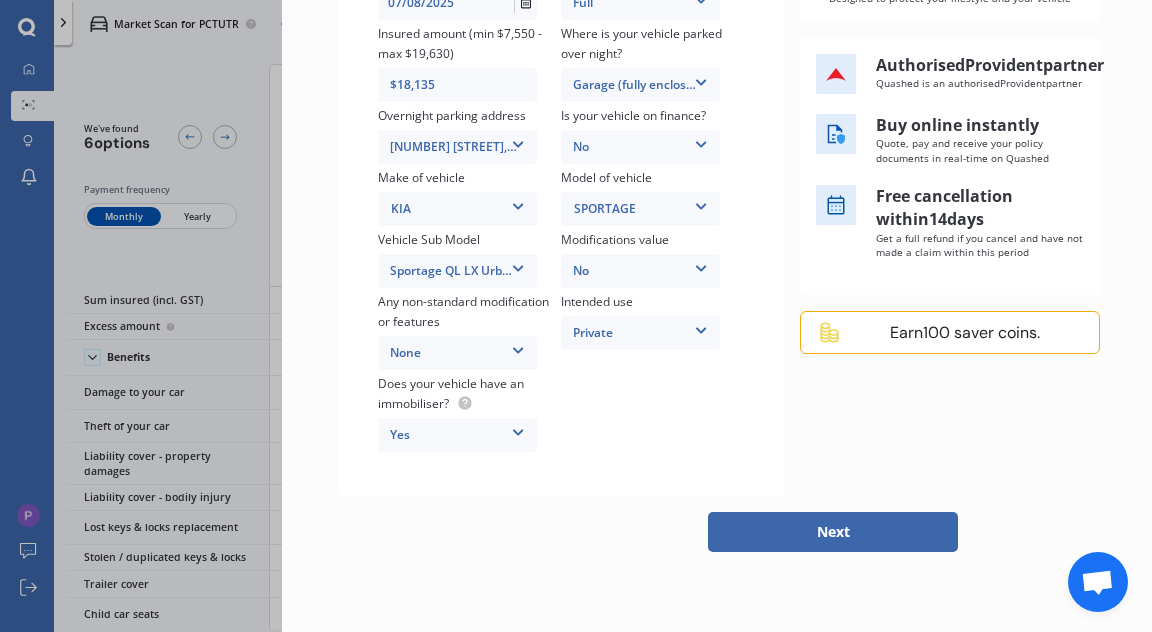 click on "Next" at bounding box center [833, 532] 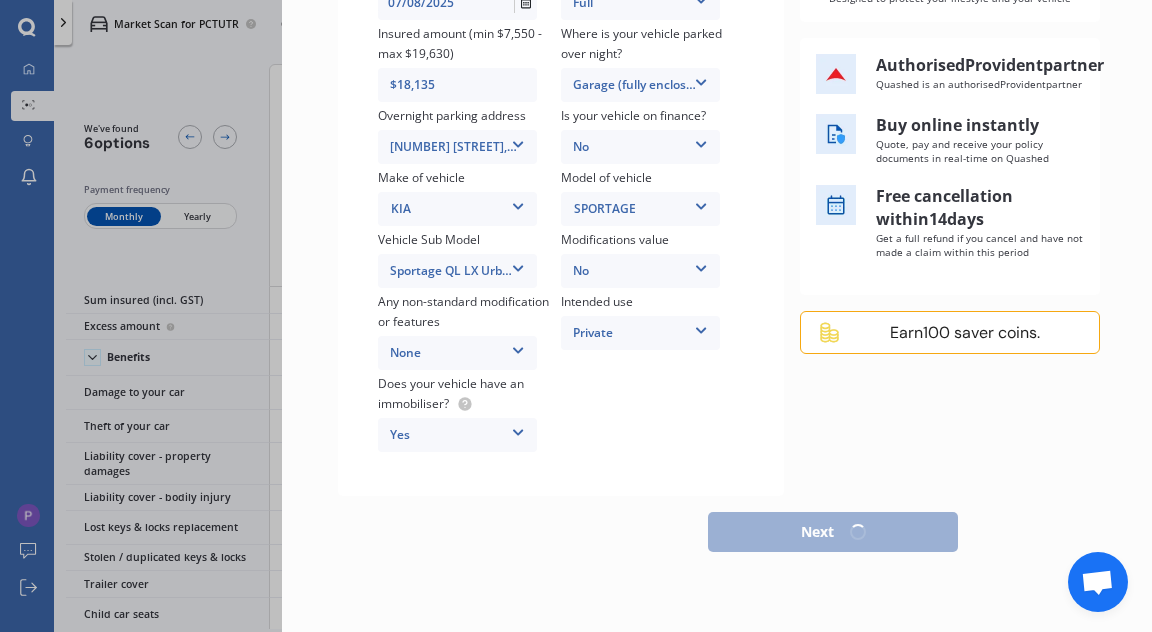 scroll, scrollTop: 417, scrollLeft: 0, axis: vertical 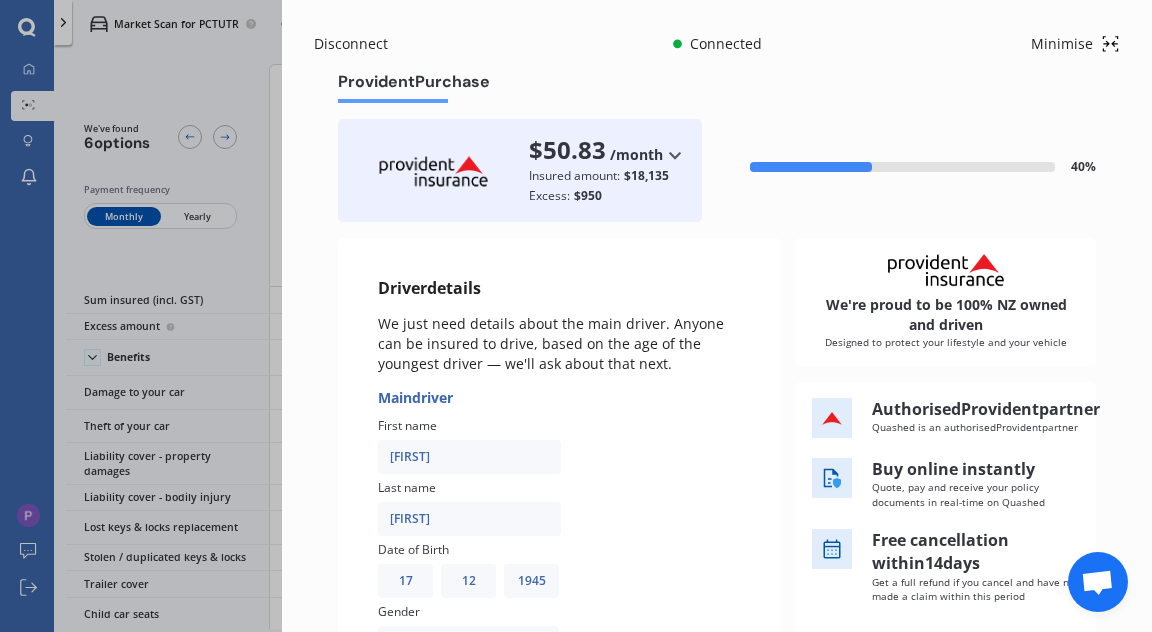 click on "First name [FIRST]" at bounding box center (469, 447) 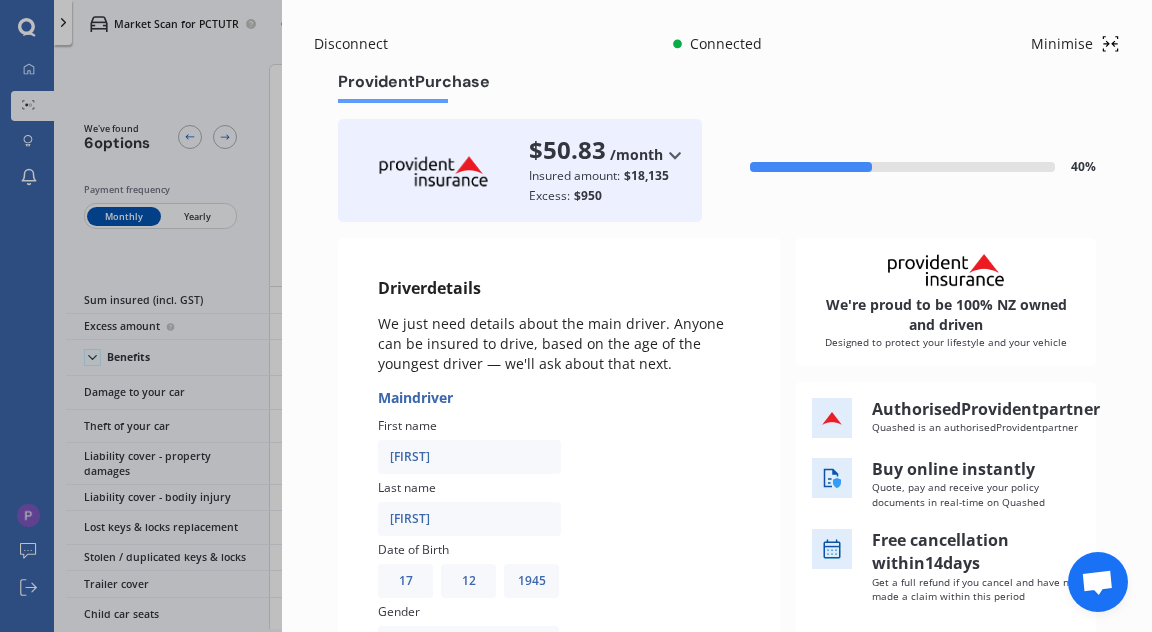 click on "First name" at bounding box center [407, 426] 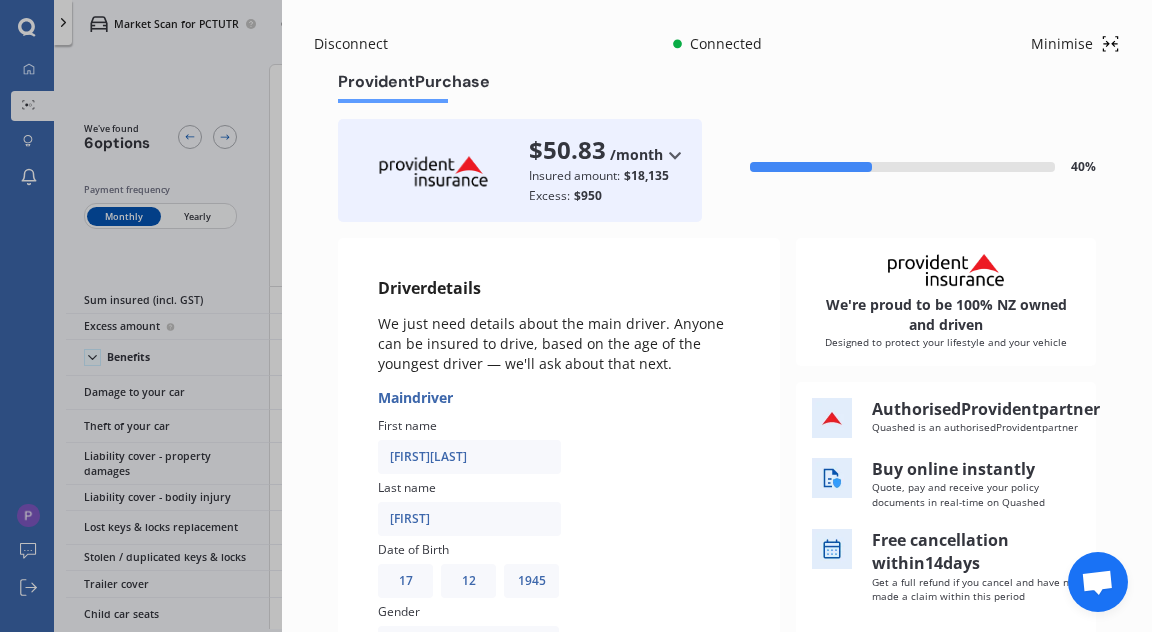 click on "[FIRST][LAST]" at bounding box center [469, 457] 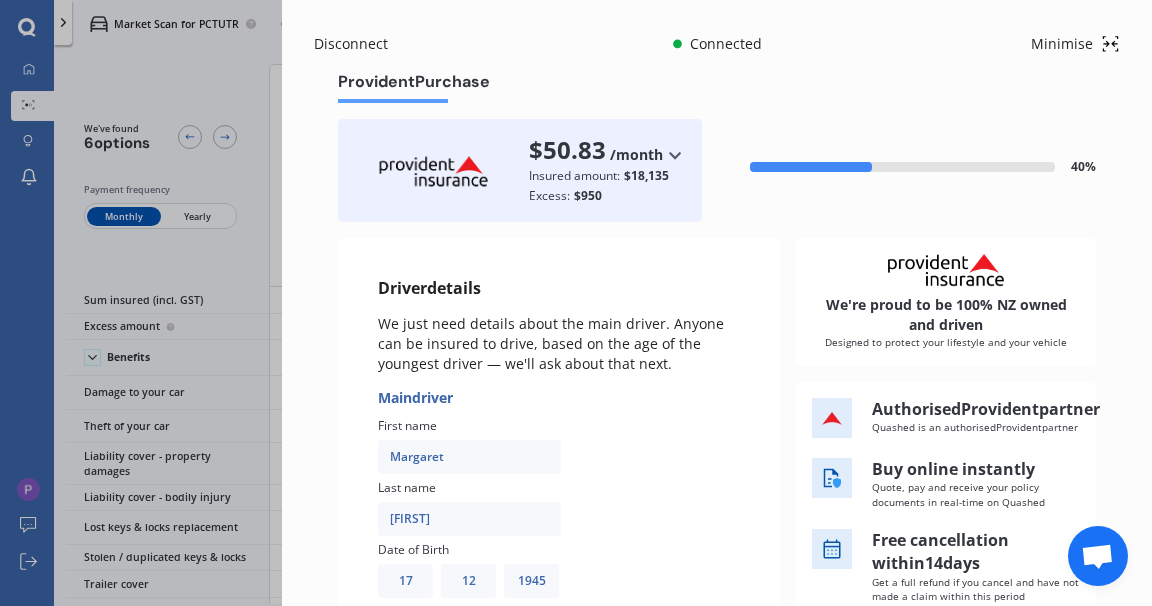 scroll, scrollTop: 87, scrollLeft: 0, axis: vertical 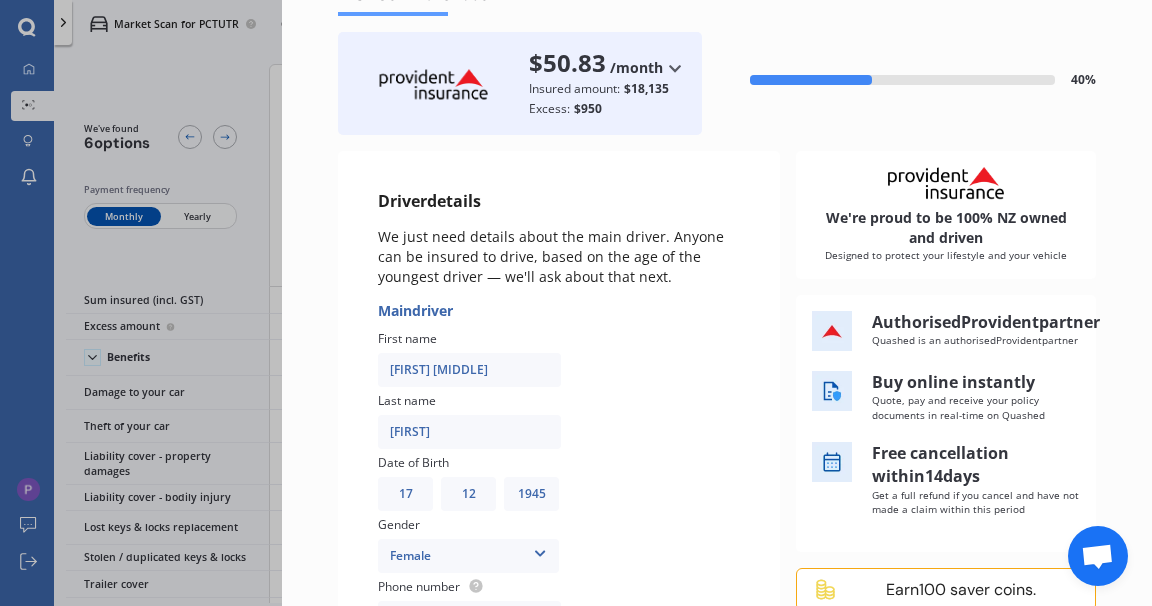 type on "[FIRST] [MIDDLE]" 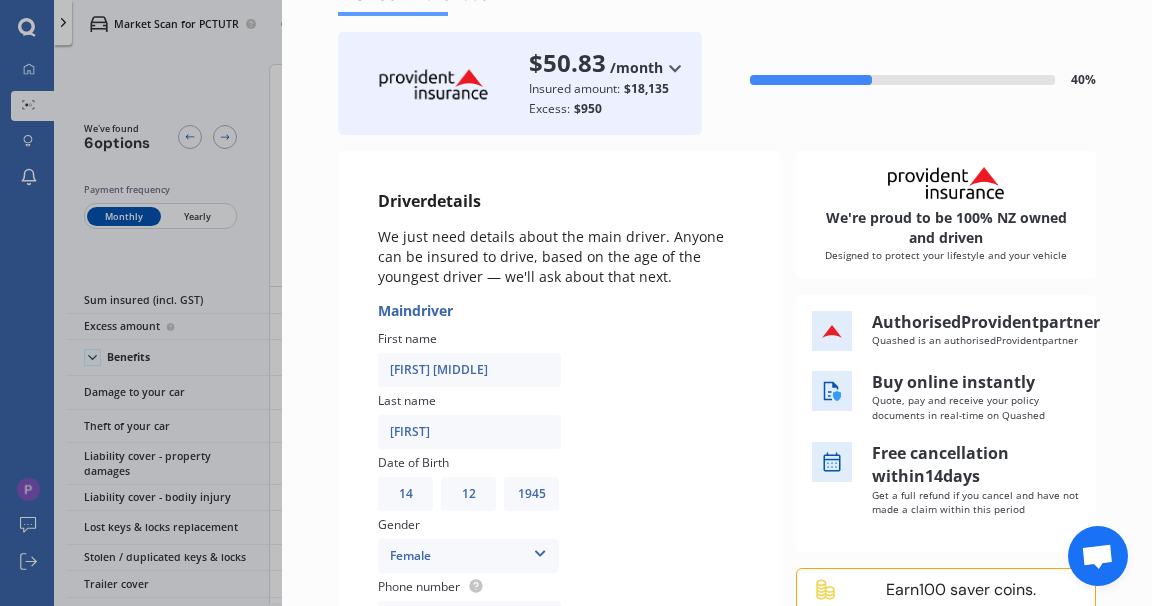 click on "MM 01 02 03 04 05 06 07 08 09 10 11 12" at bounding box center (468, 494) 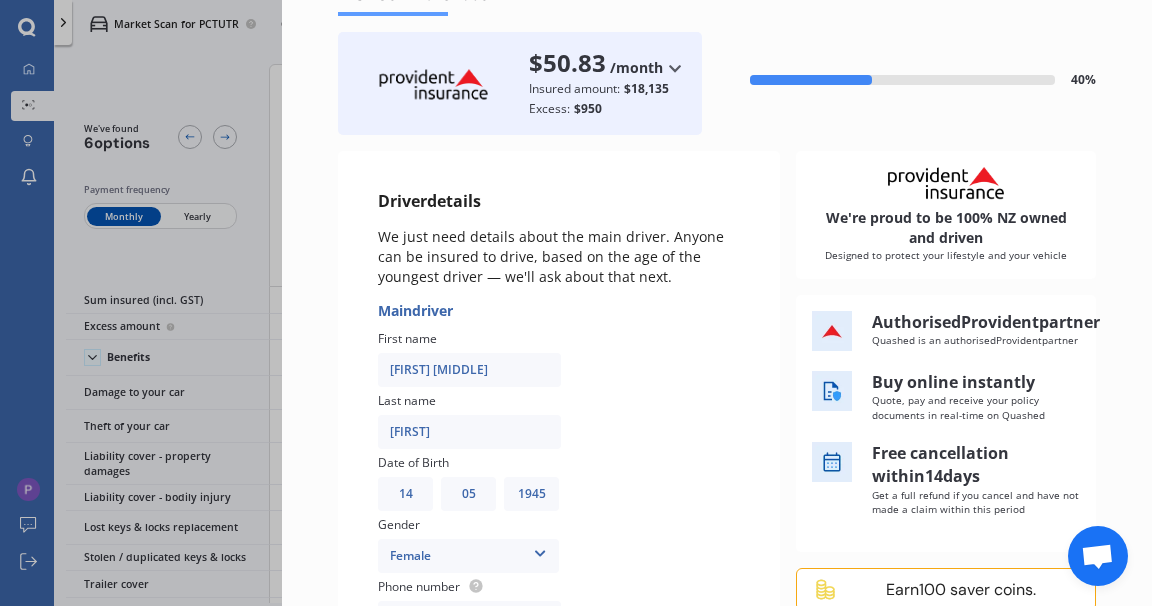 click on "YYYY 2009 2008 2007 2006 2005 2004 2003 2002 2001 2000 1999 1998 1997 1996 1995 1994 1993 1992 1991 1990 1989 1988 1987 1986 1985 1984 1983 1982 1981 1980 1979 1978 1977 1976 1975 1974 1973 1972 1971 1970 1969 1968 1967 1966 1965 1964 1963 1962 1961 1960 1959 1958 1957 1956 1955 1954 1953 1952 1951 1950 1949 1948 1947 1946 1945 1944 1943 1942 1941 1940 1939 1938 1937 1936 1935 1934 1933 1932 1931 1930 1929 1928 1927 1926 1925 1924 1923 1922 1921 1920 1919 1918 1917 1916 1915 1914 1913 1912 1911 1910" at bounding box center (531, 494) 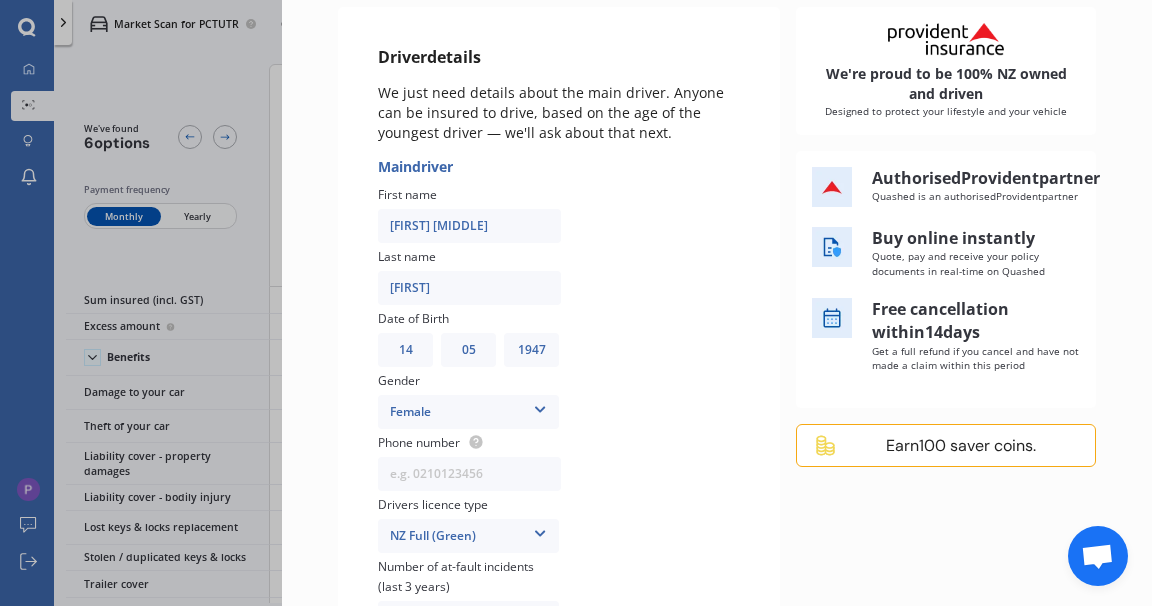 scroll, scrollTop: 247, scrollLeft: 0, axis: vertical 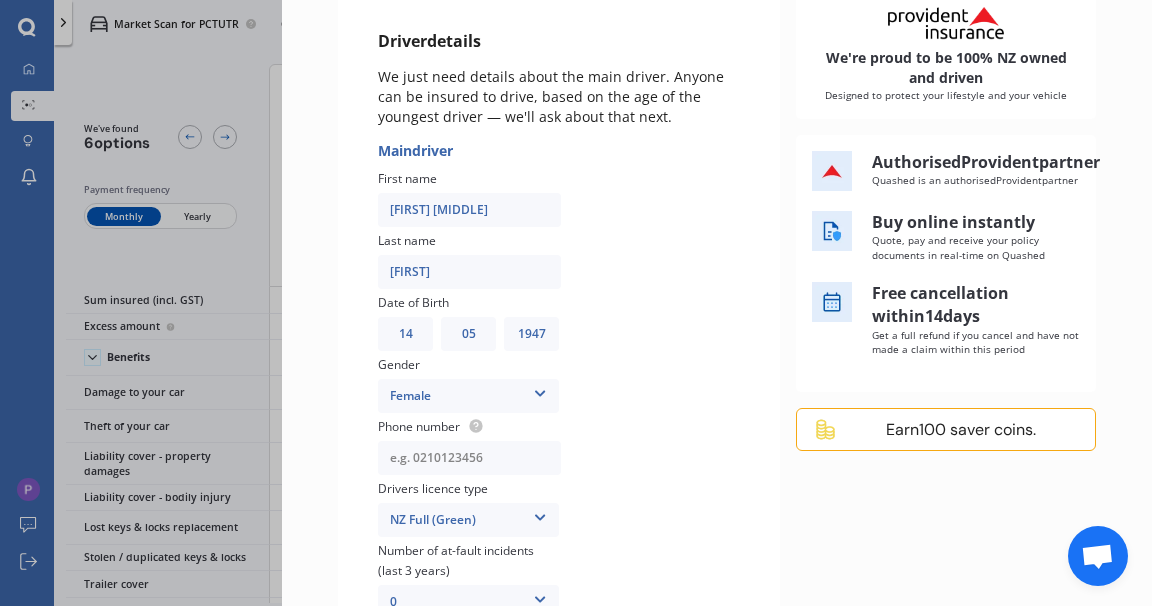 click at bounding box center (469, 458) 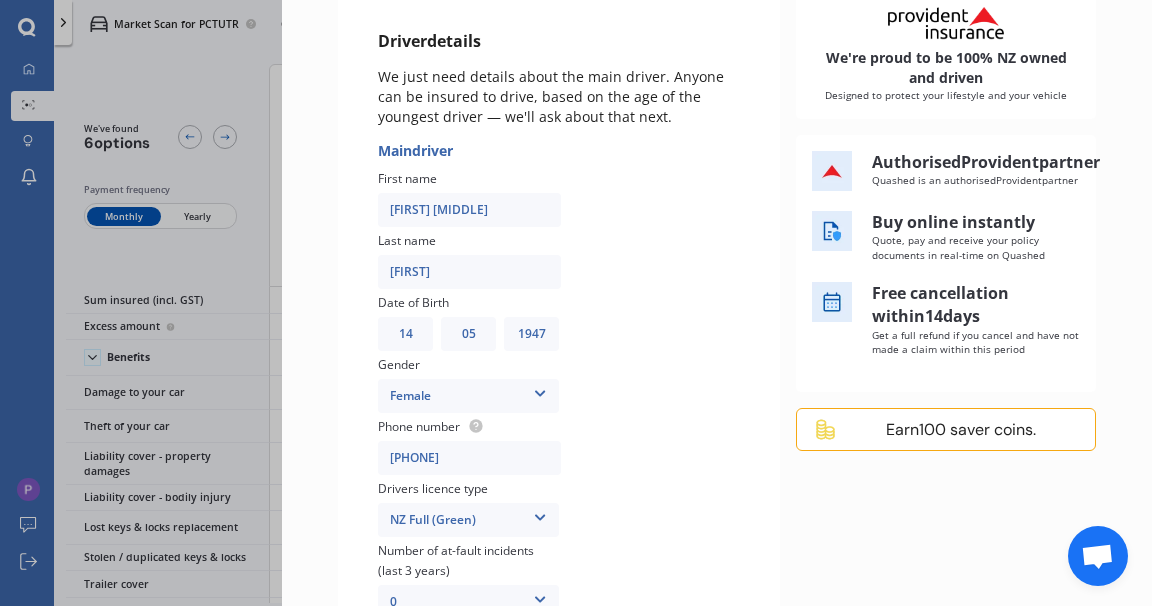 scroll, scrollTop: 316, scrollLeft: 0, axis: vertical 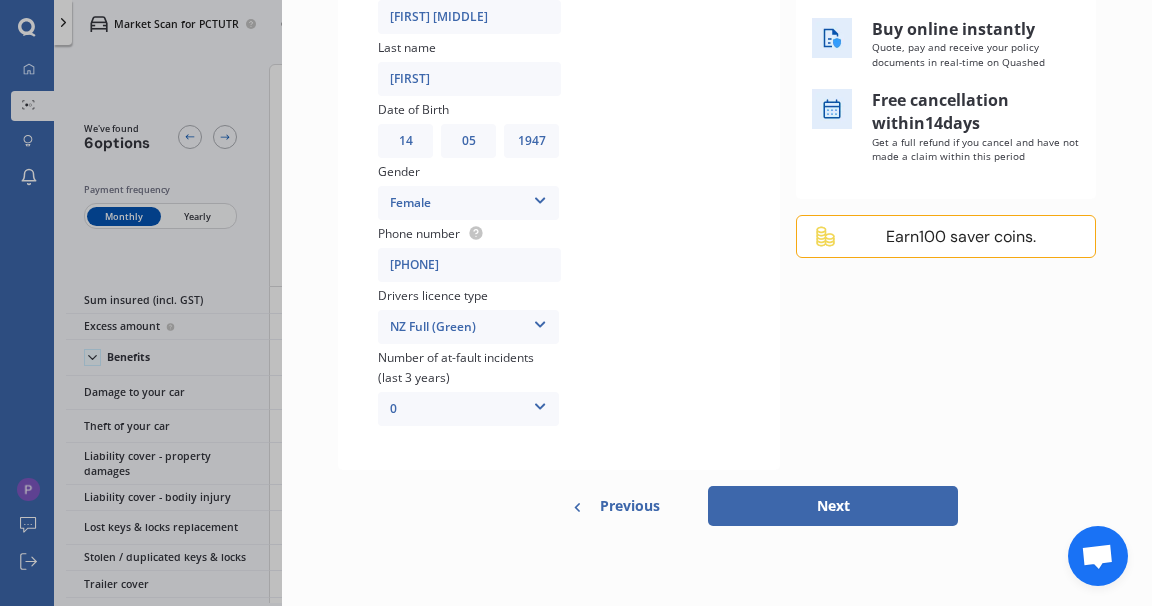 type on "[PHONE]" 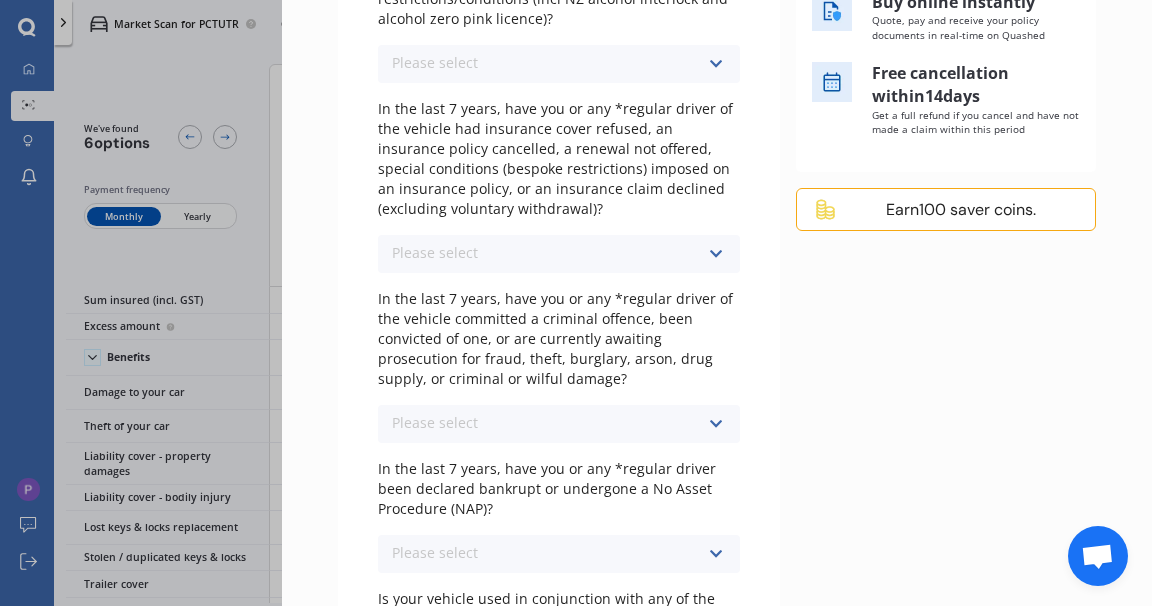 scroll, scrollTop: 0, scrollLeft: 0, axis: both 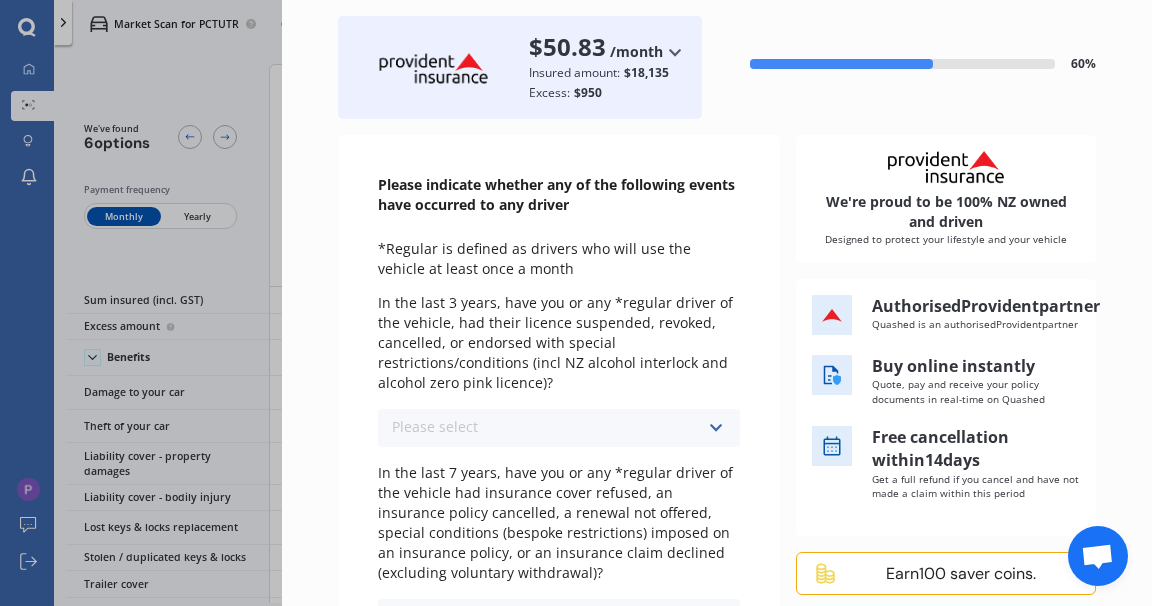 click at bounding box center [715, 428] 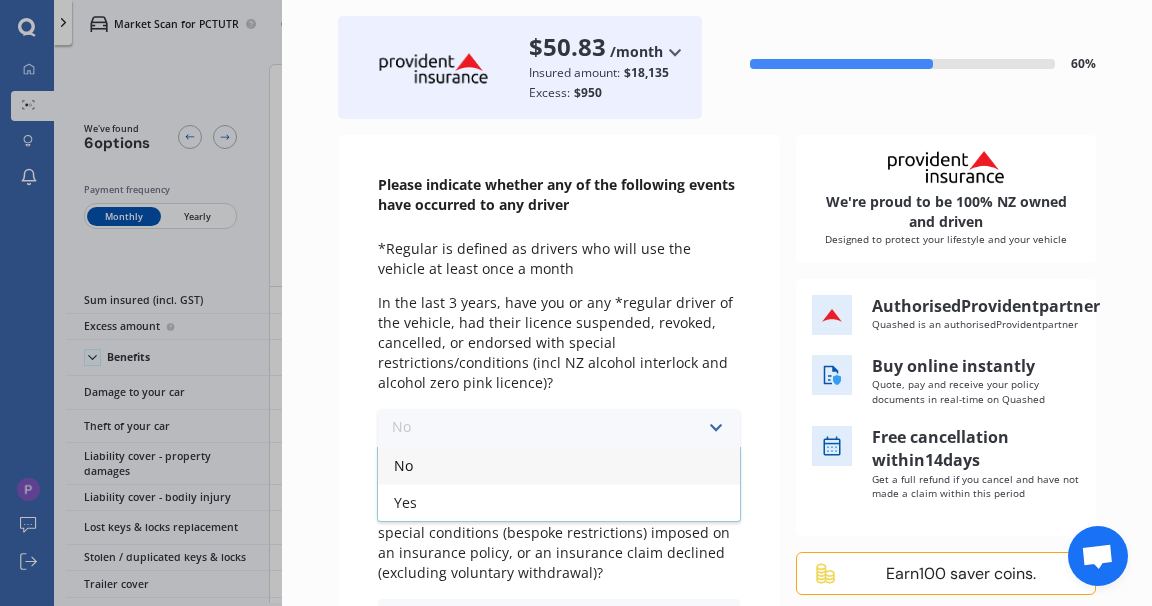 click on "No" at bounding box center [403, 465] 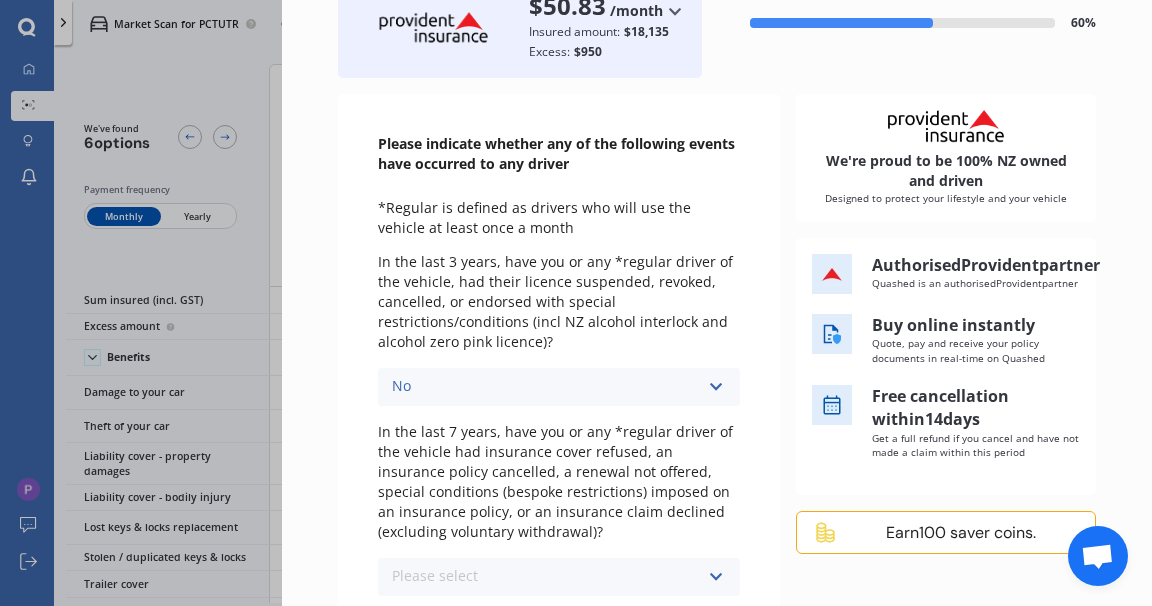 scroll, scrollTop: 173, scrollLeft: 0, axis: vertical 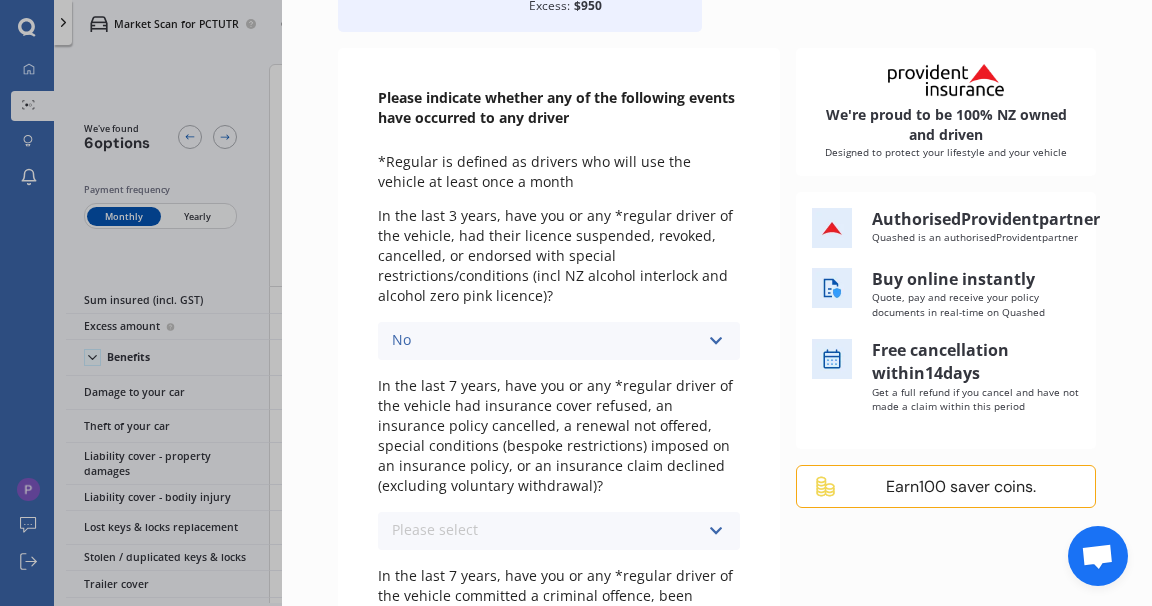 click at bounding box center [715, 531] 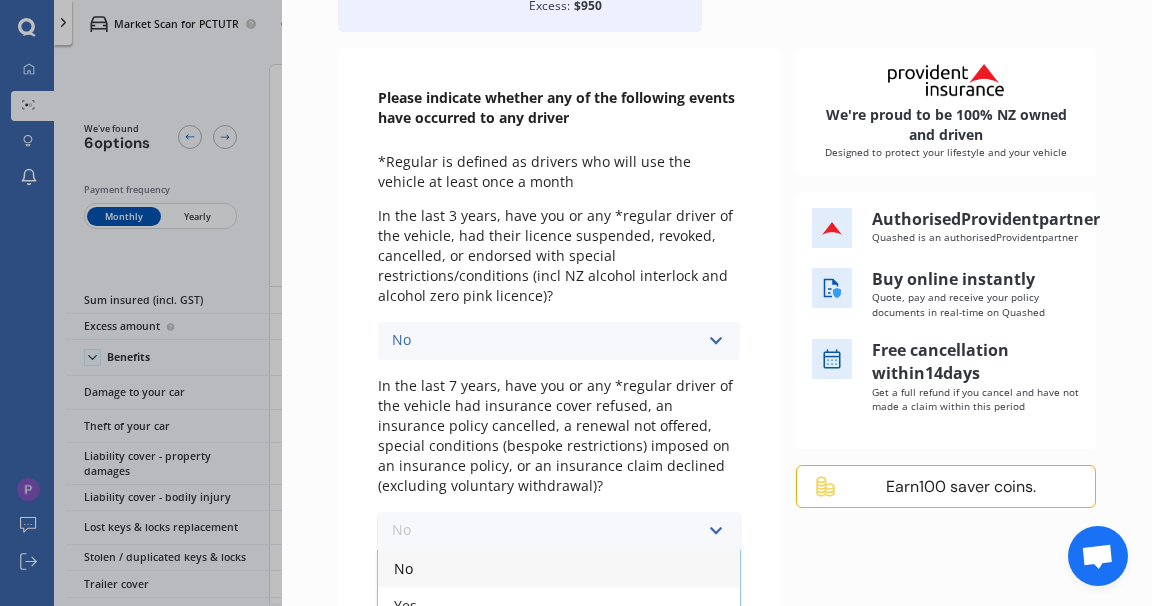 click on "No" at bounding box center [403, 568] 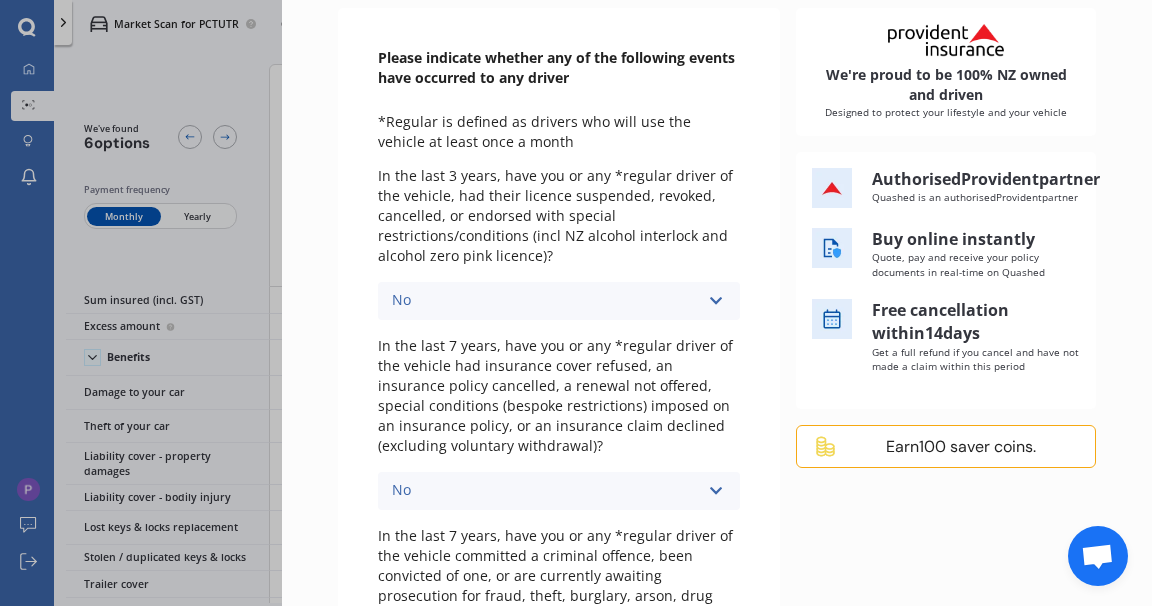 scroll, scrollTop: 285, scrollLeft: 0, axis: vertical 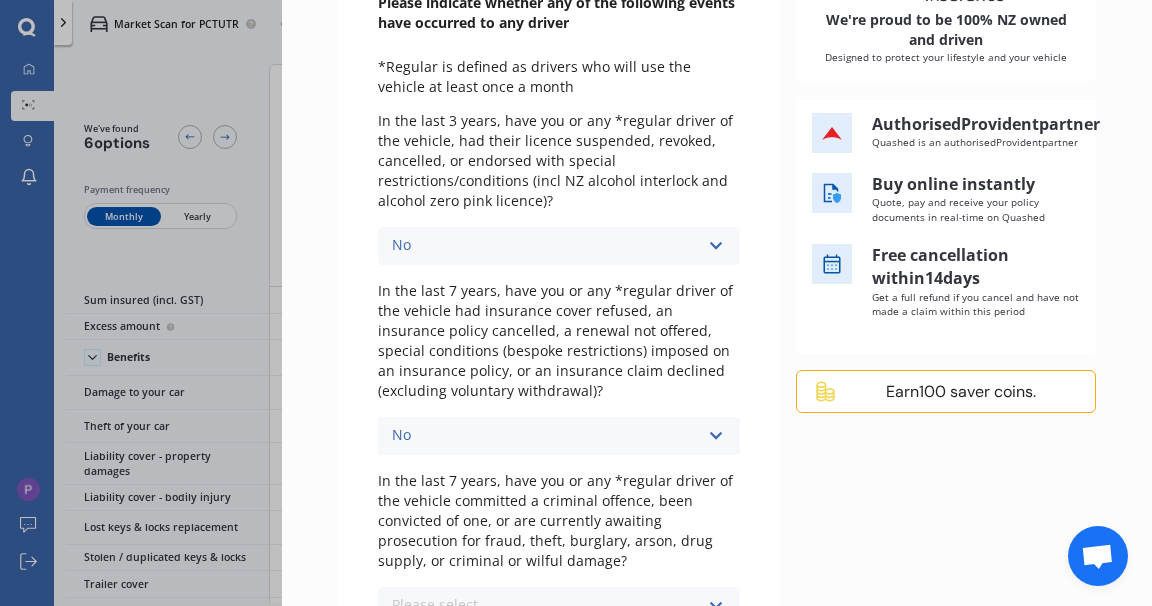 click at bounding box center [715, 606] 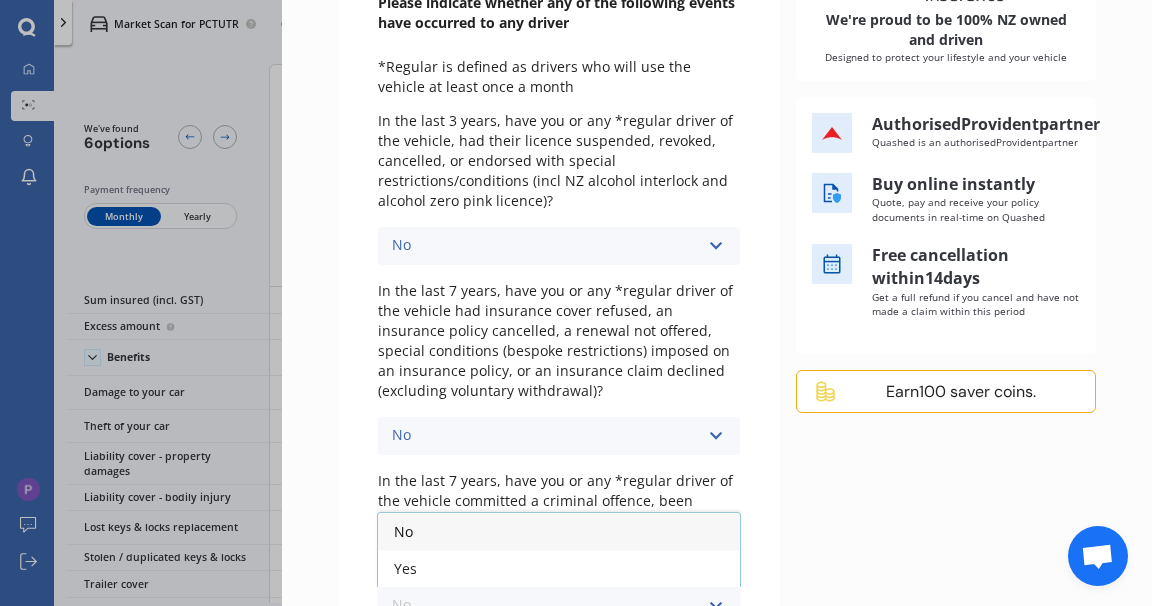 click on "No" at bounding box center [559, 531] 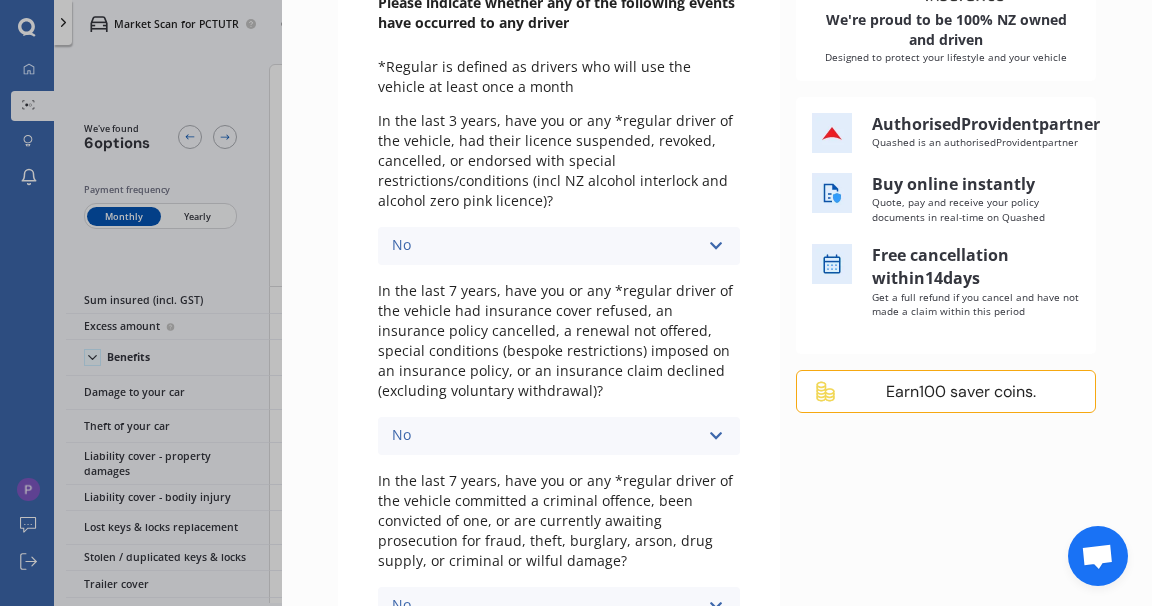 drag, startPoint x: 1141, startPoint y: 345, endPoint x: 1141, endPoint y: 356, distance: 11 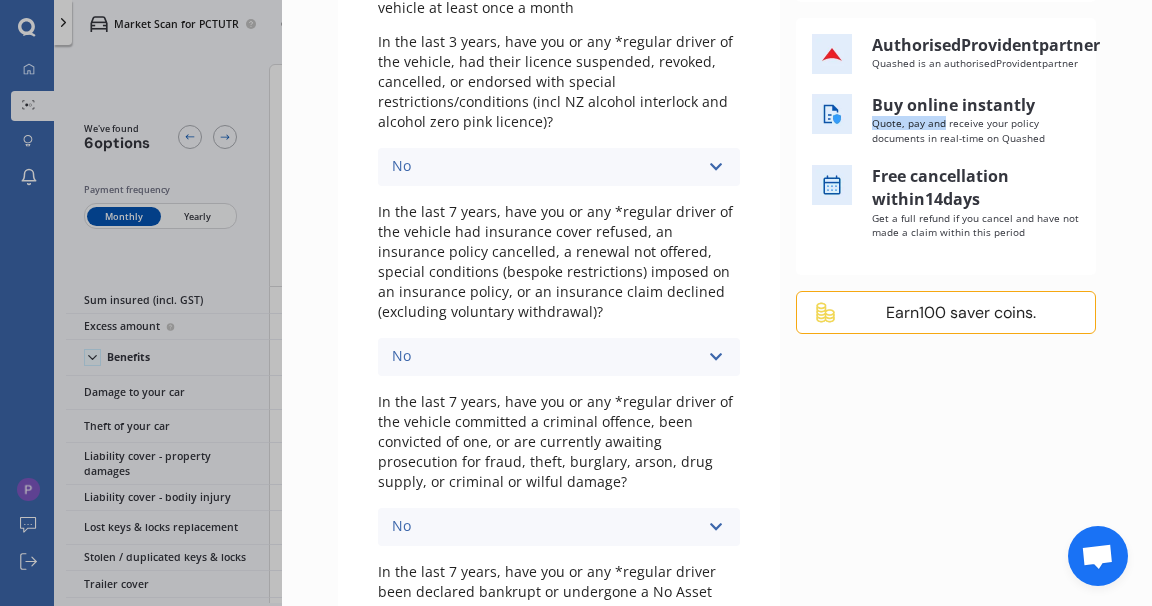 scroll, scrollTop: 428, scrollLeft: 0, axis: vertical 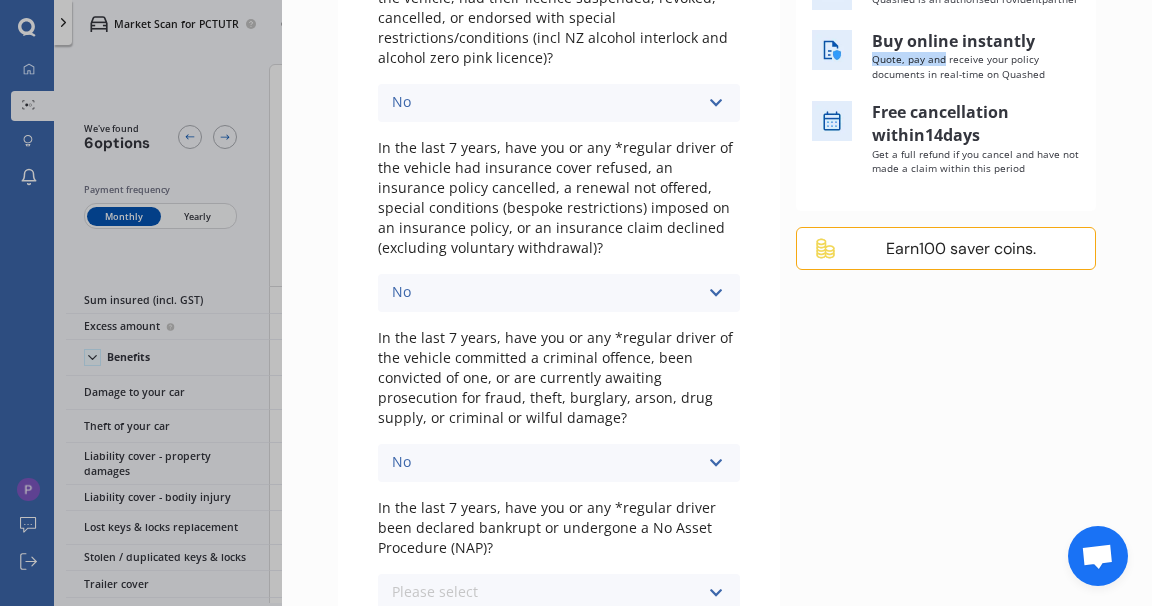 click at bounding box center (715, 593) 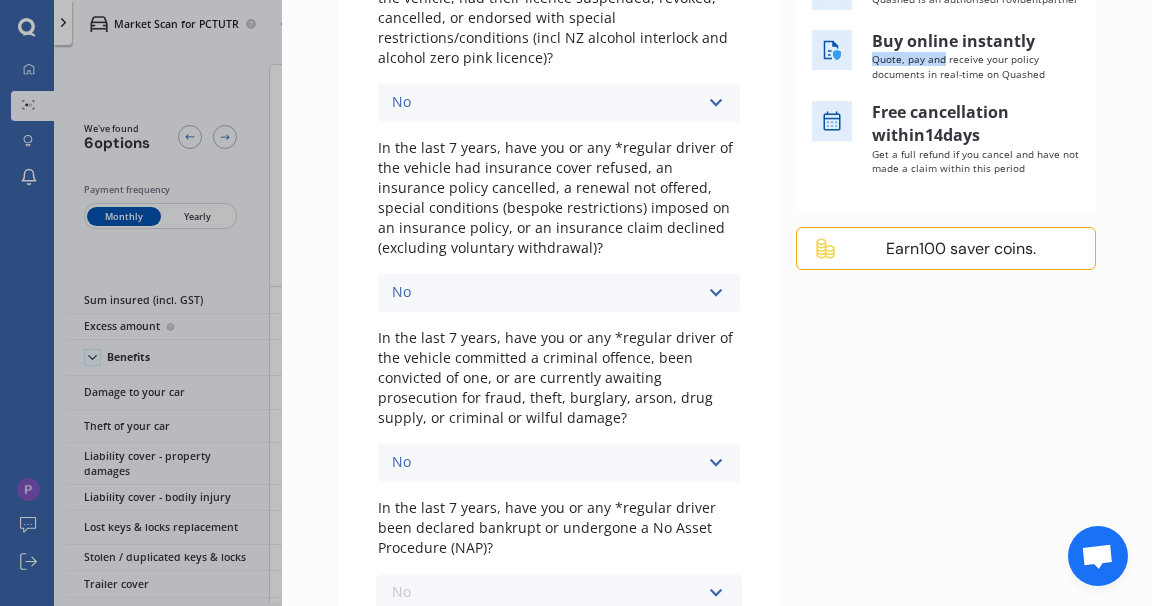 click on "No" at bounding box center (403, 630) 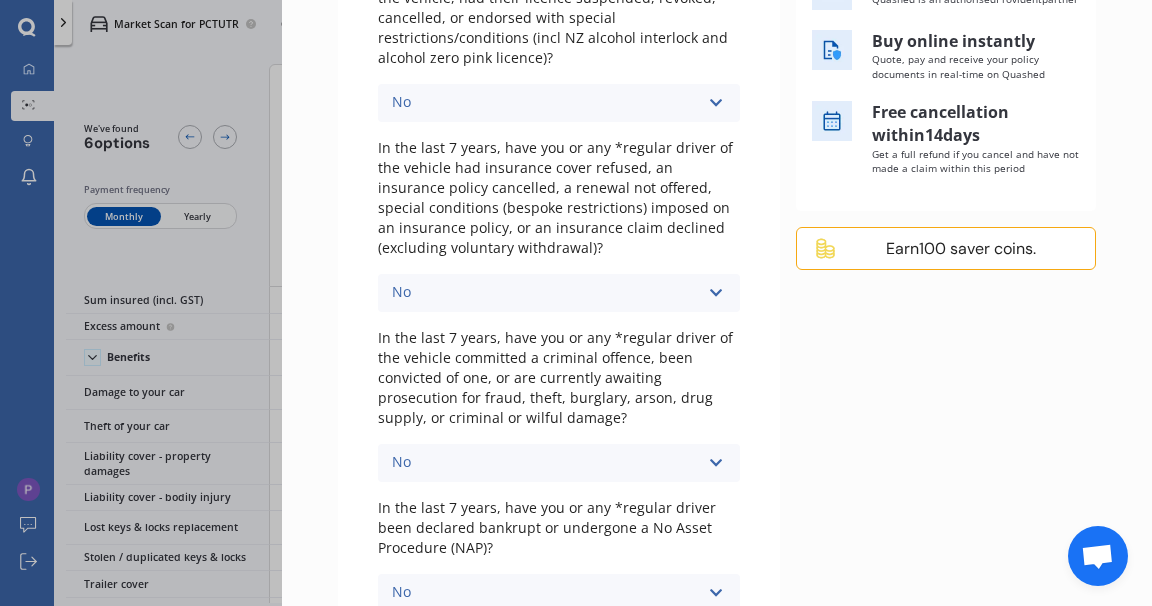 scroll, scrollTop: 485, scrollLeft: 0, axis: vertical 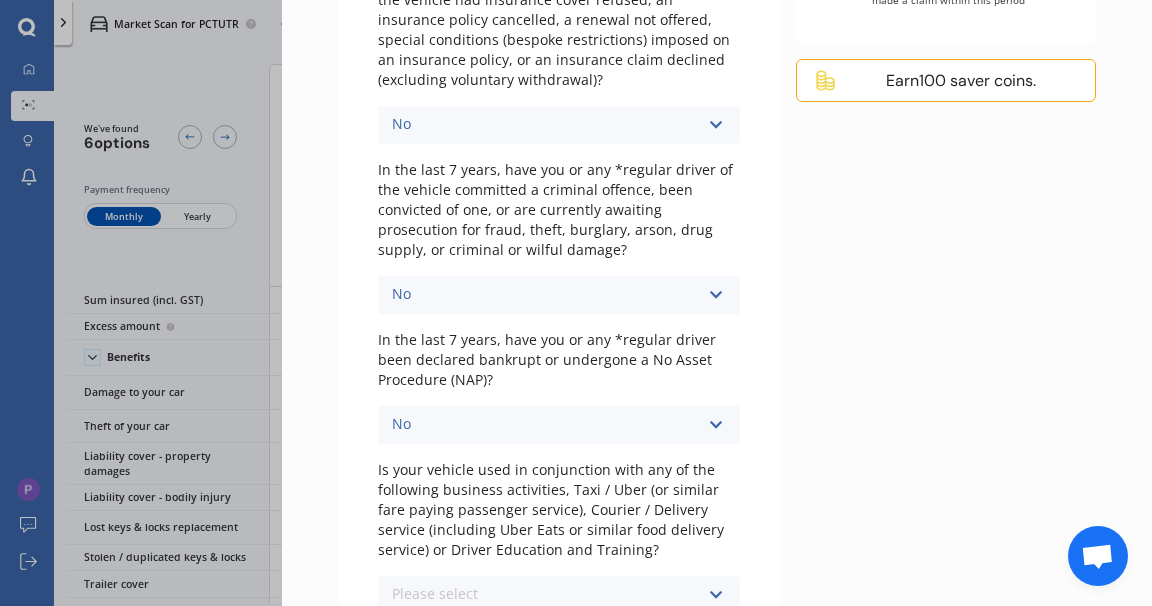 click at bounding box center [715, 595] 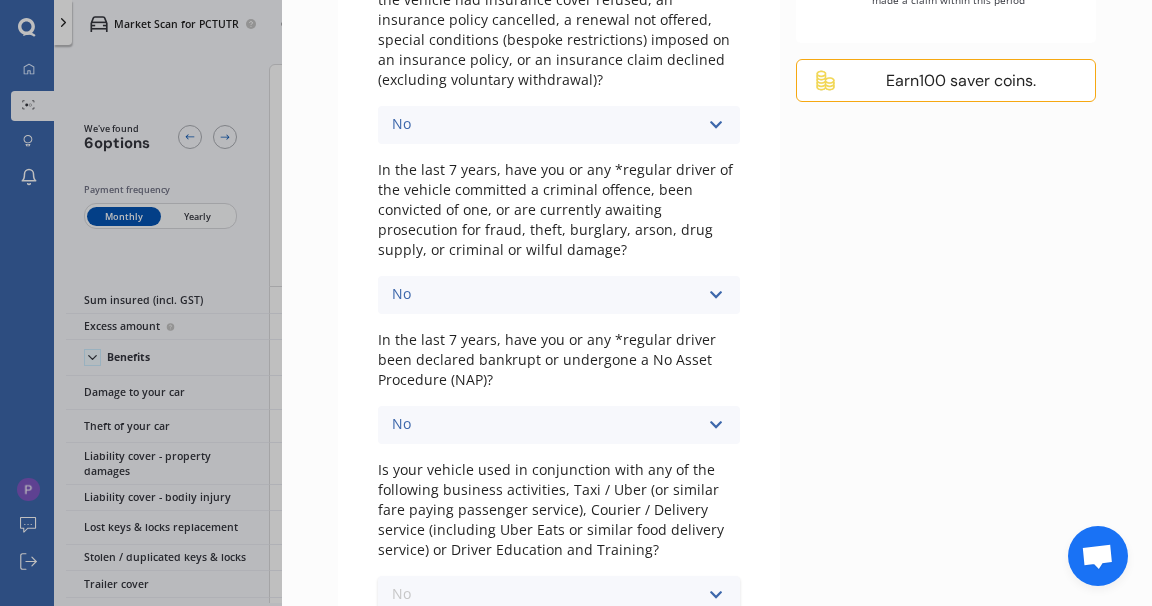 click on "No" at bounding box center (403, 632) 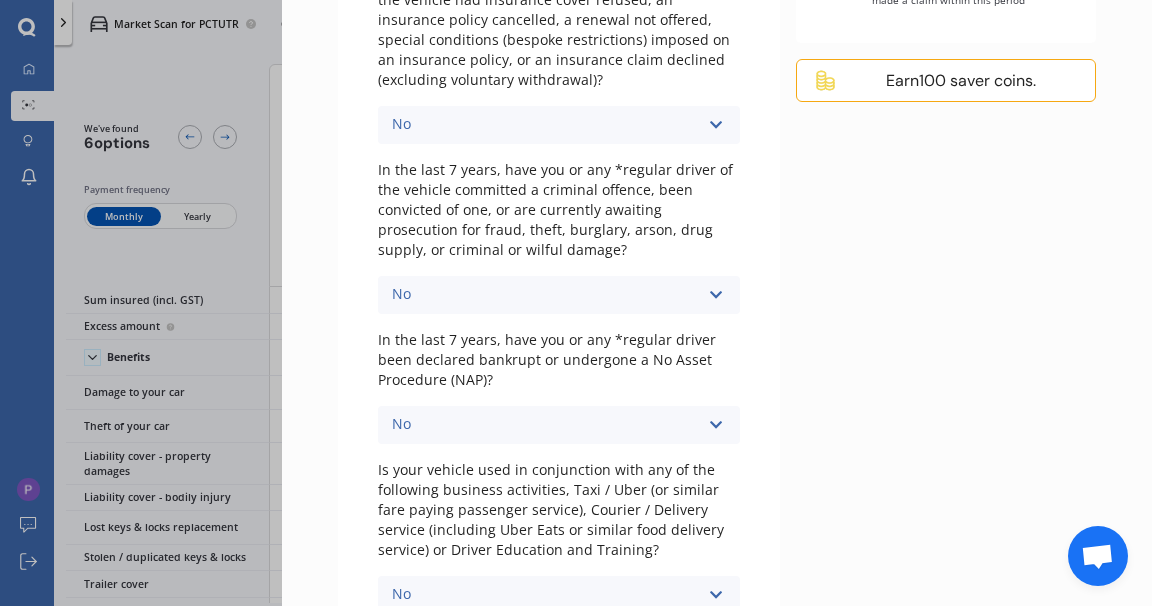 click on "Next" at bounding box center [833, 690] 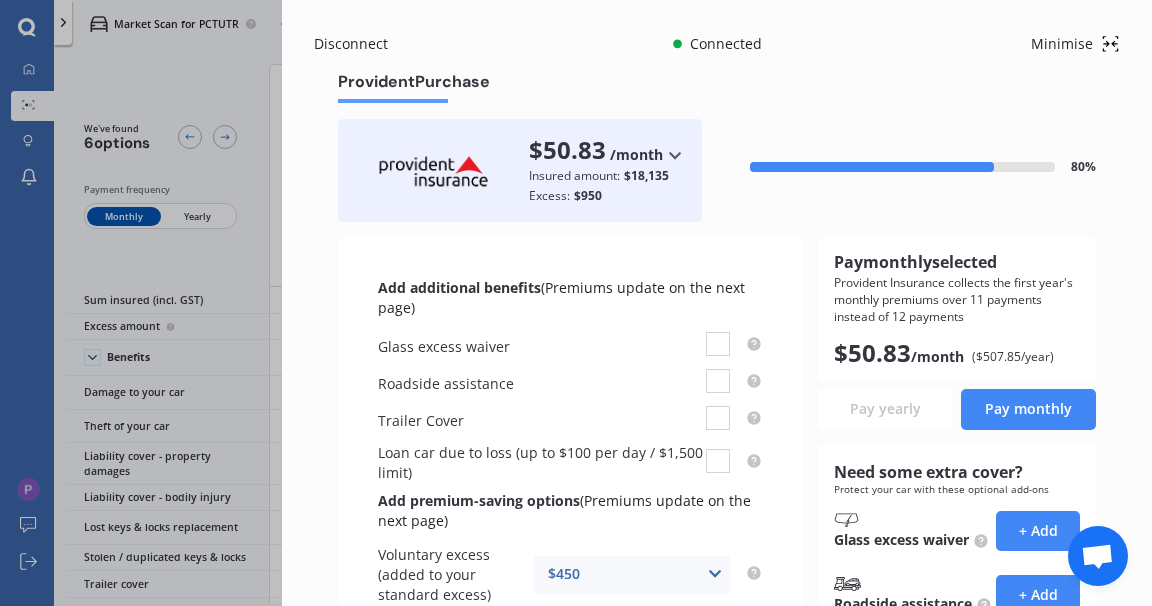 scroll, scrollTop: 0, scrollLeft: 0, axis: both 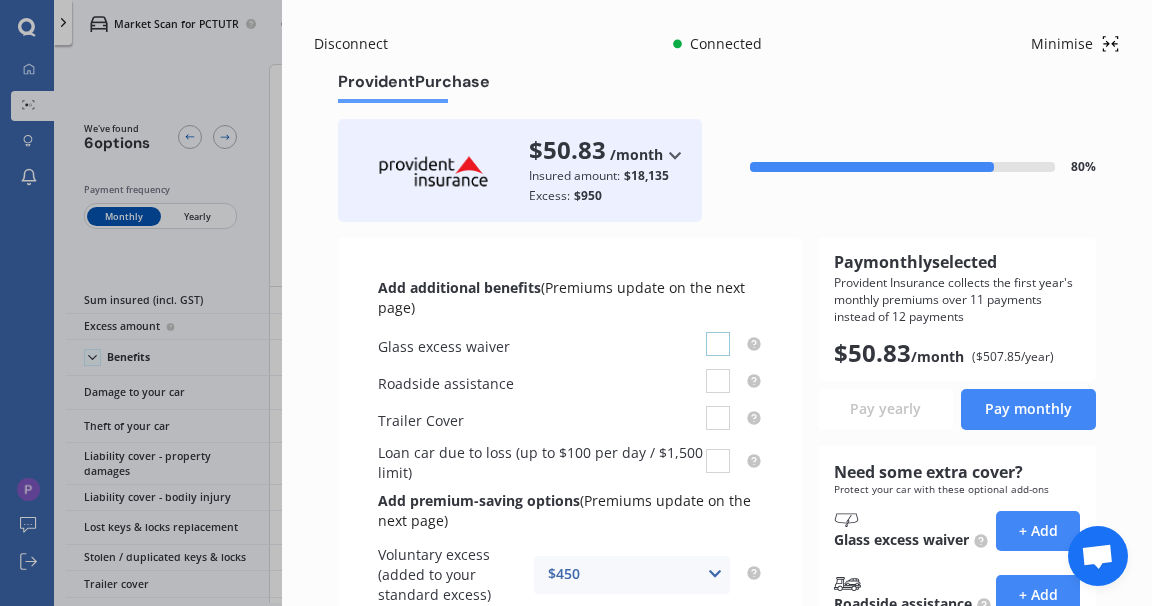 click at bounding box center [718, 332] 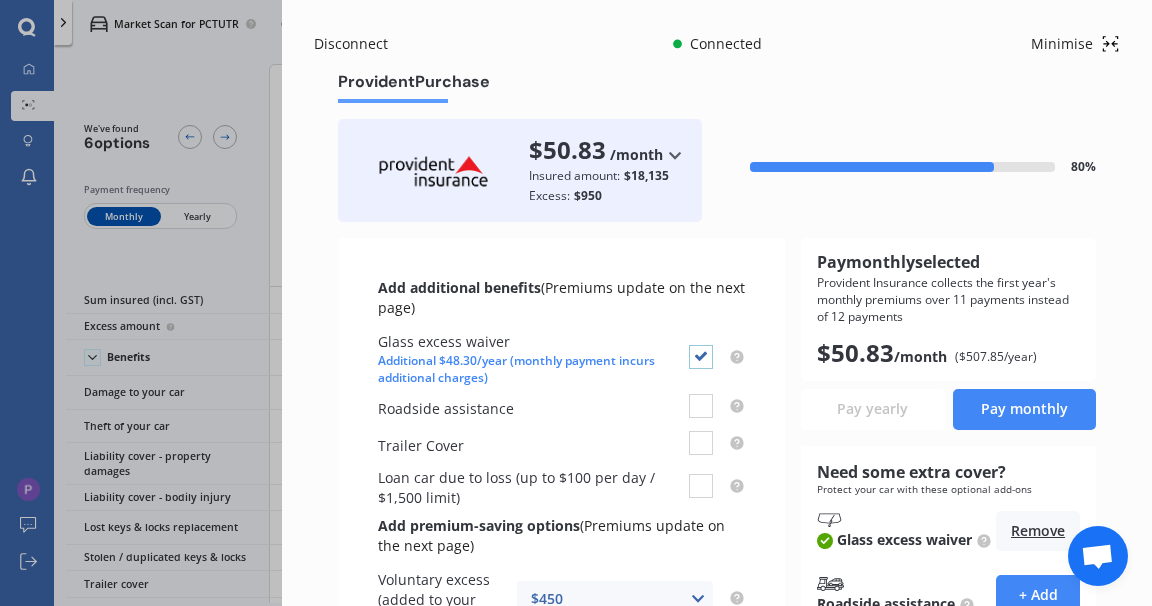 click at bounding box center (701, 345) 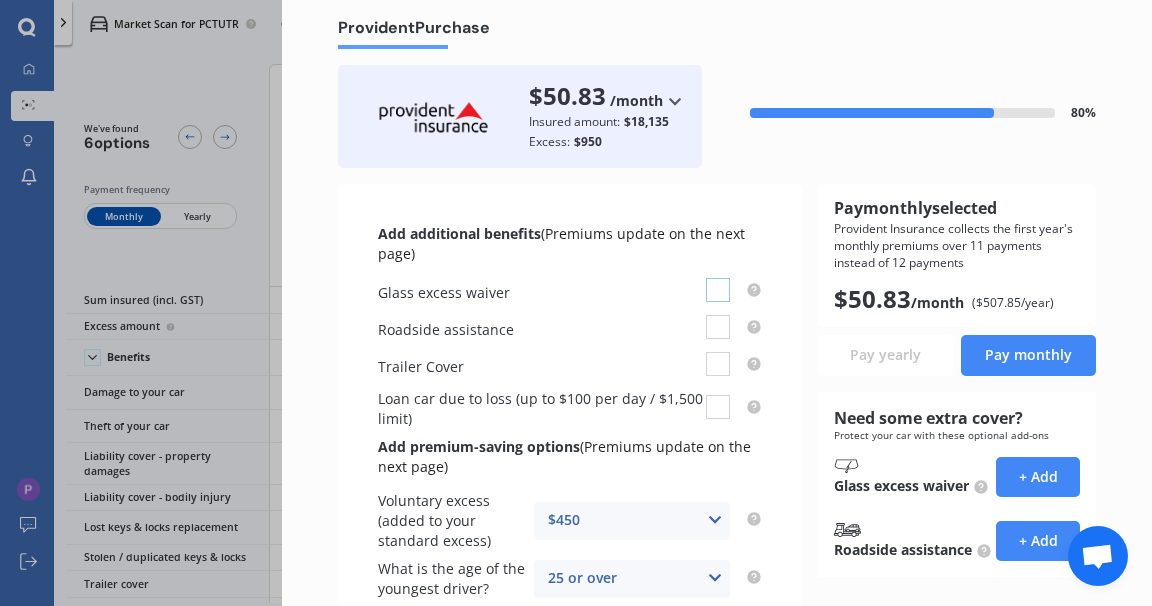 scroll, scrollTop: 64, scrollLeft: 0, axis: vertical 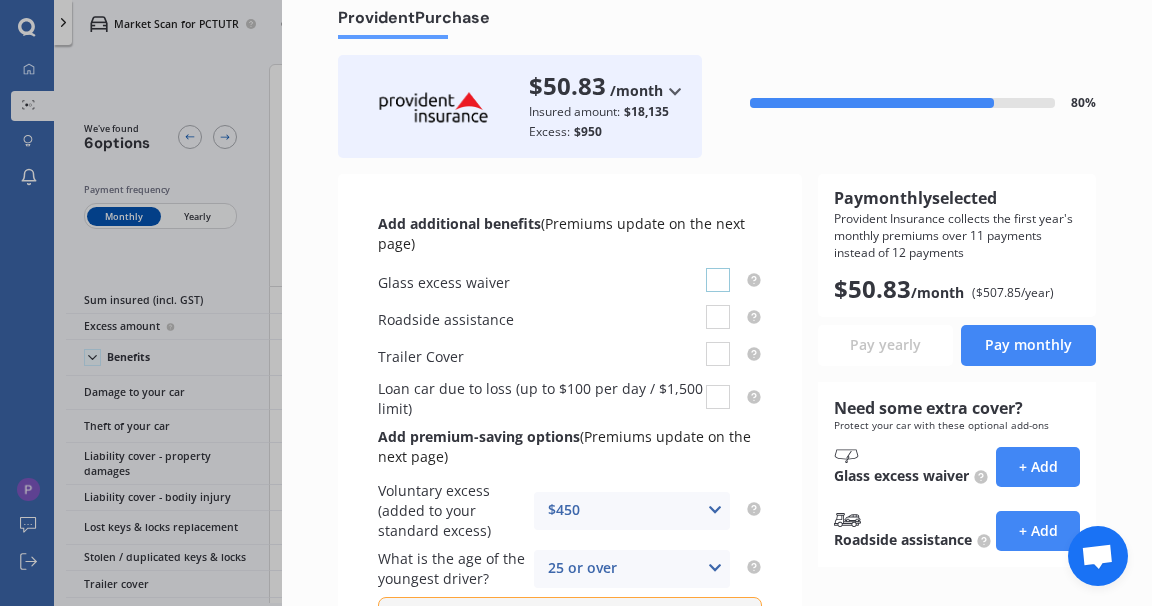 click at bounding box center (718, 268) 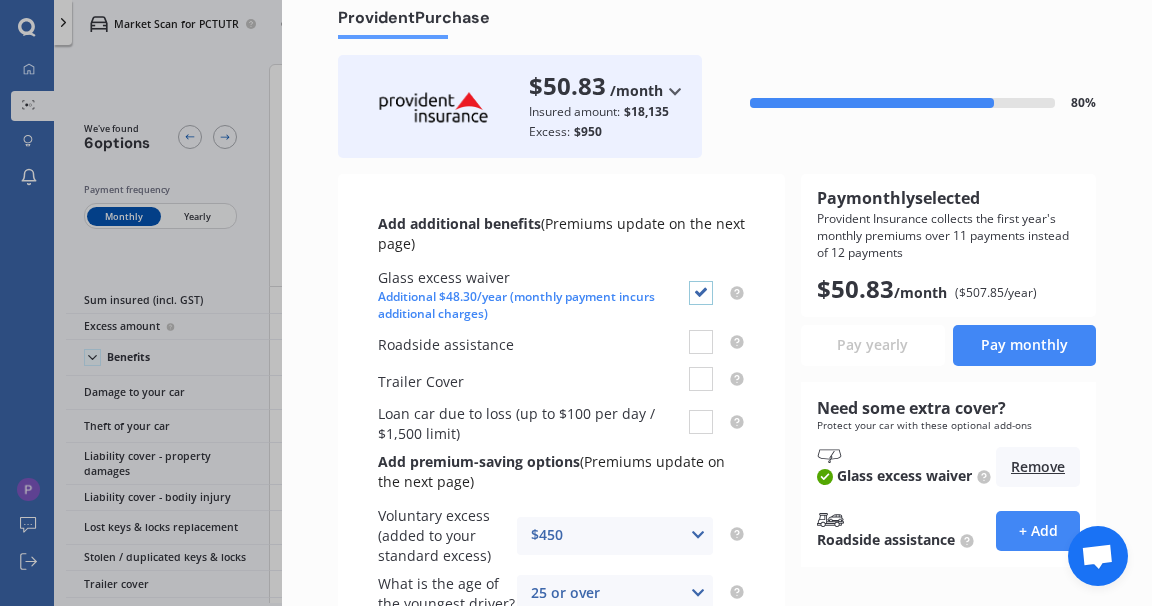 checkbox on "true" 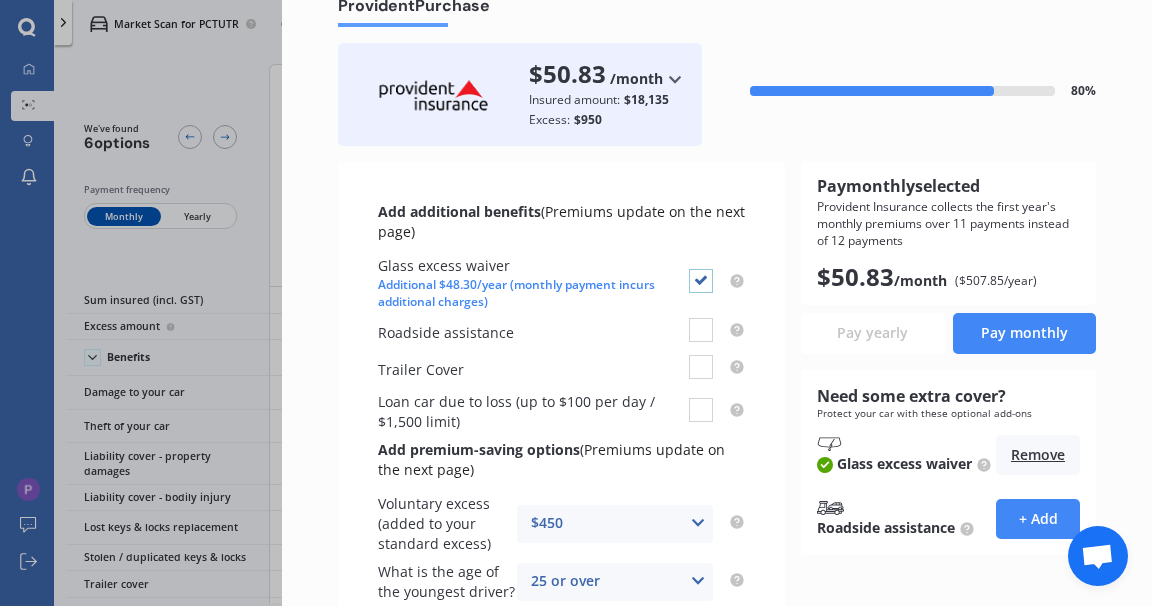 scroll, scrollTop: 102, scrollLeft: 0, axis: vertical 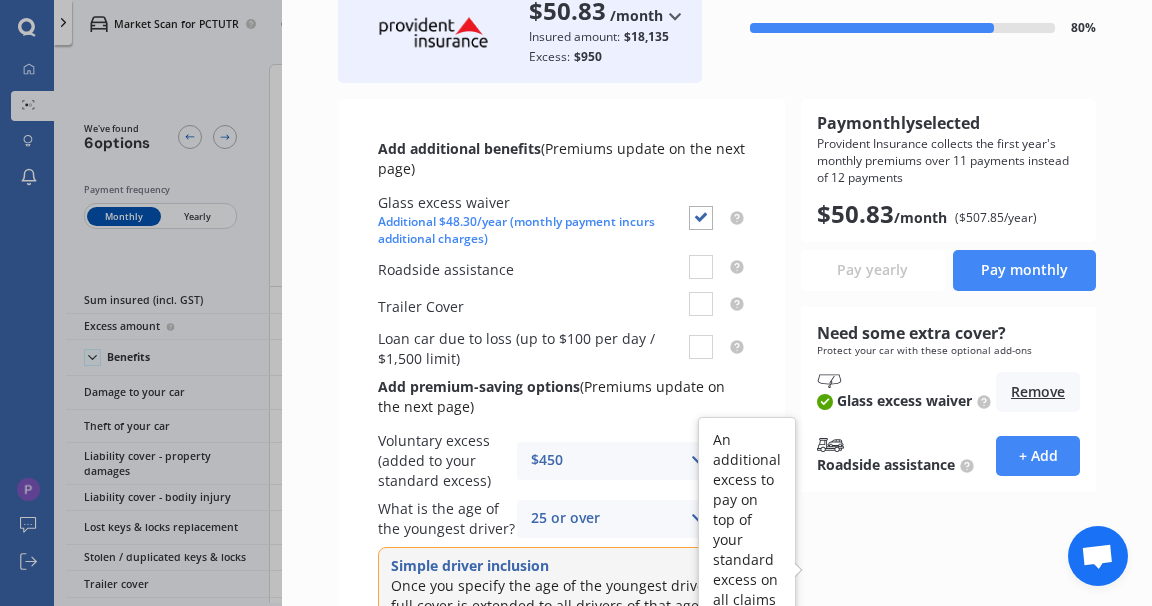 click 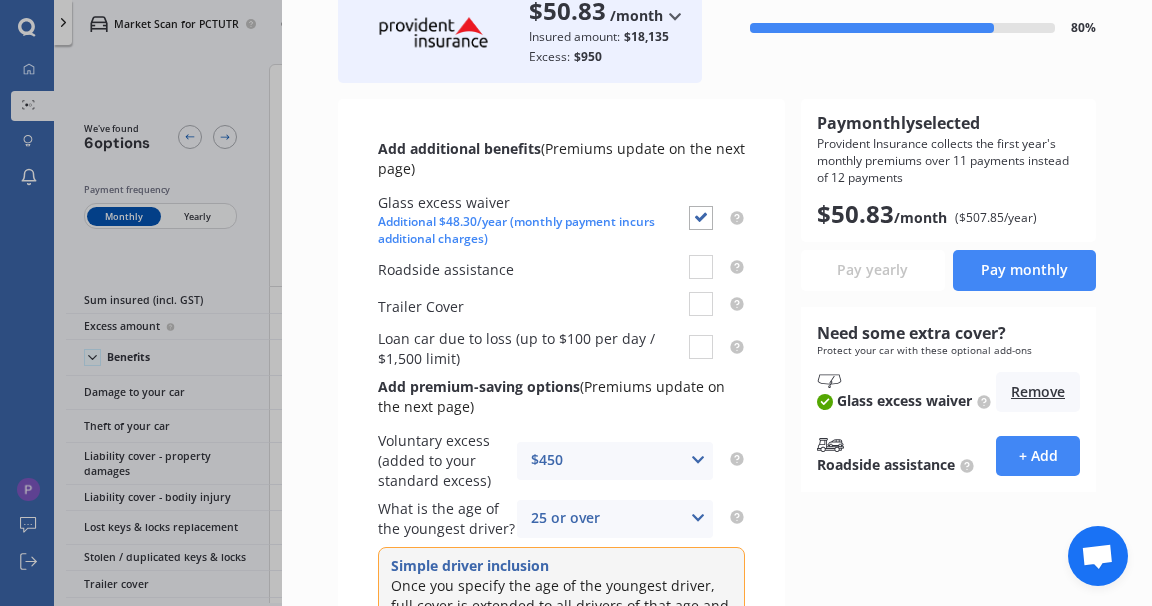 click on "$450 None $200 $450 $700 $950 $1,200 $1,700" at bounding box center [615, 461] 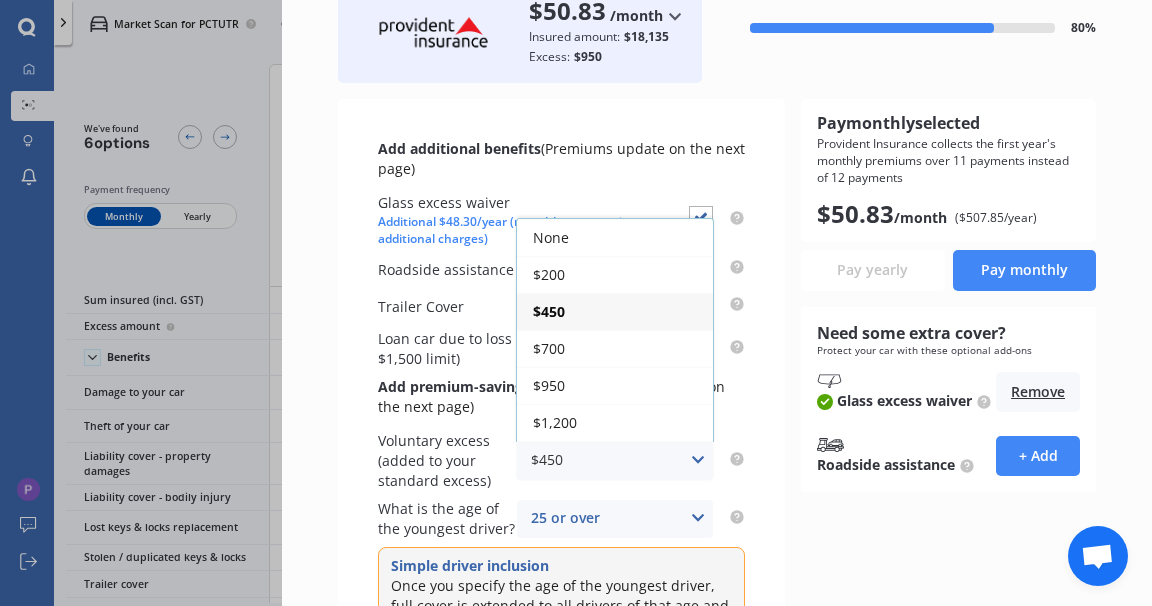 click on "$450" at bounding box center (615, 311) 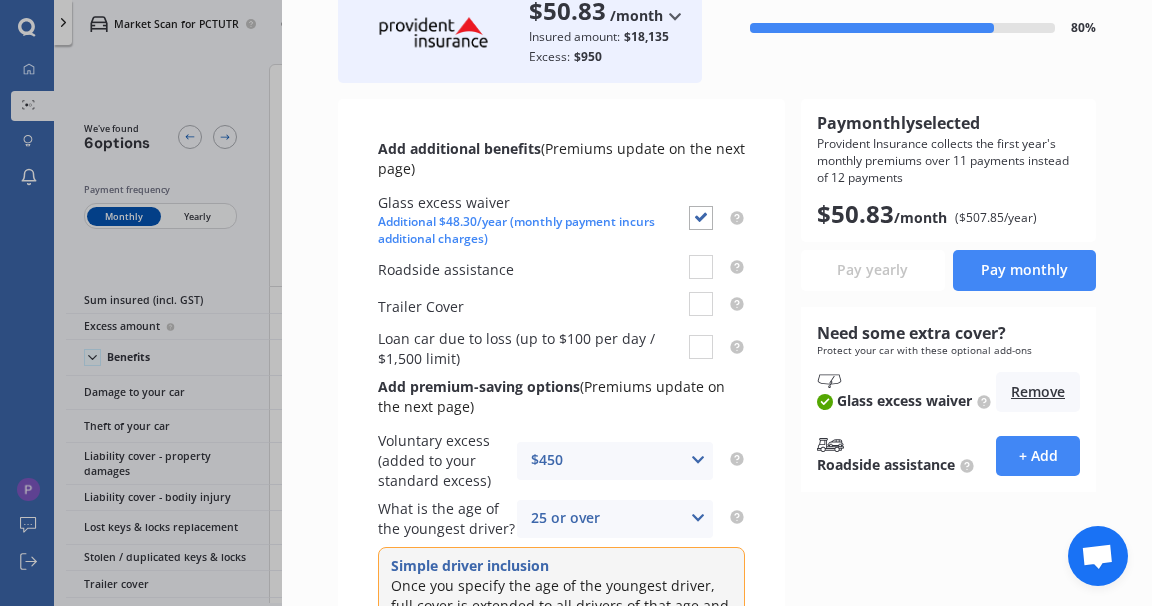 scroll, scrollTop: 216, scrollLeft: 0, axis: vertical 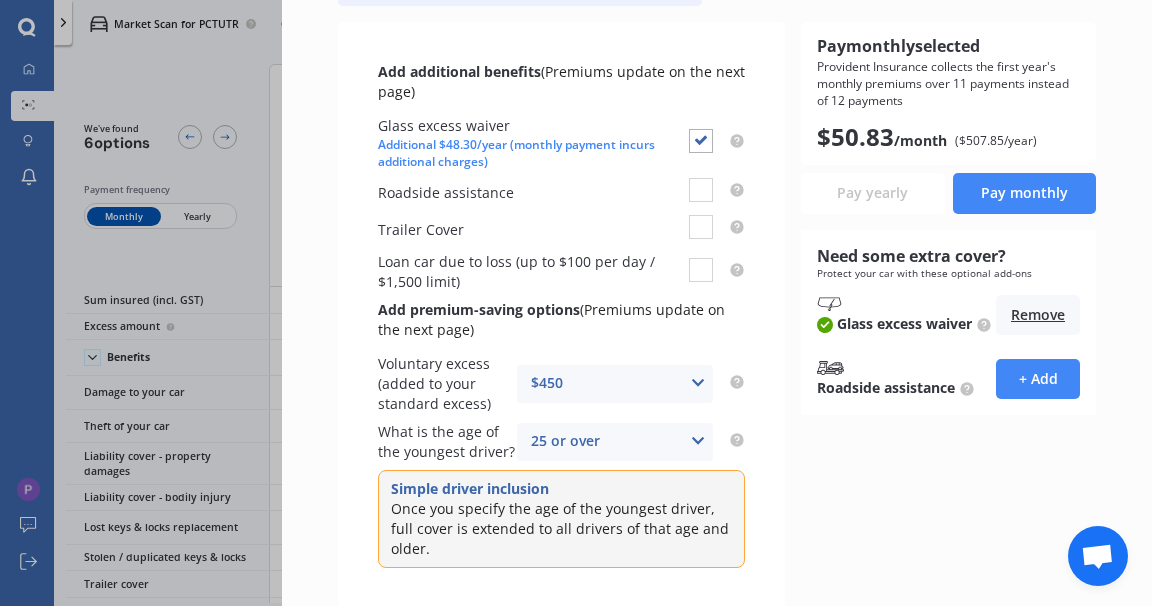 click on "Pay  monthly  selected Provident Insurance collects the first year's monthly premiums over 11 payments instead of 12 payments $ 50.83 /month ($ 507.85 /year) Pay yearly Pay monthly Need some extra cover? Protect your car with these optional add-ons Glass excess waiver Remove Roadside assistance + Add" at bounding box center (948, 315) 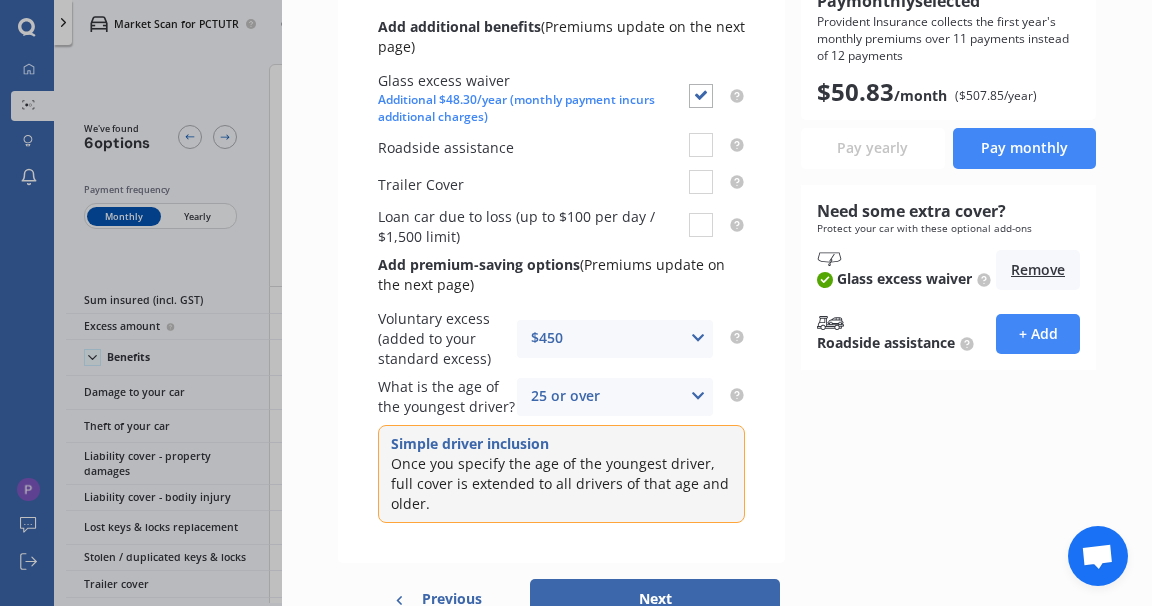 scroll, scrollTop: 296, scrollLeft: 0, axis: vertical 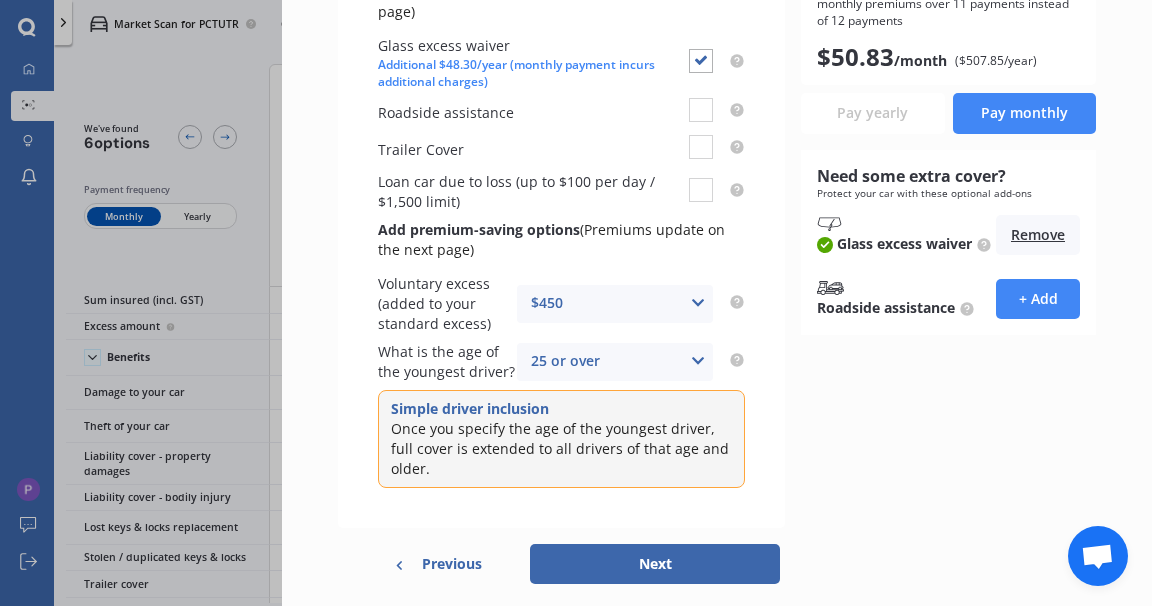 click on "Next" at bounding box center (655, 564) 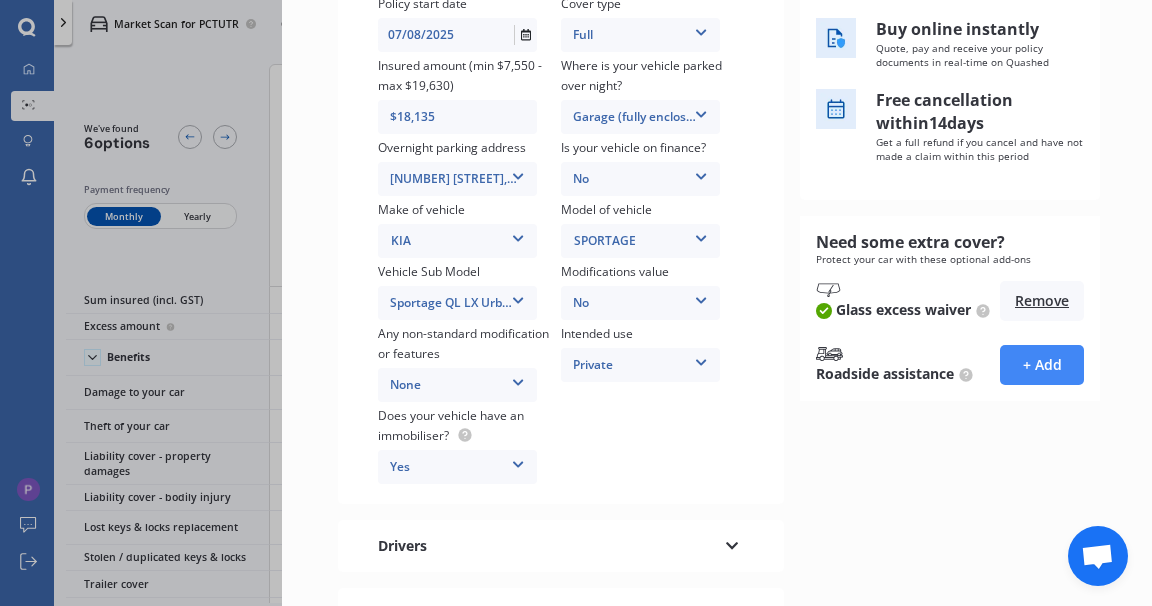 scroll, scrollTop: 0, scrollLeft: 0, axis: both 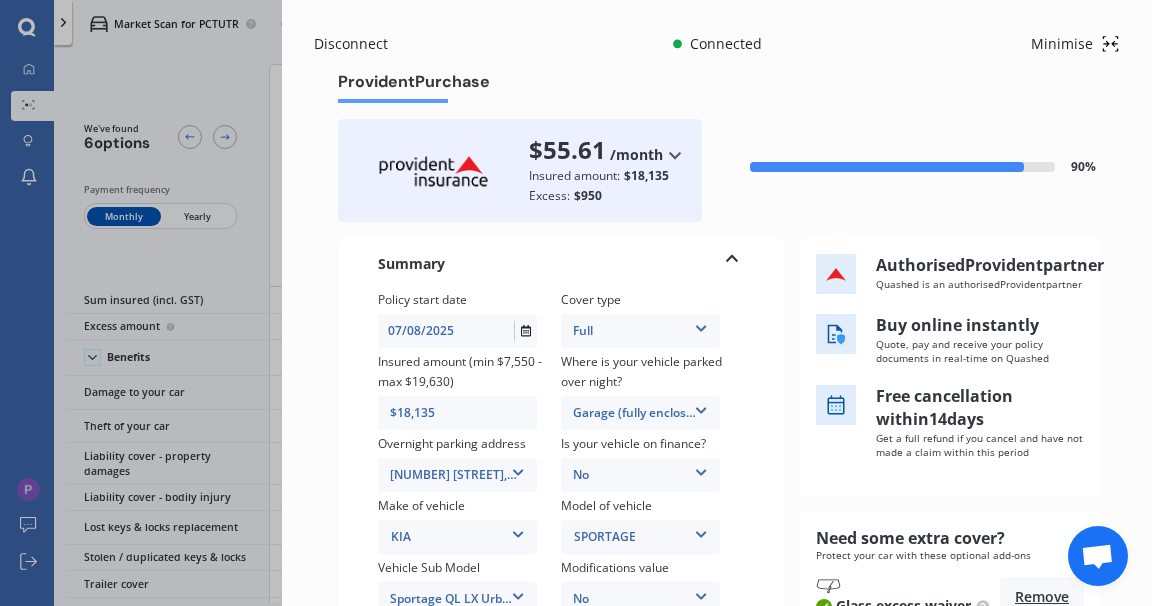 click on "$18,135" at bounding box center [457, 413] 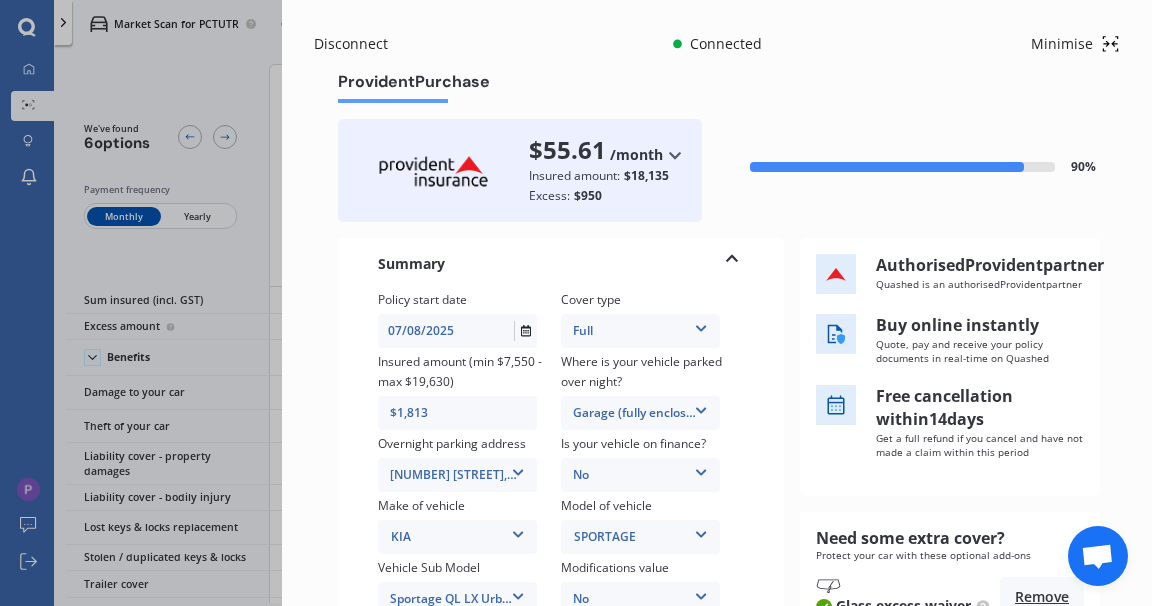 click on "$1,813" at bounding box center [457, 413] 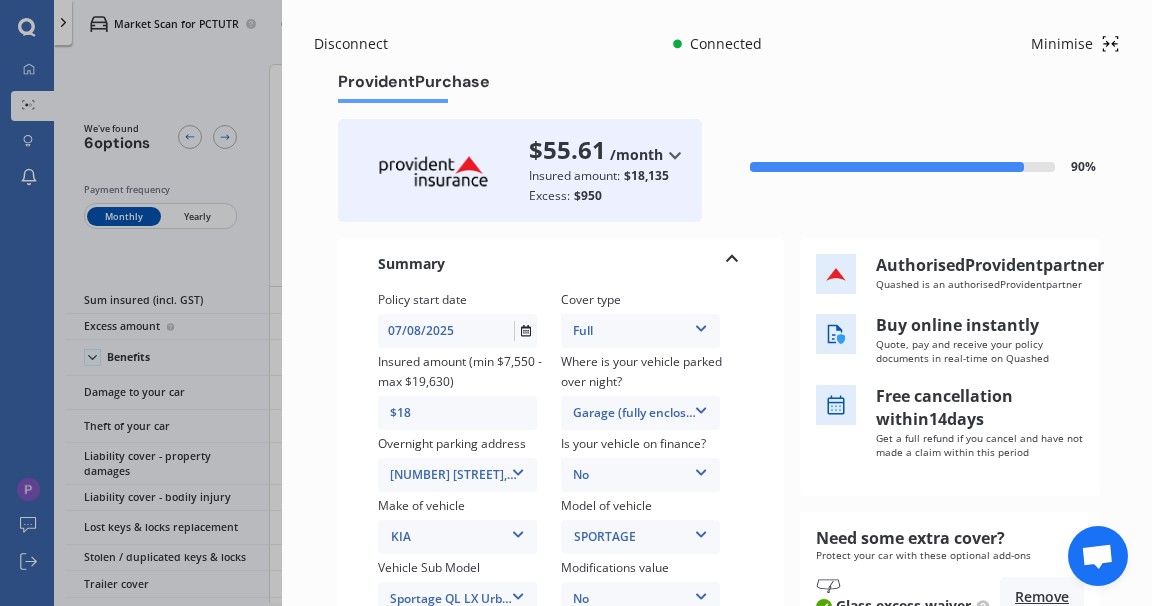 type on "$1" 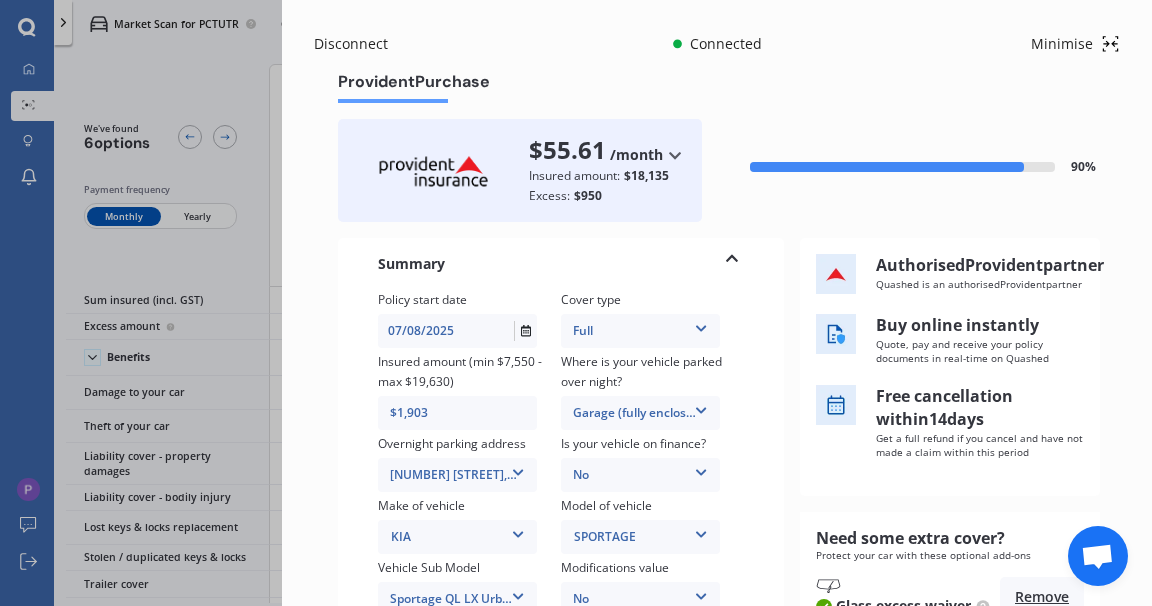 type on "$19,030" 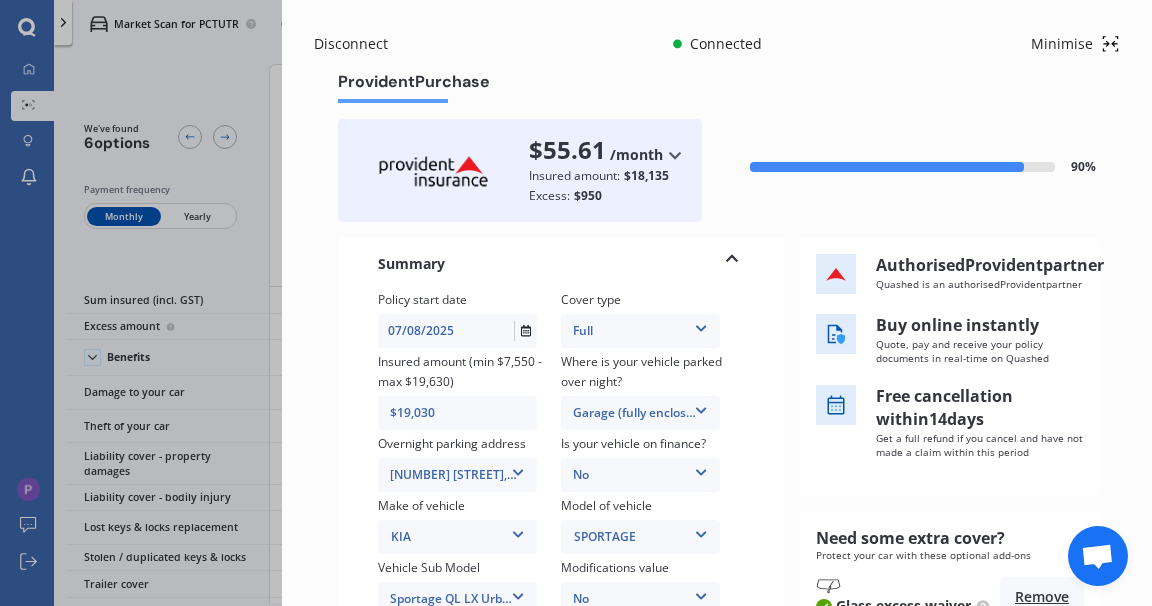 scroll, scrollTop: 92, scrollLeft: 0, axis: vertical 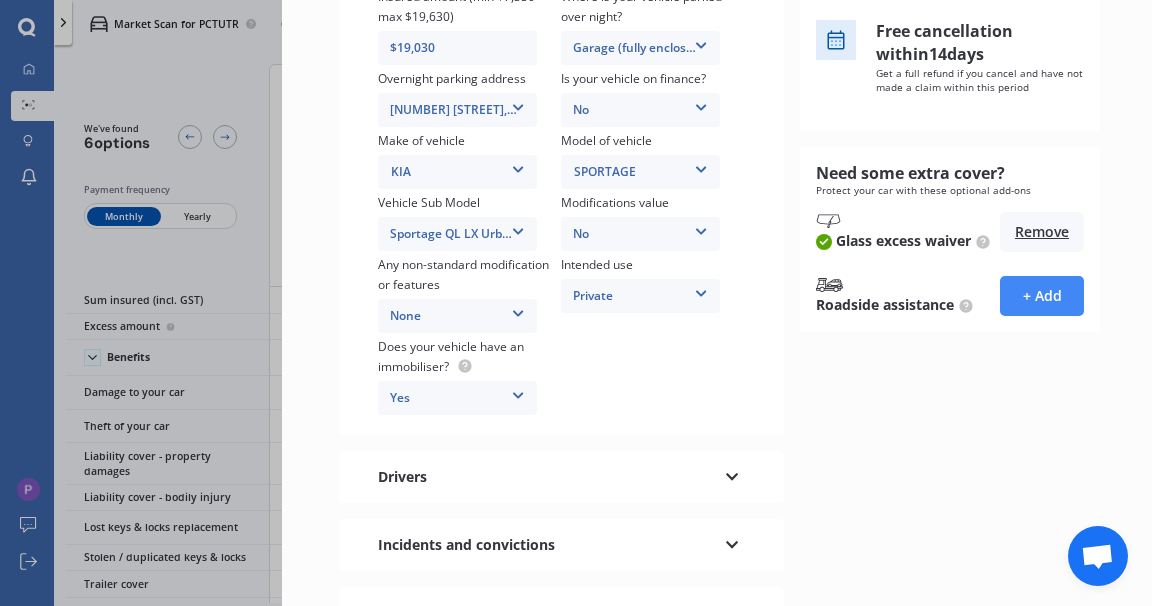 click on "Summary Policy start date 07/08/2025 Cover type Full Full Insured amount (min $7,550 - max $19,630) $19,030 Where is your vehicle parked over night? Garage (fully enclosed) Off Street Parking Other Overnight parking address [NUMBER] [STREET], Pyes Pa, Tauranga 3112 [NUMBER] [STREET], Pyes Pa, Tauranga 3112 Is your vehicle on finance? No Yes Make of vehicle KIA KIA Model of vehicle SPORTAGE SPORTAGE Vehicle Sub Model Sportage QL LX Urban Wagon 5dr SportShift 6sp 2.0i MY16 Sportage QL LX Urban Wagon 5dr SportShift 6sp 2.0i MY16 Modifications value No Up to $4000 Up to $6000 Greater than $6000 Any non-standard modification or features None None Nitrous Oxide System(NOS) Roll Cage Full Racing Harness Intended use Private Private & Business Does your vehicle have an immobiliser? Yes No Drivers We just need details about the main driver. Anyone can be insured to drive, based on the age of the youngest driver — we'll ask about that next. Main  driver First name [FIRST] [MIDDLE]" at bounding box center (561, 256) 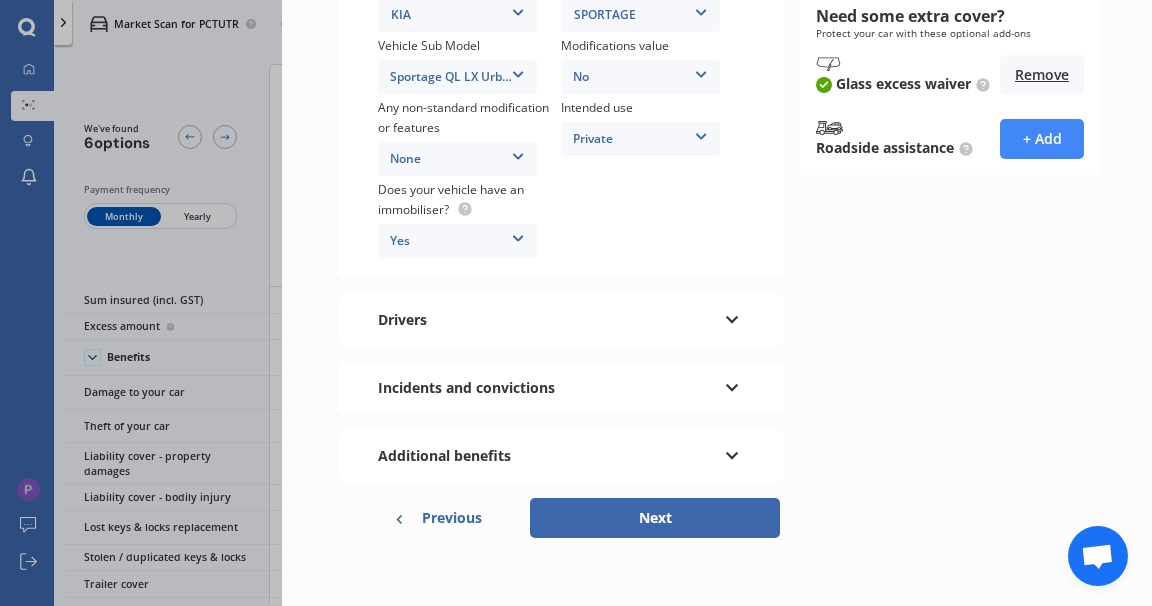 click on "Drivers" at bounding box center (561, 320) 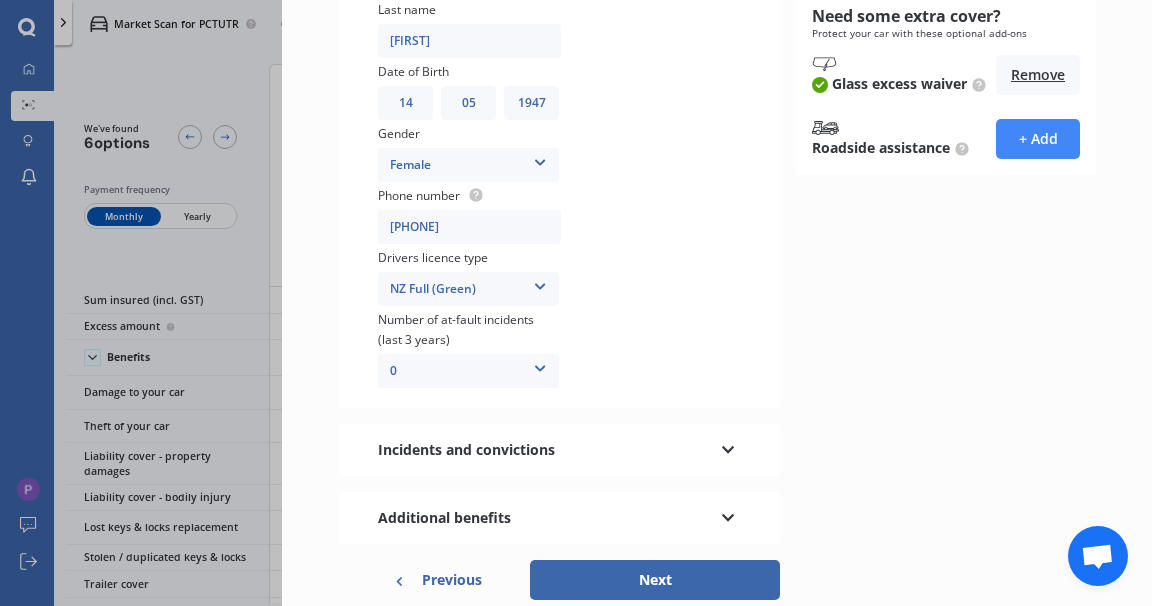 click at bounding box center [728, 447] 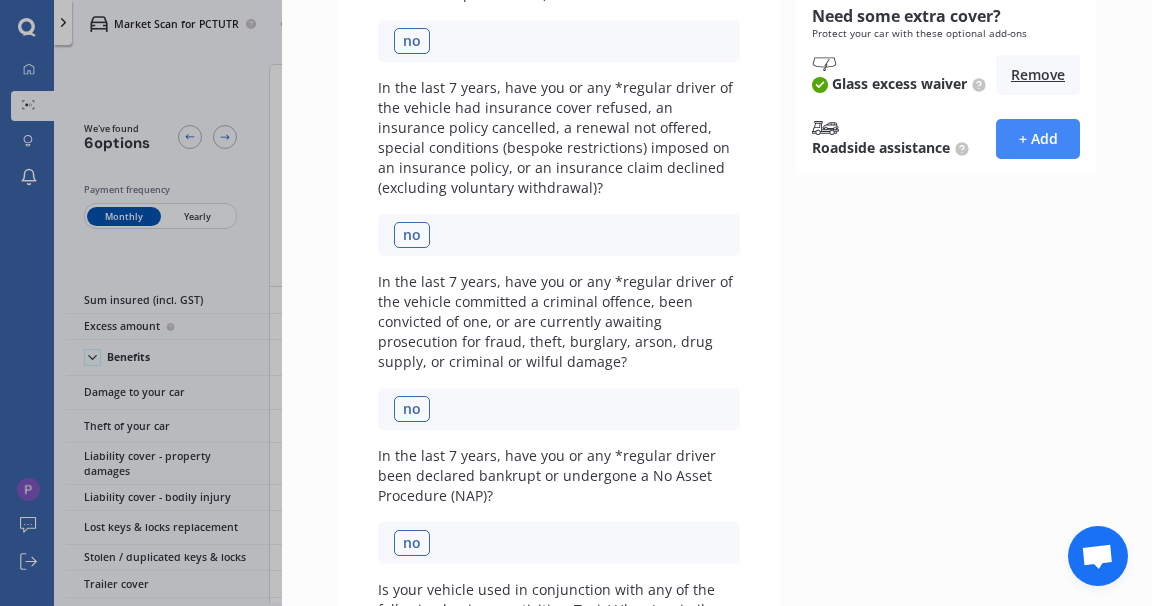 click on "In the last 7 years, have you or any *regular driver been declared bankrupt or undergone a No Asset Procedure (NAP)?" at bounding box center (559, 476) 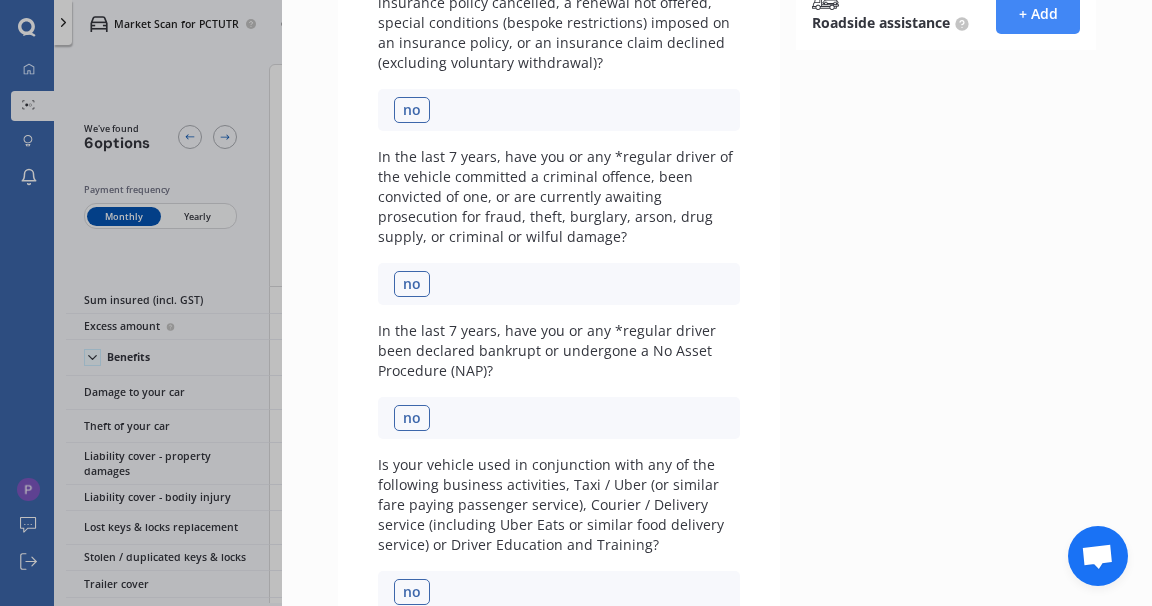 scroll, scrollTop: 681, scrollLeft: 0, axis: vertical 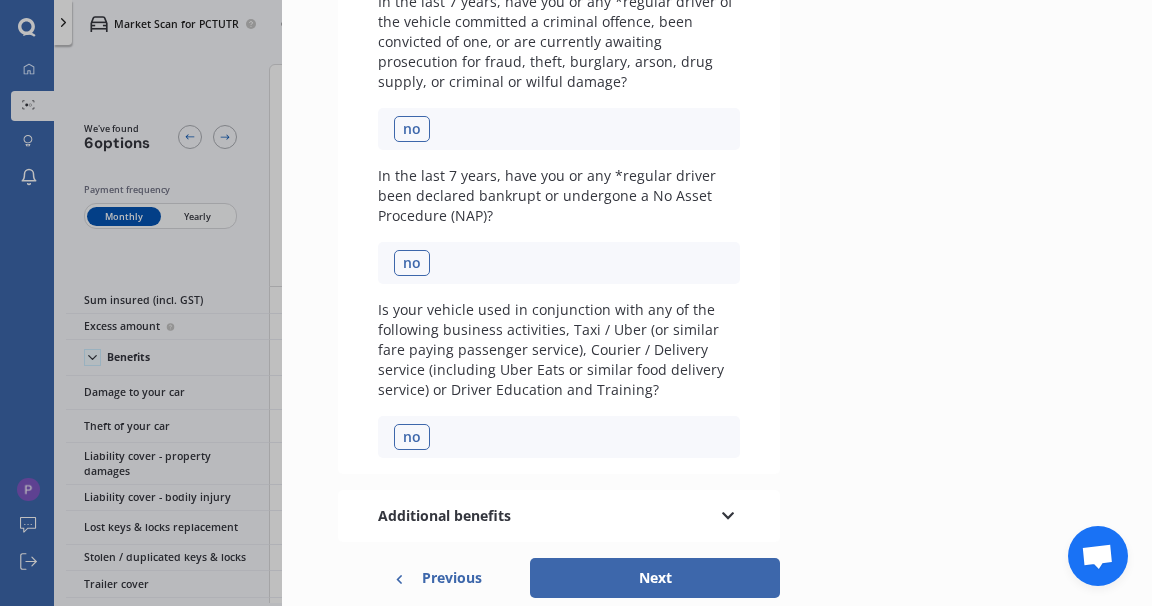 click on "Next" at bounding box center (655, 578) 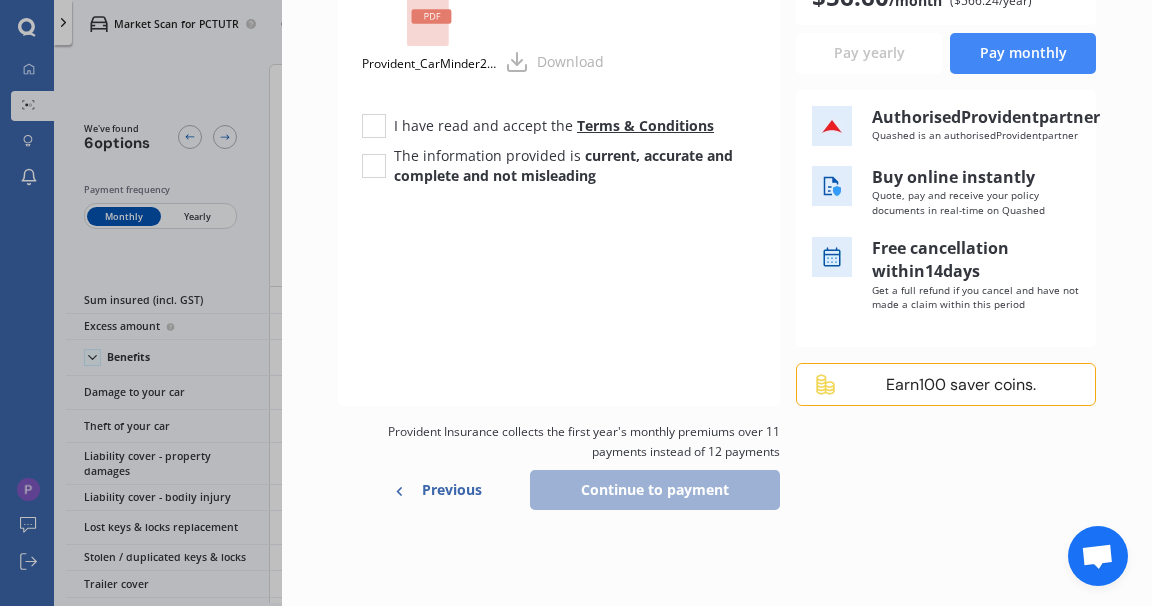 scroll, scrollTop: 0, scrollLeft: 0, axis: both 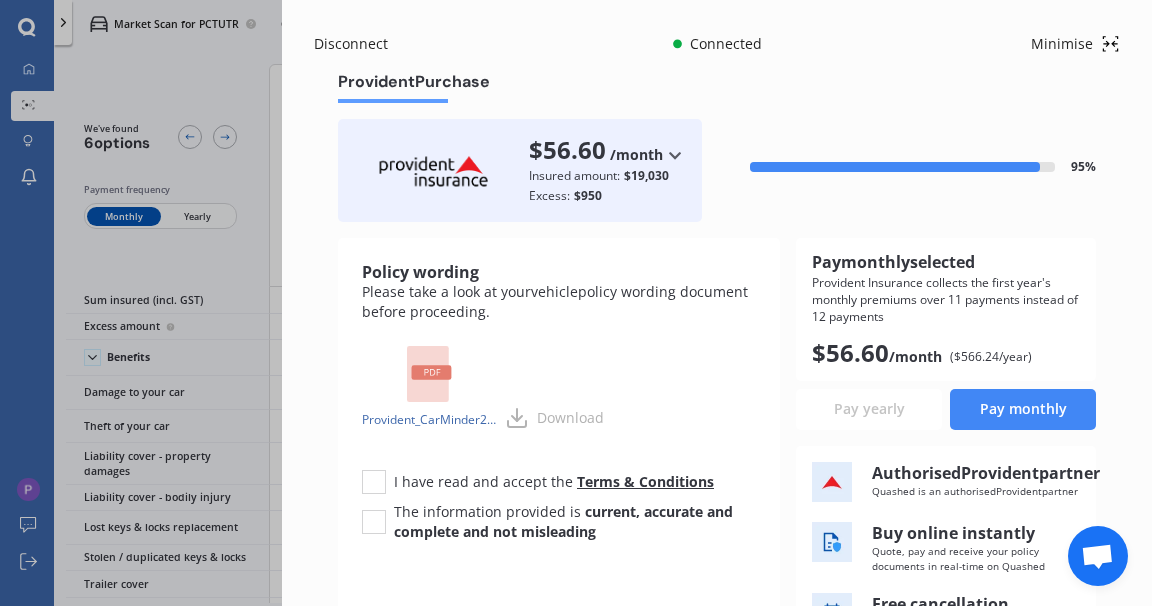 click 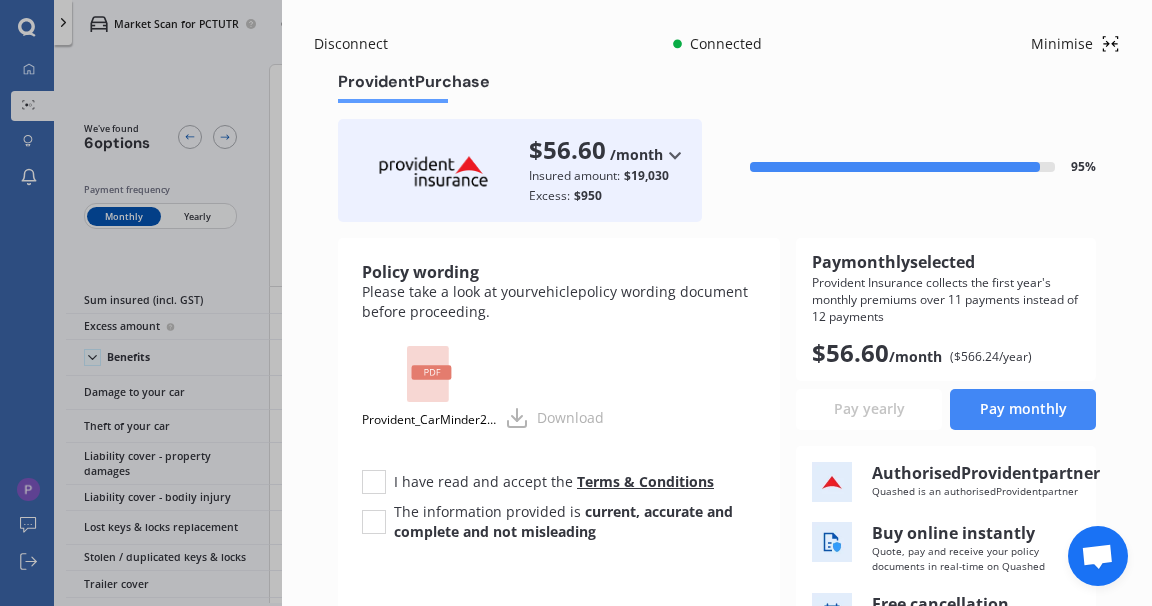 scroll, scrollTop: 48, scrollLeft: 0, axis: vertical 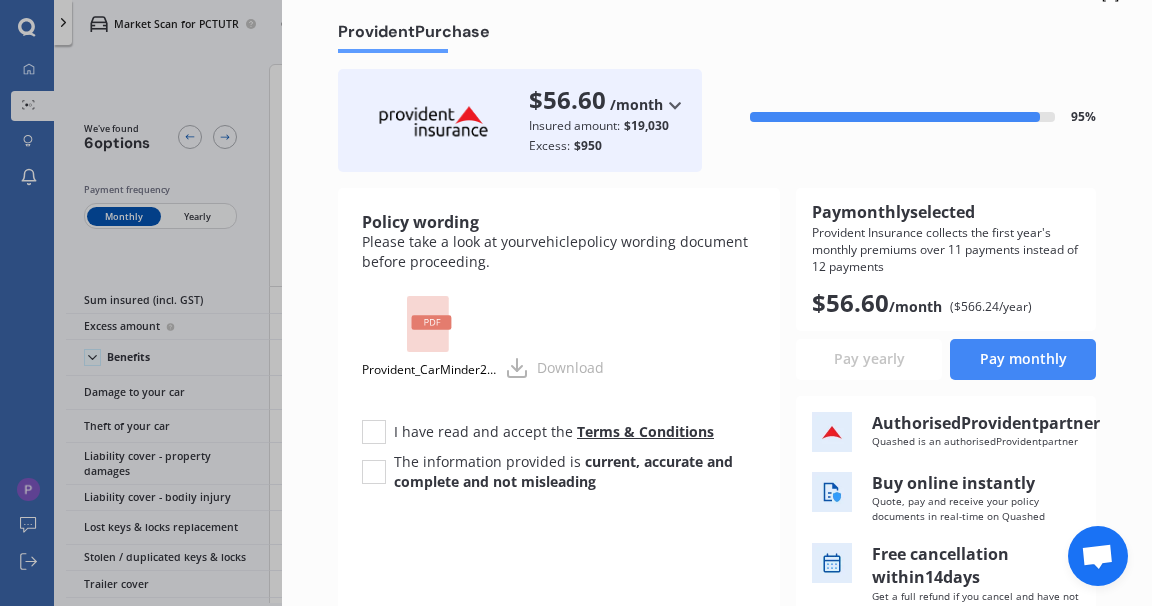 click on "I have read and accept the   Terms & Conditions" at bounding box center (559, 432) 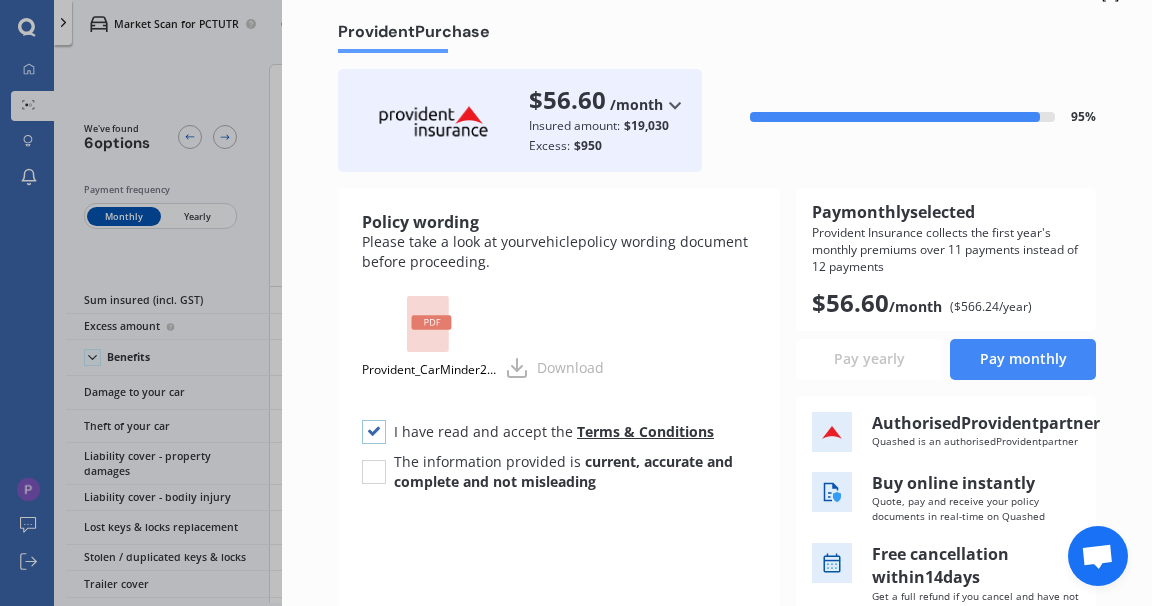 click at bounding box center (374, 420) 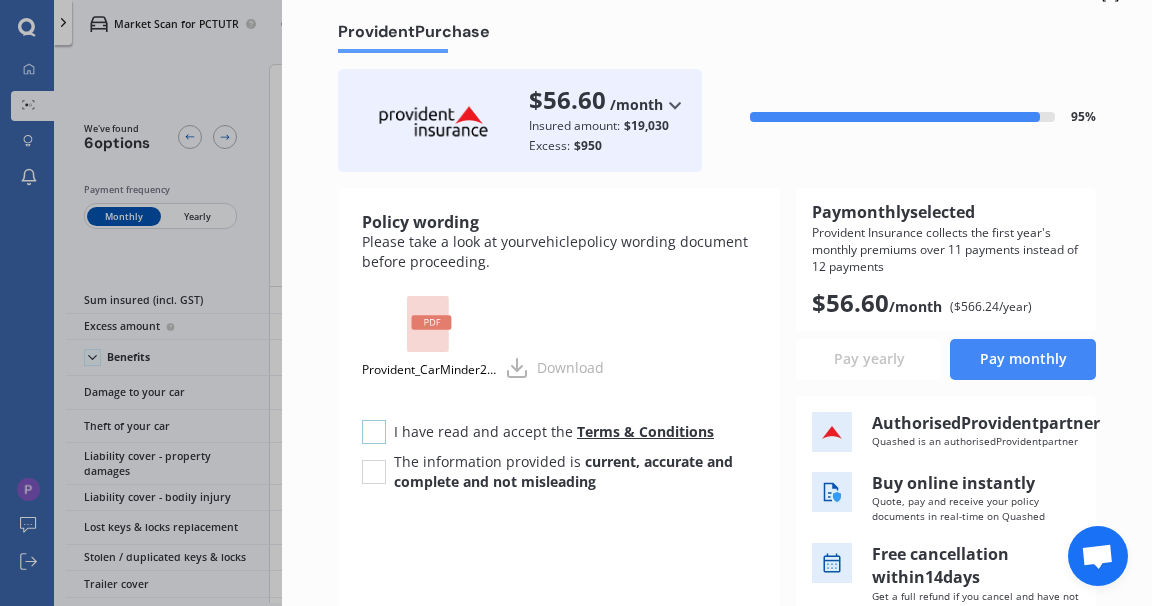 checkbox on "false" 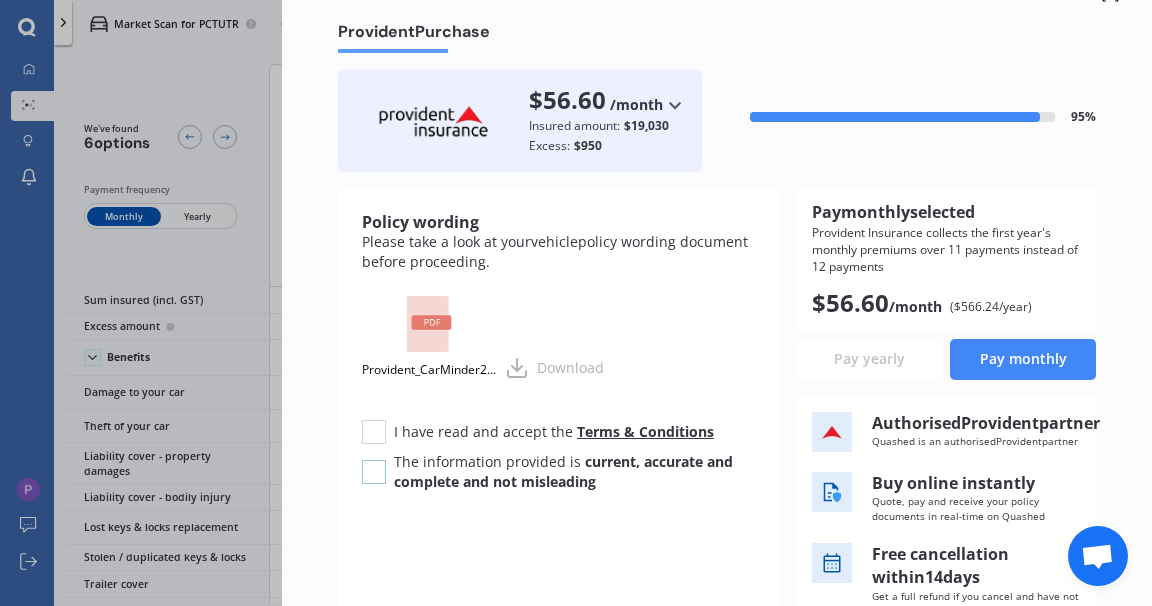 click at bounding box center (374, 460) 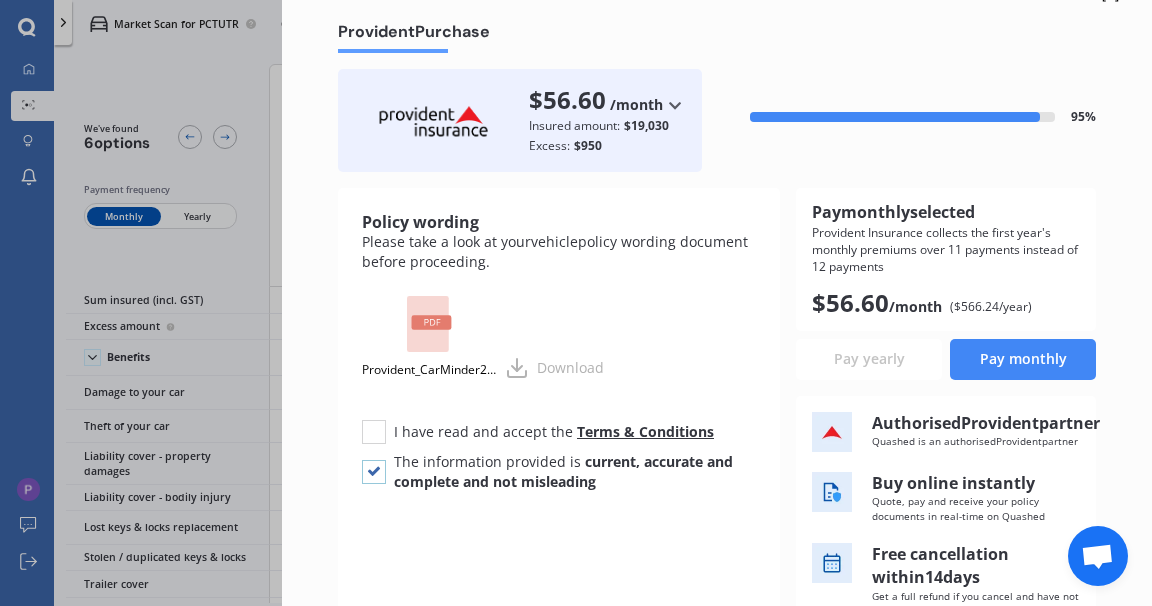 checkbox on "true" 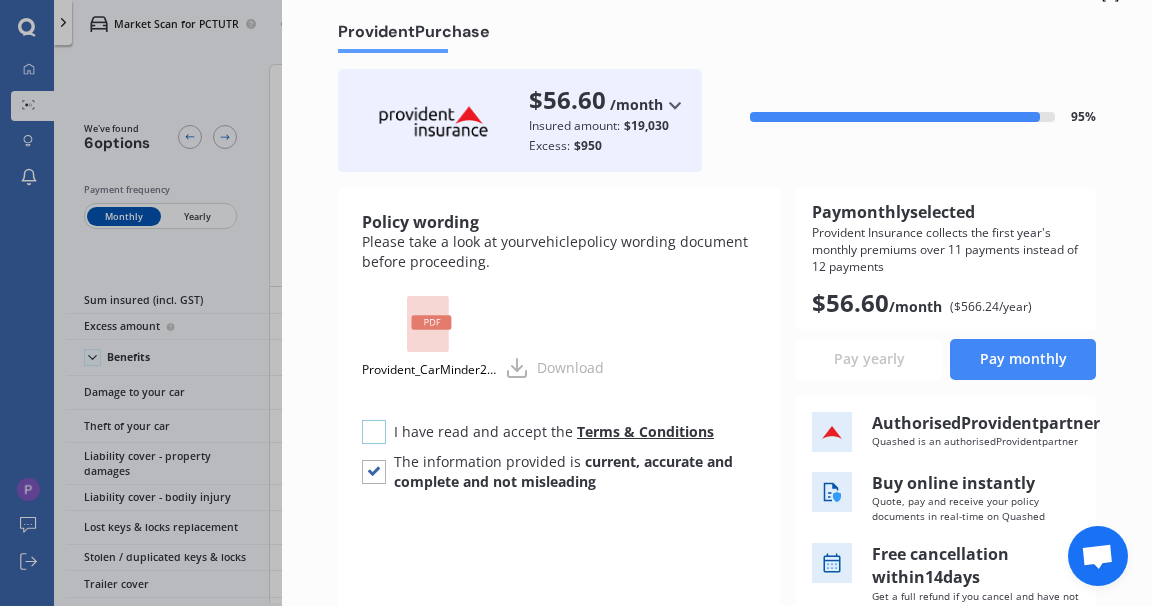 click at bounding box center (374, 420) 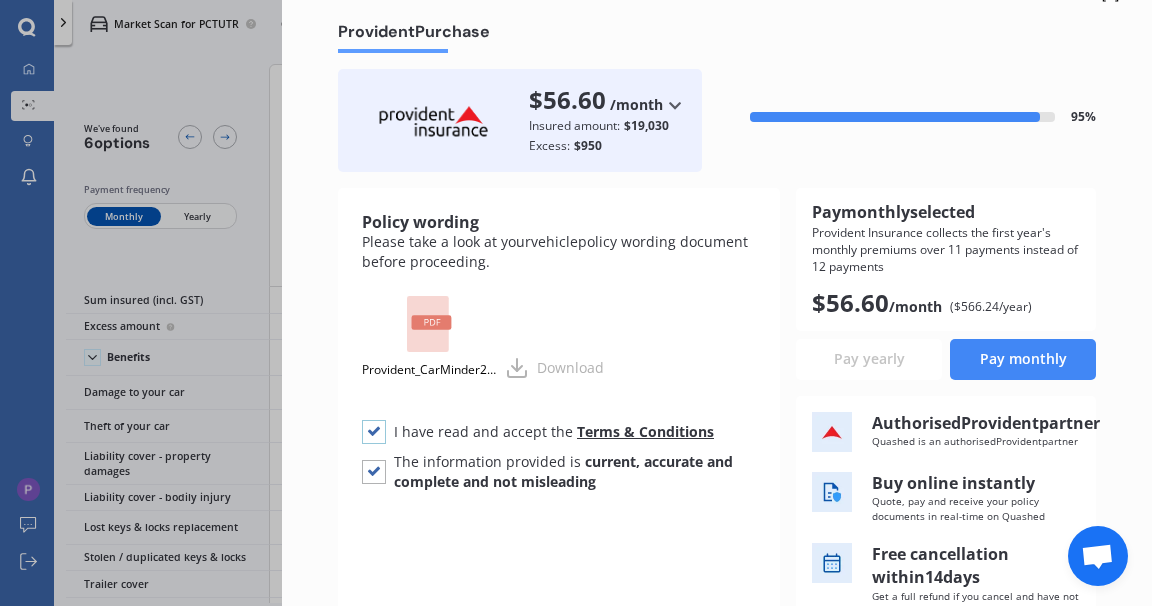 checkbox on "true" 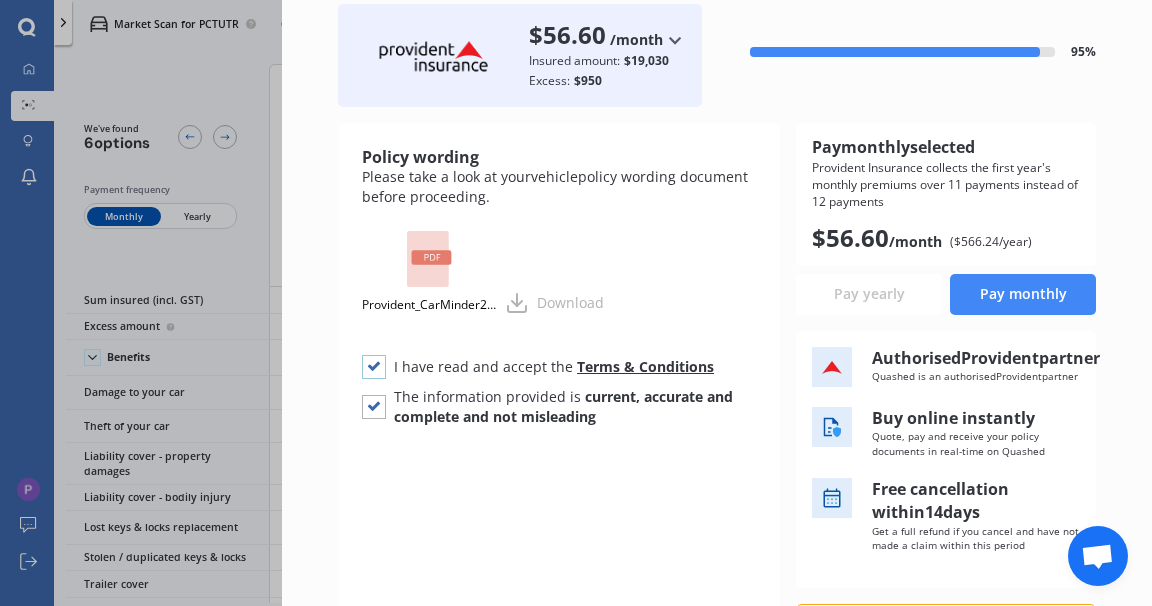 scroll, scrollTop: 128, scrollLeft: 0, axis: vertical 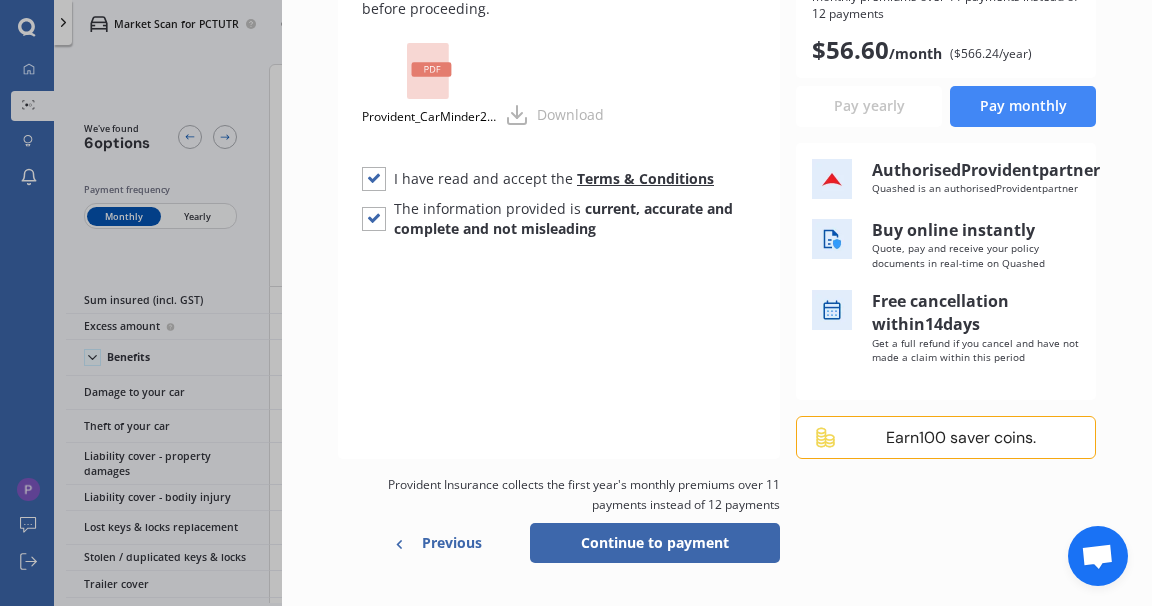 click on "Continue to payment" at bounding box center [655, 543] 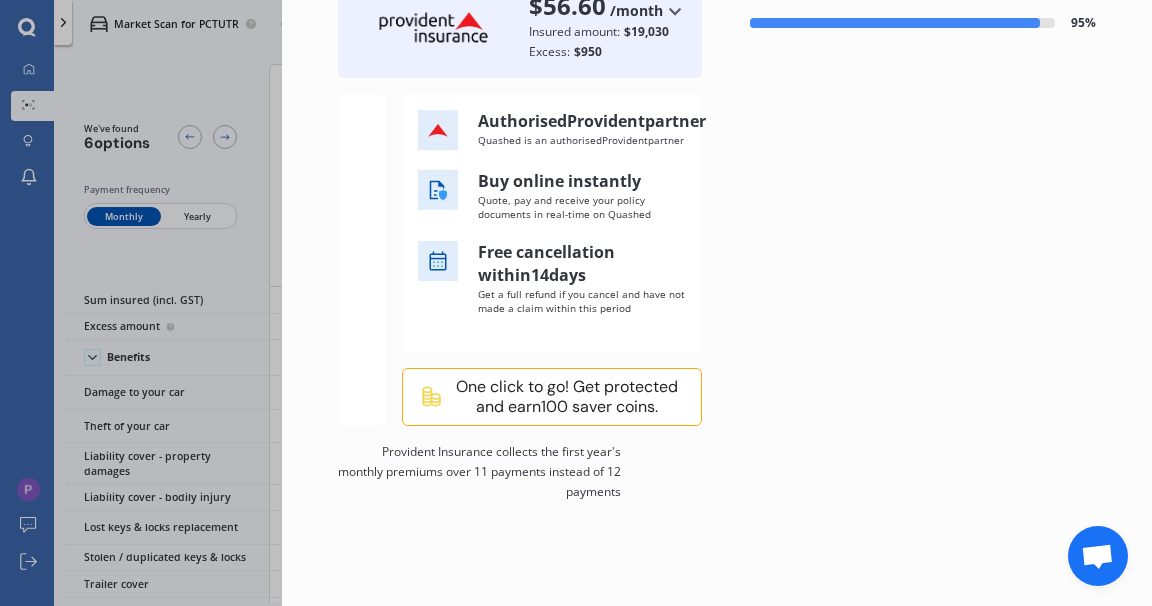 scroll, scrollTop: 166, scrollLeft: 0, axis: vertical 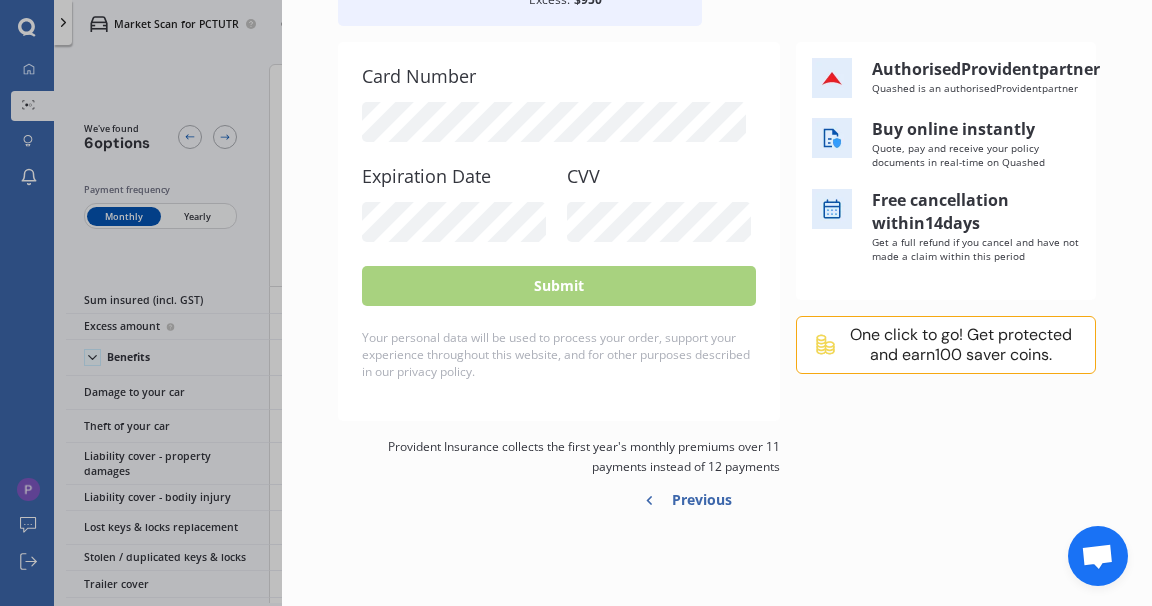 click on "Disconnect Connected Minimise Yearly Monthly $56.60 / mo Provident  Purchase $56.60 /month /year /month Insured amount: $19,030 Excess: $950 95 % Card Number Expiration Date CVV Submit Your personal data will be used to process your order, support your experience throughout this website, and for other purposes described in our privacy policy. Authorised  Provident  partner Quashed is an authorised  Provident  partner Buy online instantly Quote, pay and receive your policy documents in real-time on Quashed Free cancellation within  14  days Get a full refund if you cancel and have not made a claim within this period One click to go! Get protected and earn  100 saver coins. Provident Insurance collects the first year's monthly premiums over 11 payments instead of 12 payments Previous Connecting you in real-time to complete your purchase with... Go to  Provident" at bounding box center (717, 303) 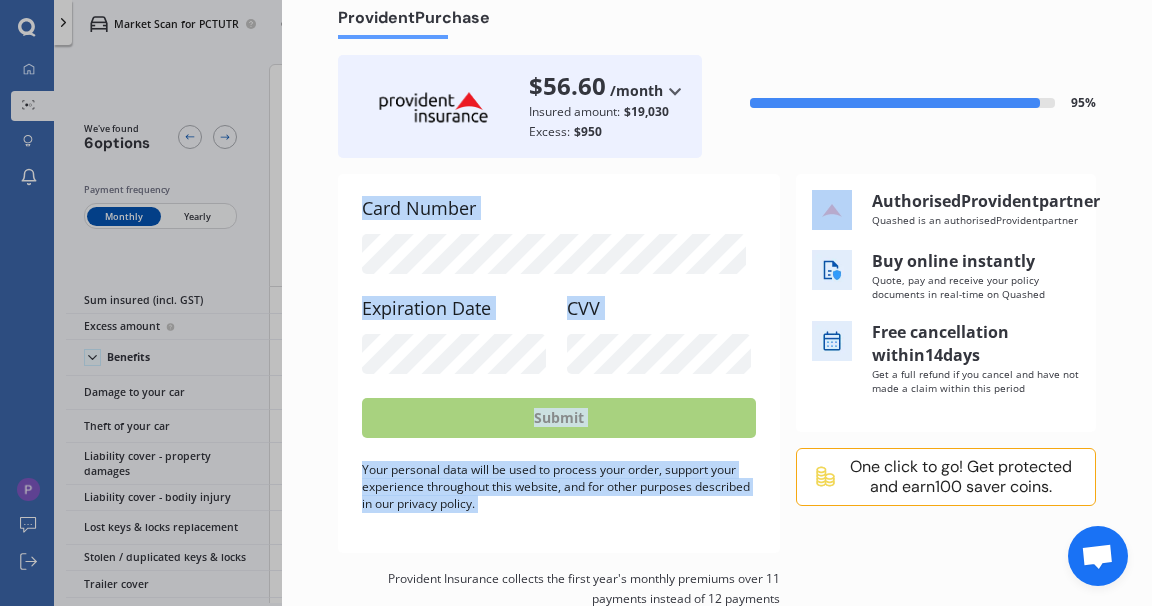 scroll, scrollTop: 0, scrollLeft: 0, axis: both 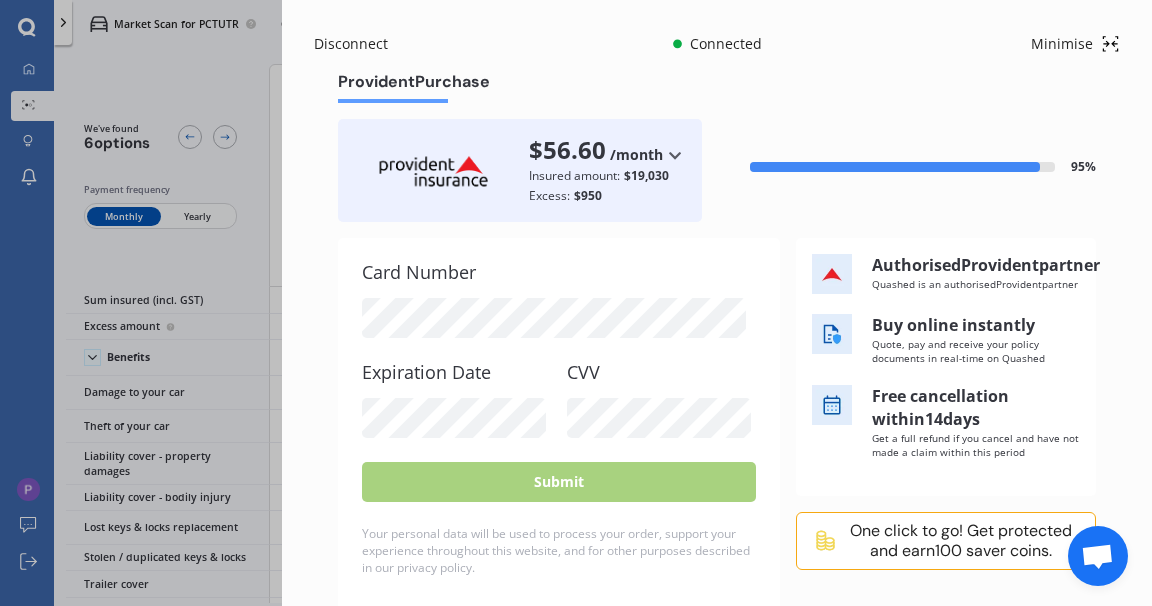 click on "Expiration Date" at bounding box center [456, 372] 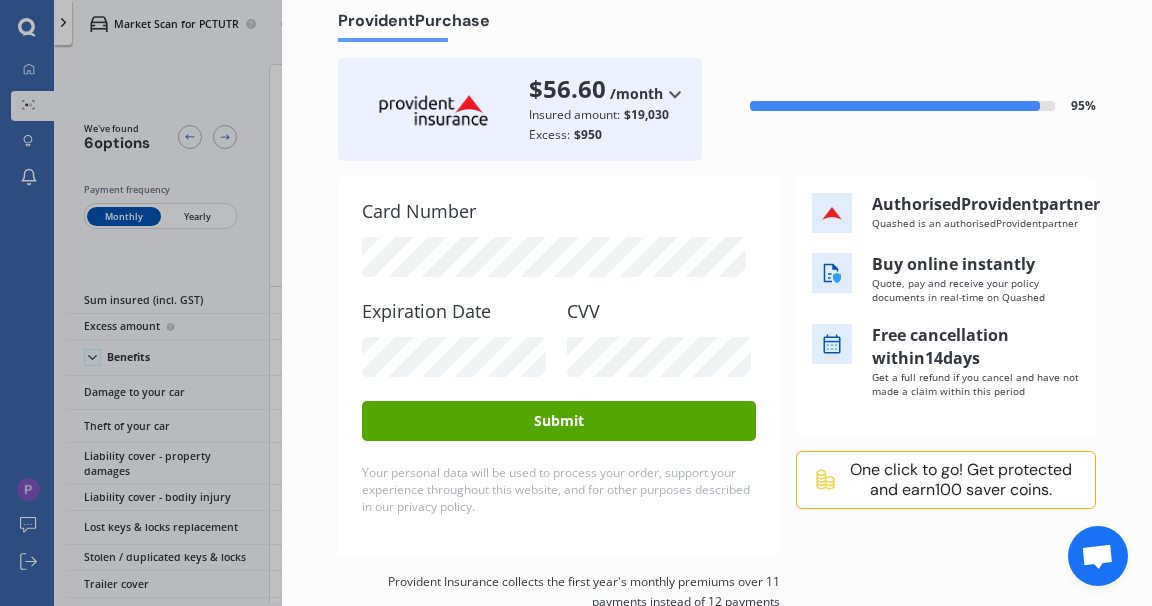 click on "Submit" at bounding box center [559, 421] 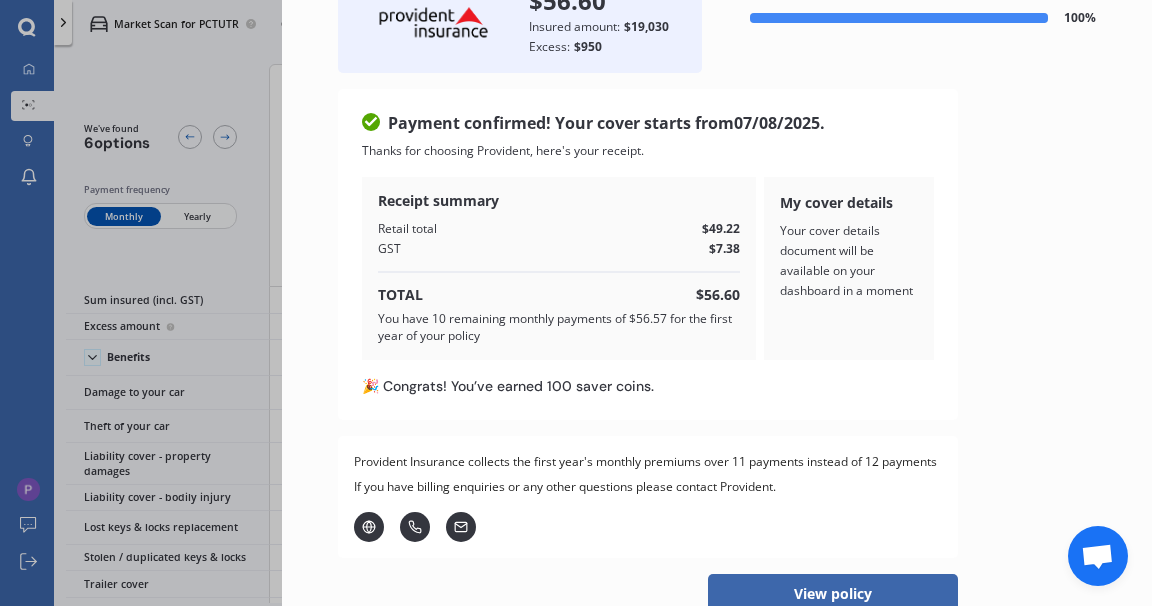 scroll, scrollTop: 0, scrollLeft: 0, axis: both 